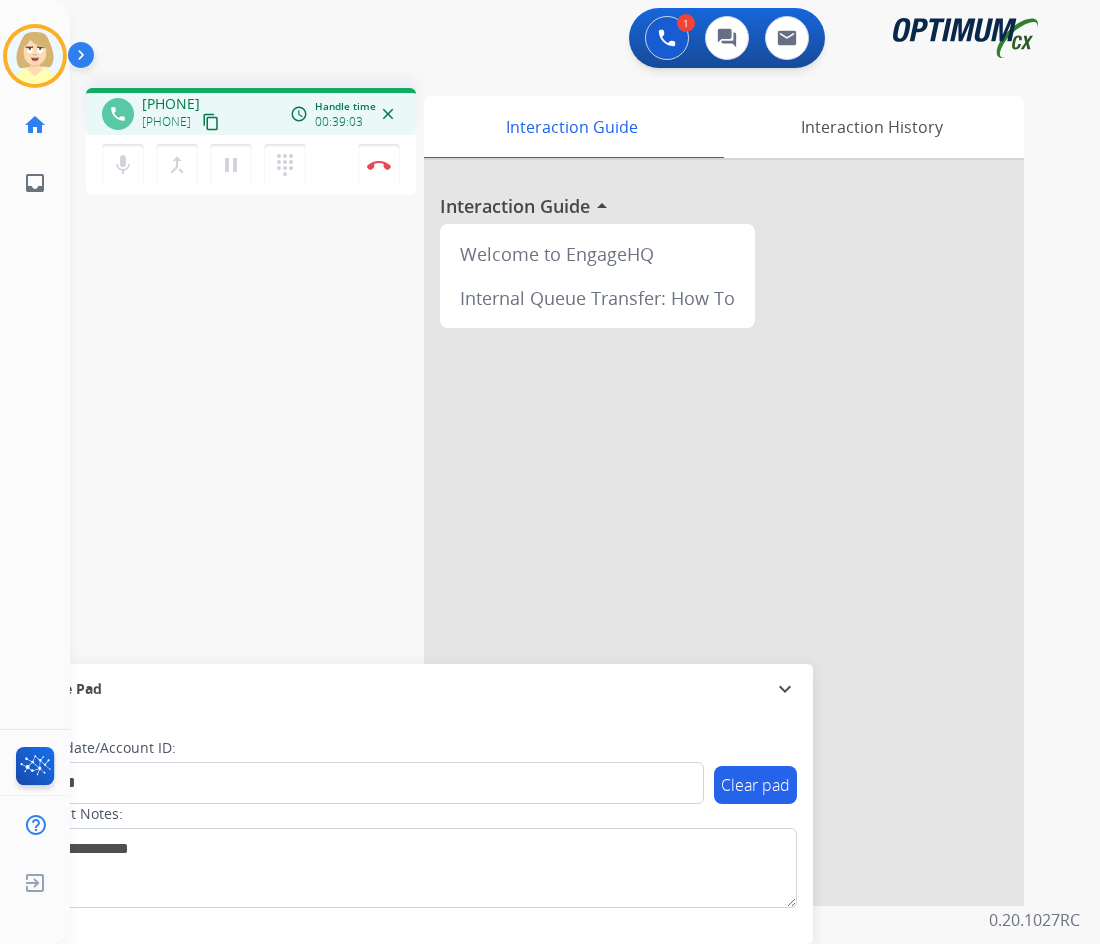scroll, scrollTop: 0, scrollLeft: 0, axis: both 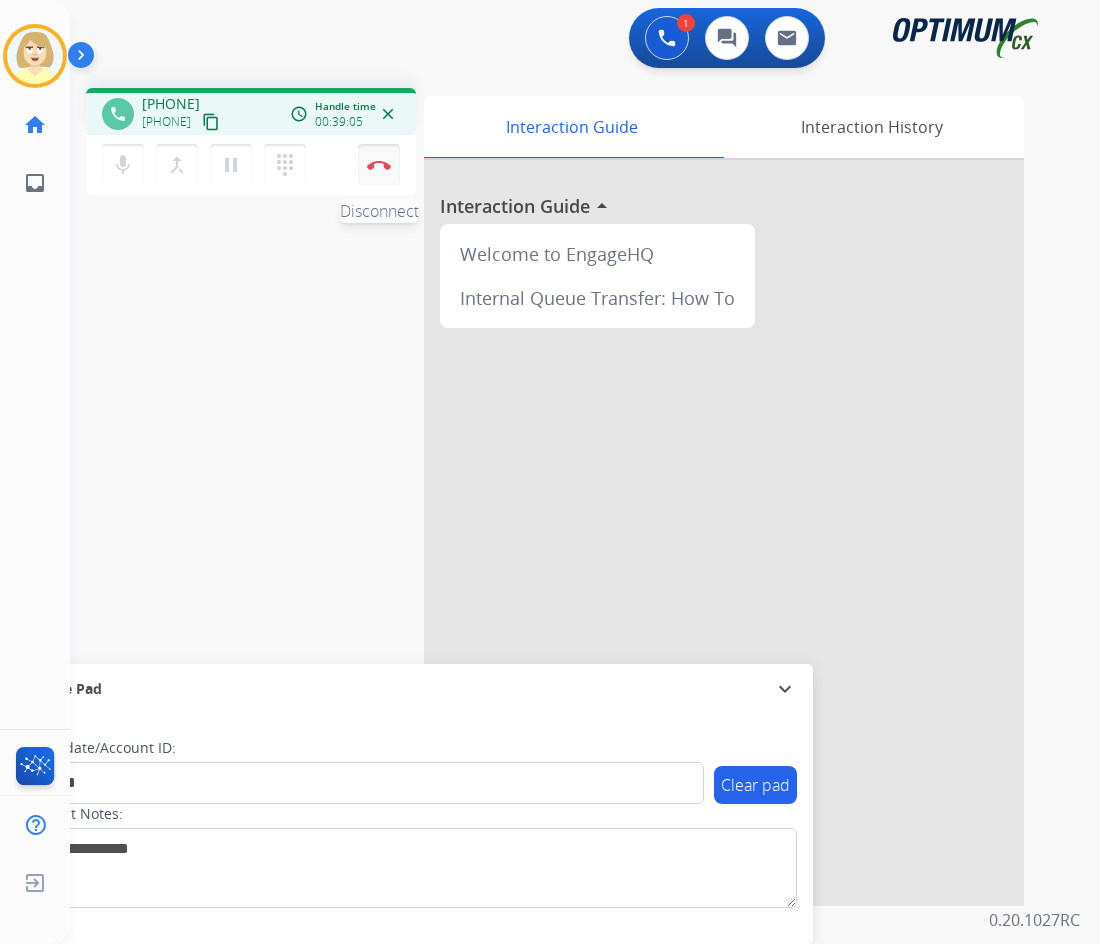 click on "Disconnect" at bounding box center (379, 165) 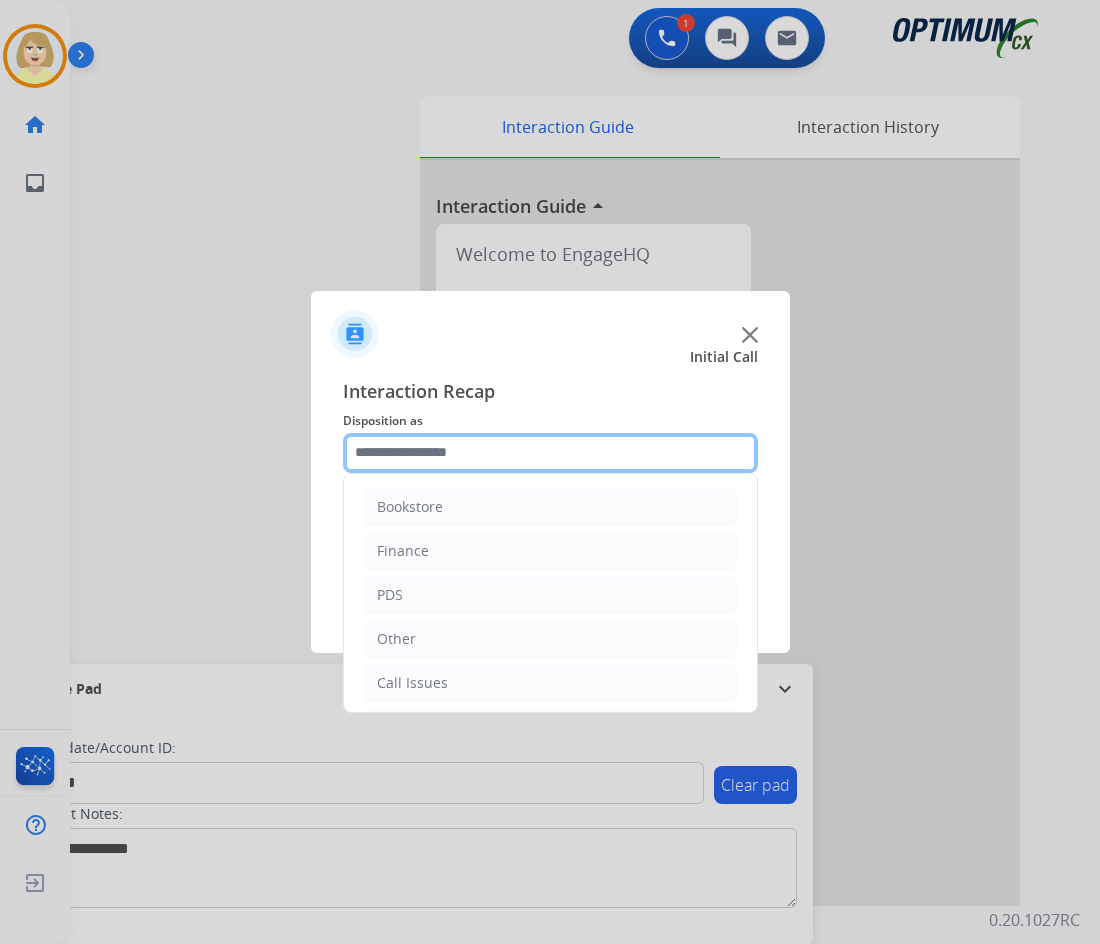click 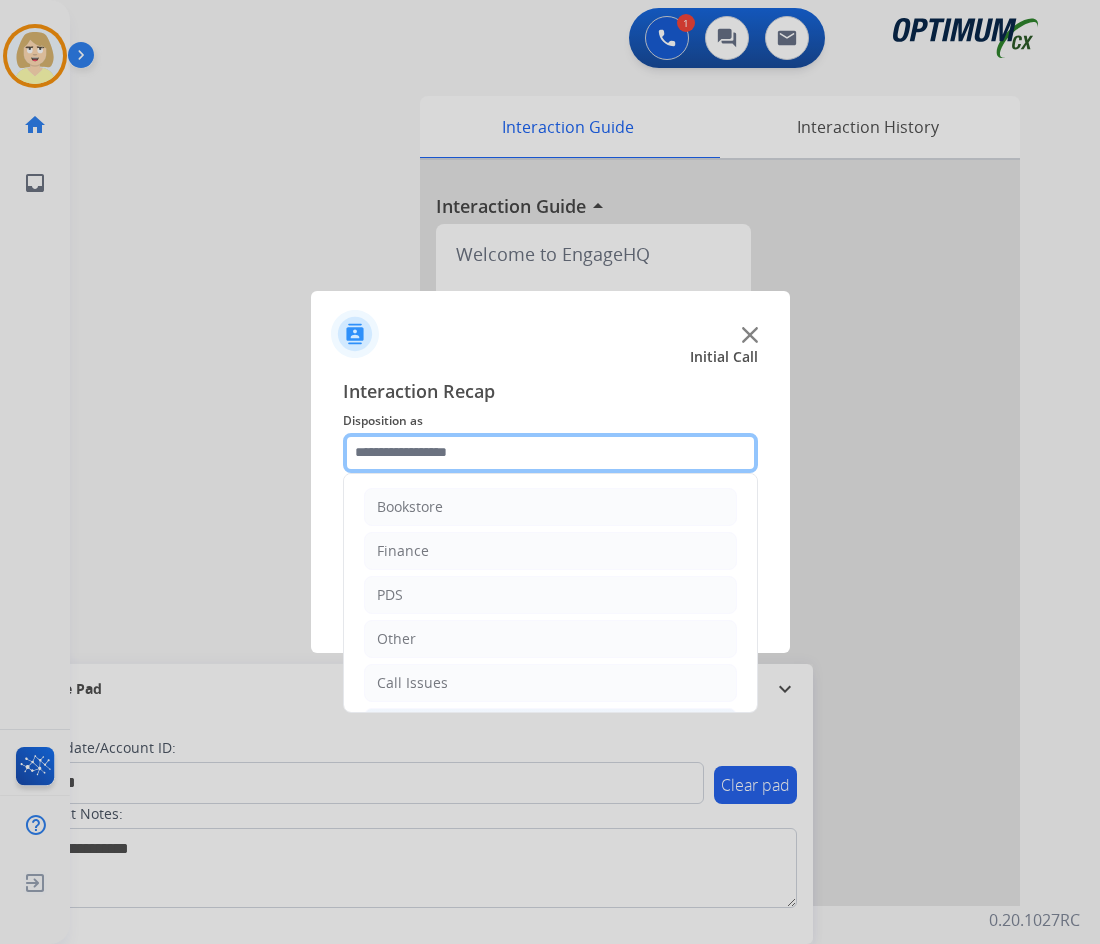 scroll, scrollTop: 136, scrollLeft: 0, axis: vertical 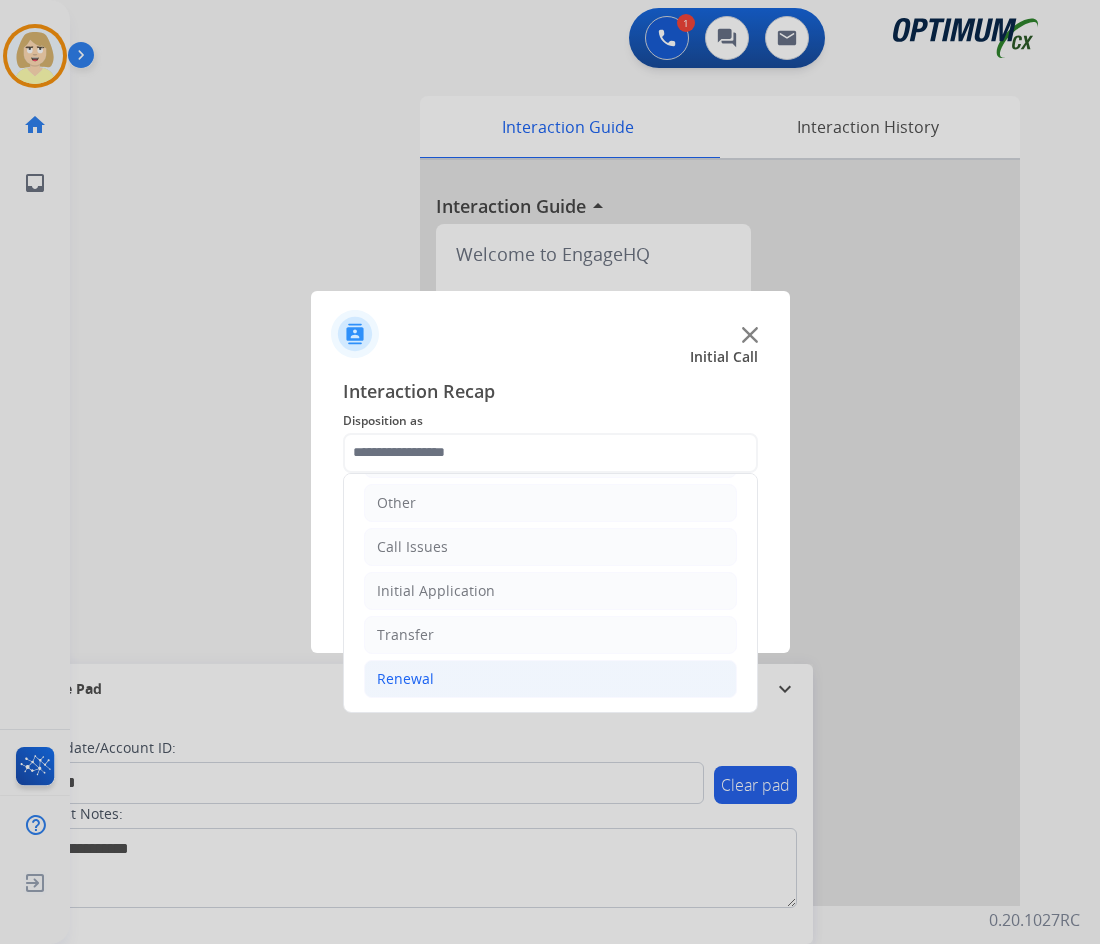 click on "Renewal" 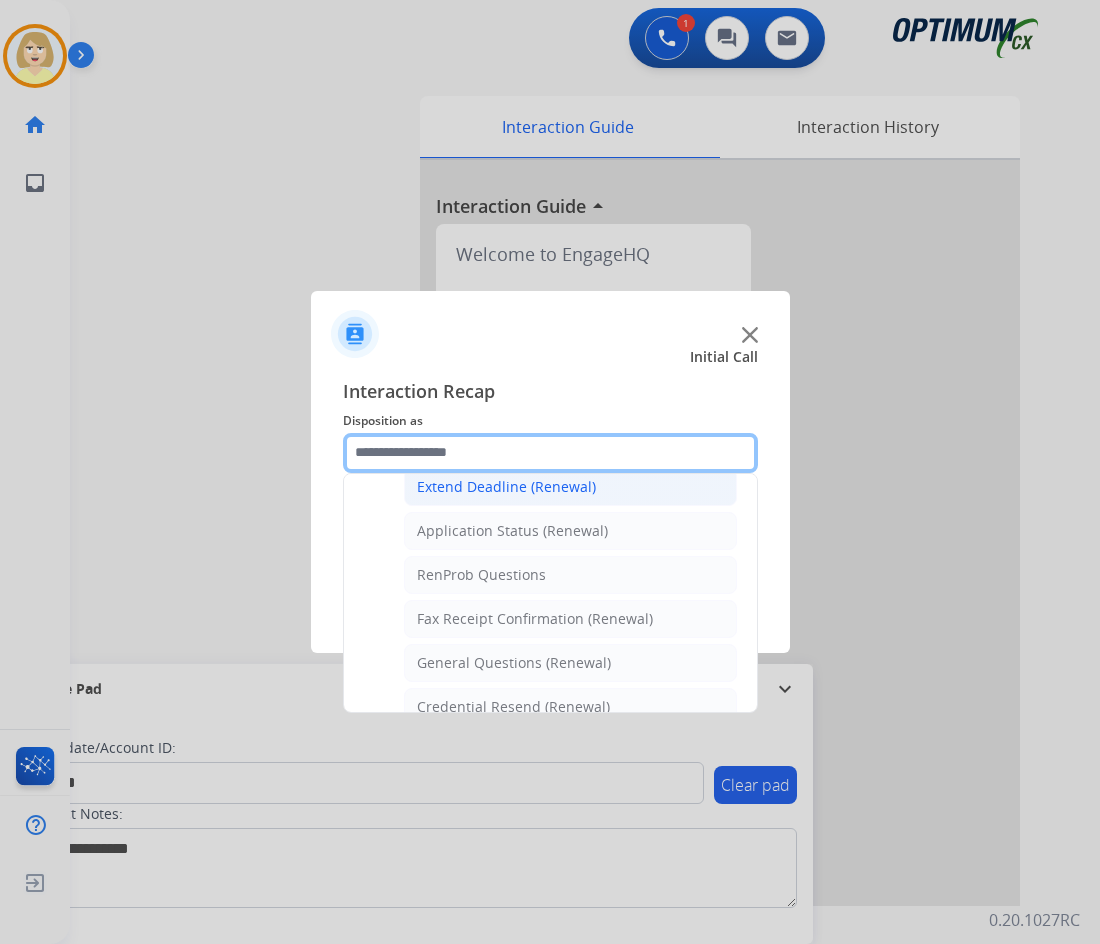 scroll, scrollTop: 536, scrollLeft: 0, axis: vertical 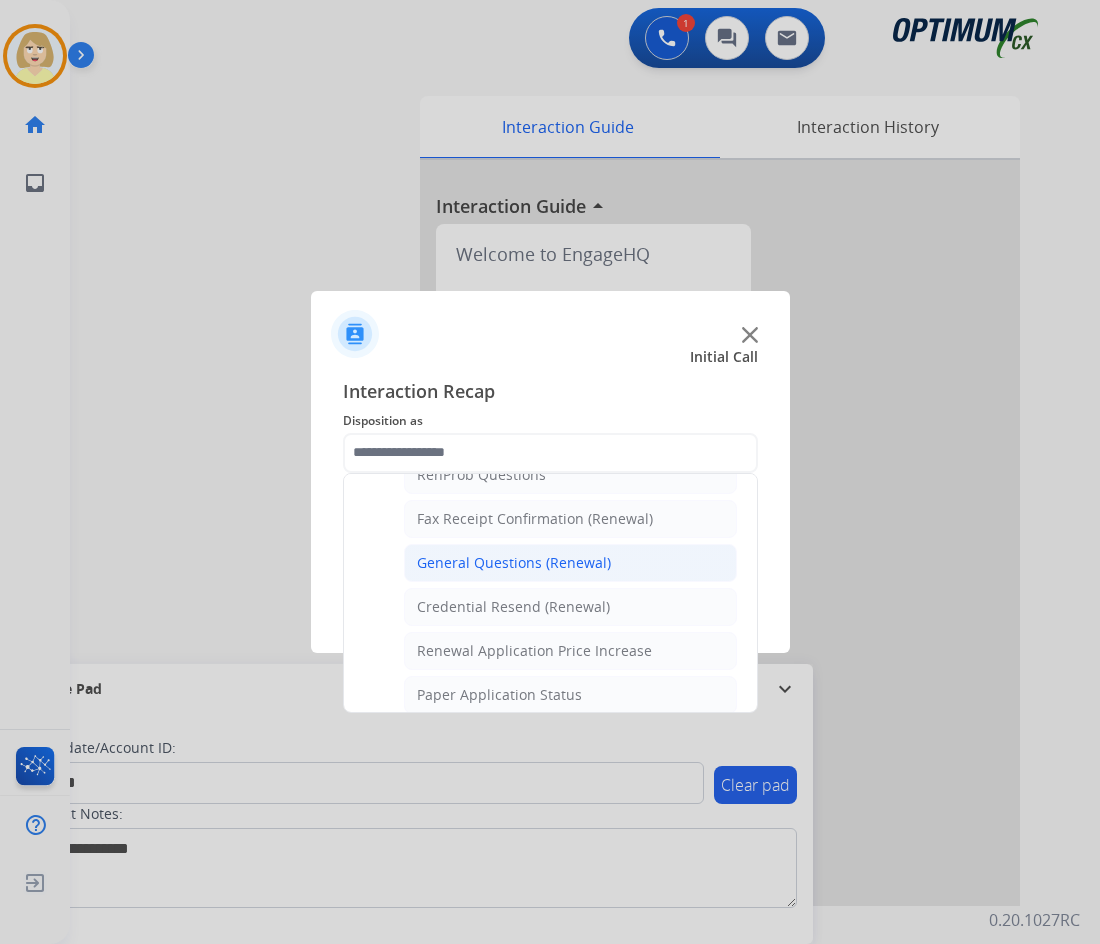 click on "General Questions (Renewal)" 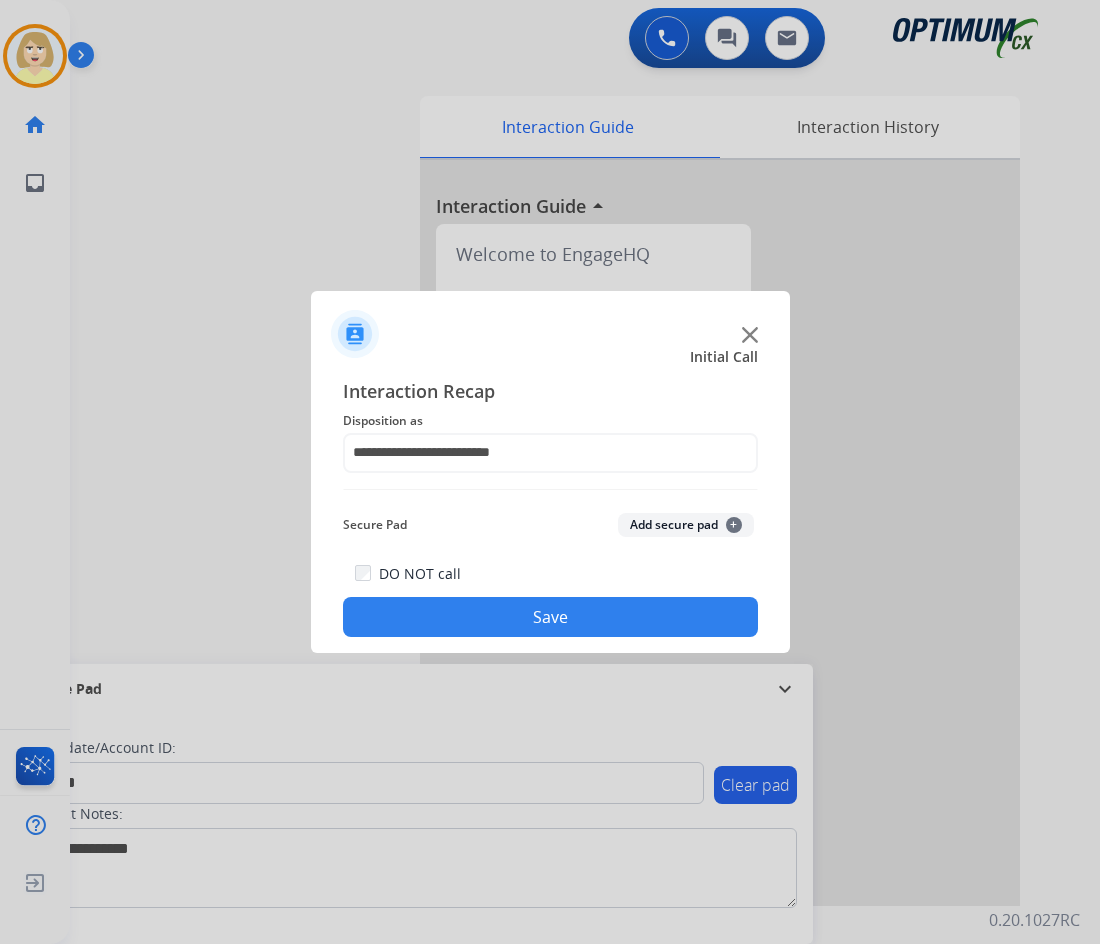 click on "Add secure pad  +" 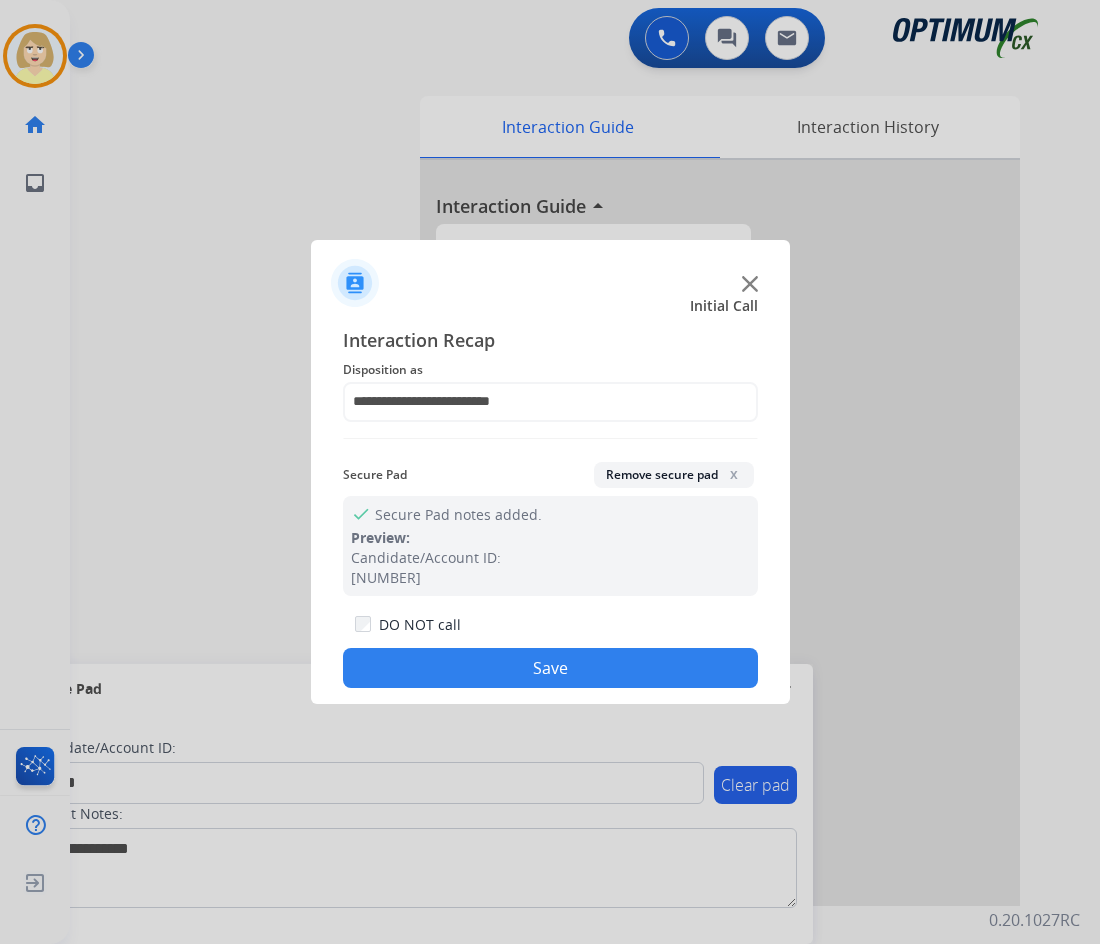 drag, startPoint x: 487, startPoint y: 671, endPoint x: 437, endPoint y: 631, distance: 64.03124 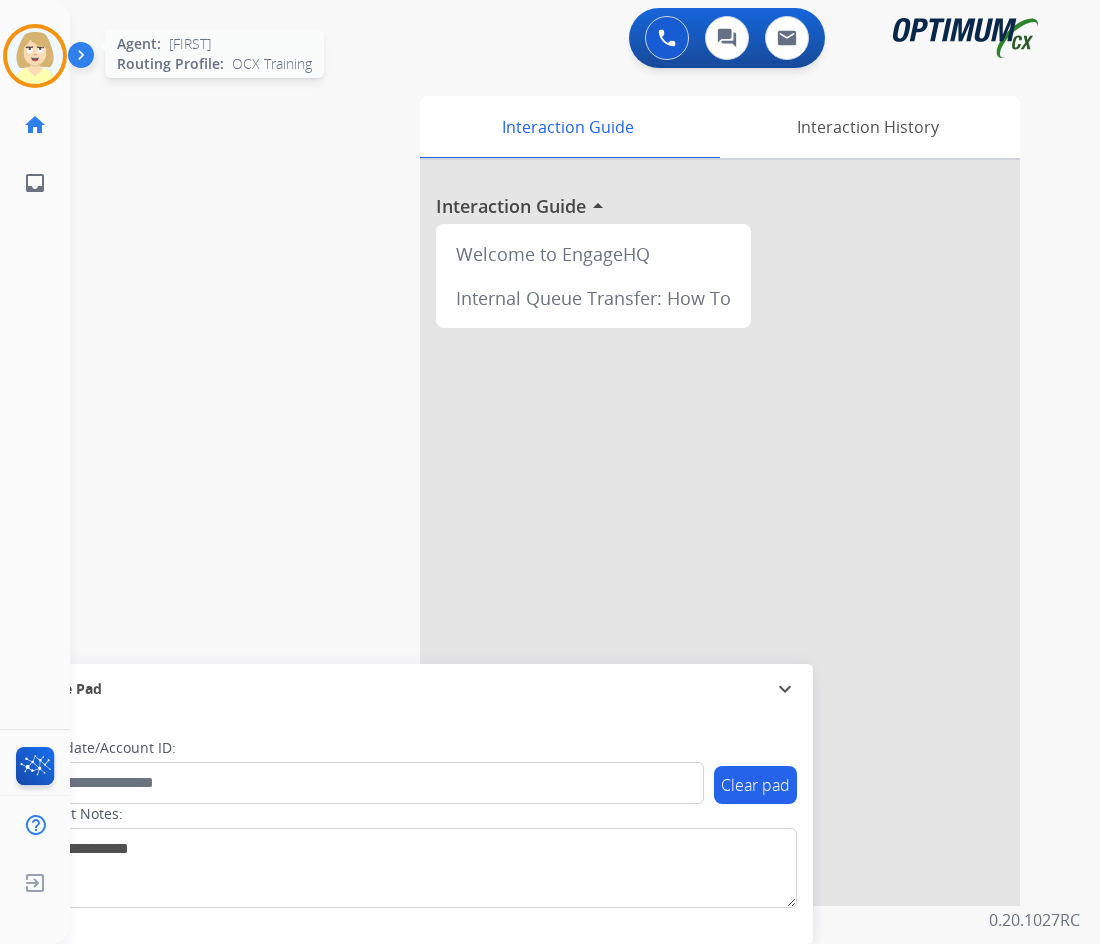 click at bounding box center (35, 56) 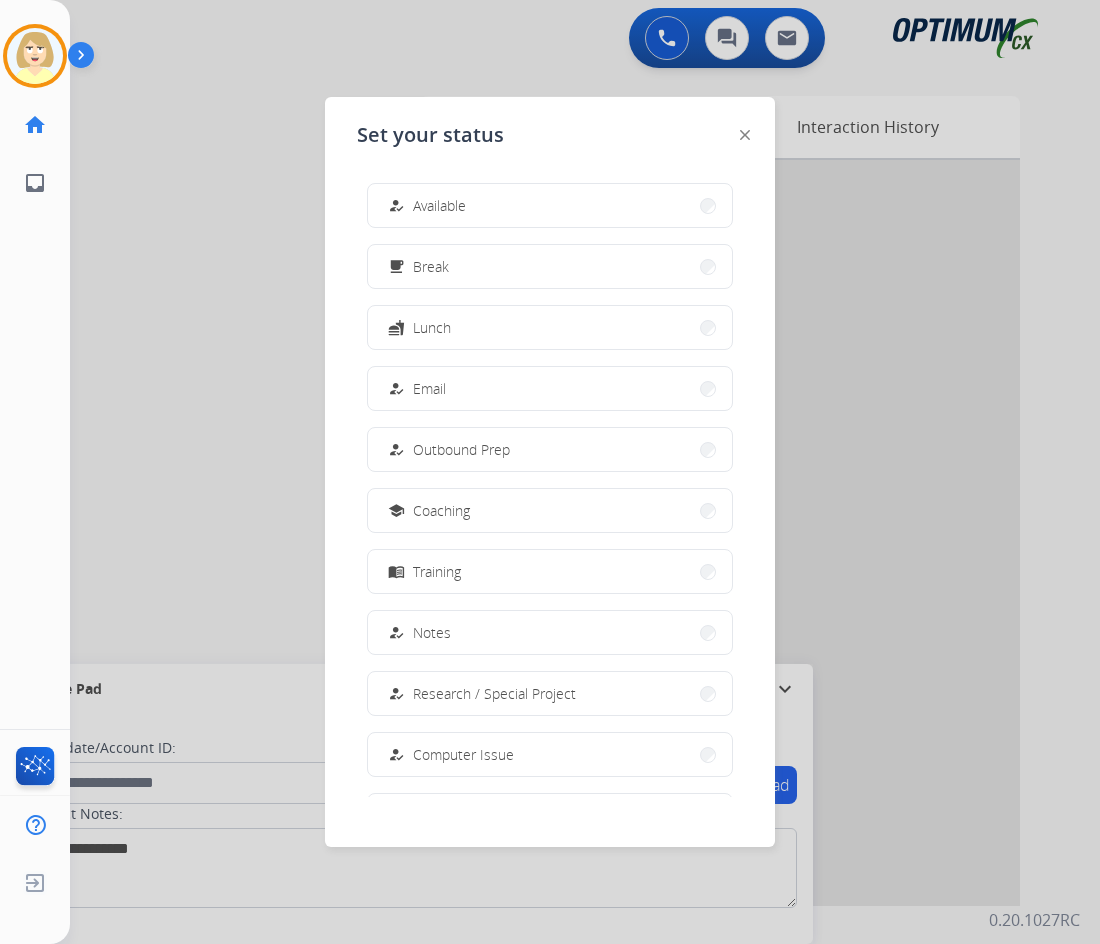 drag, startPoint x: 441, startPoint y: 201, endPoint x: 427, endPoint y: 200, distance: 14.035668 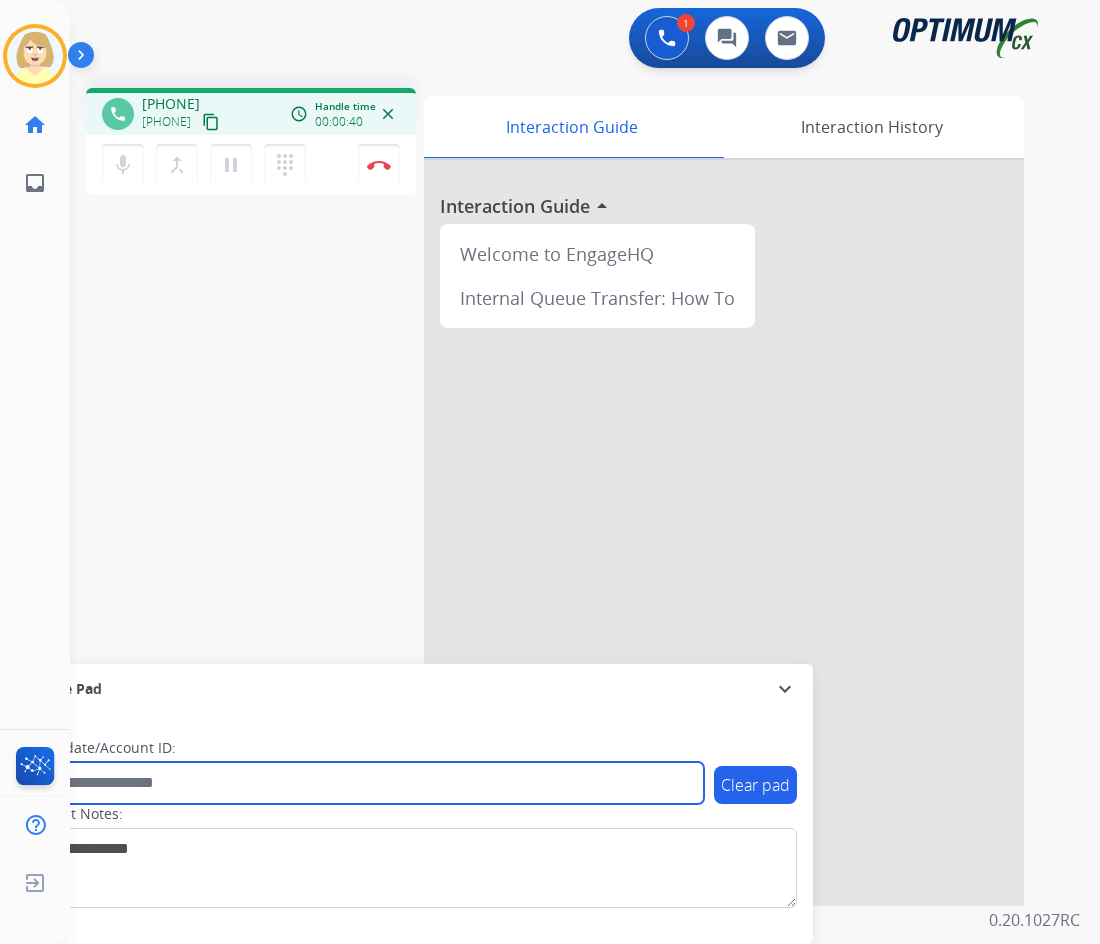 click at bounding box center [365, 783] 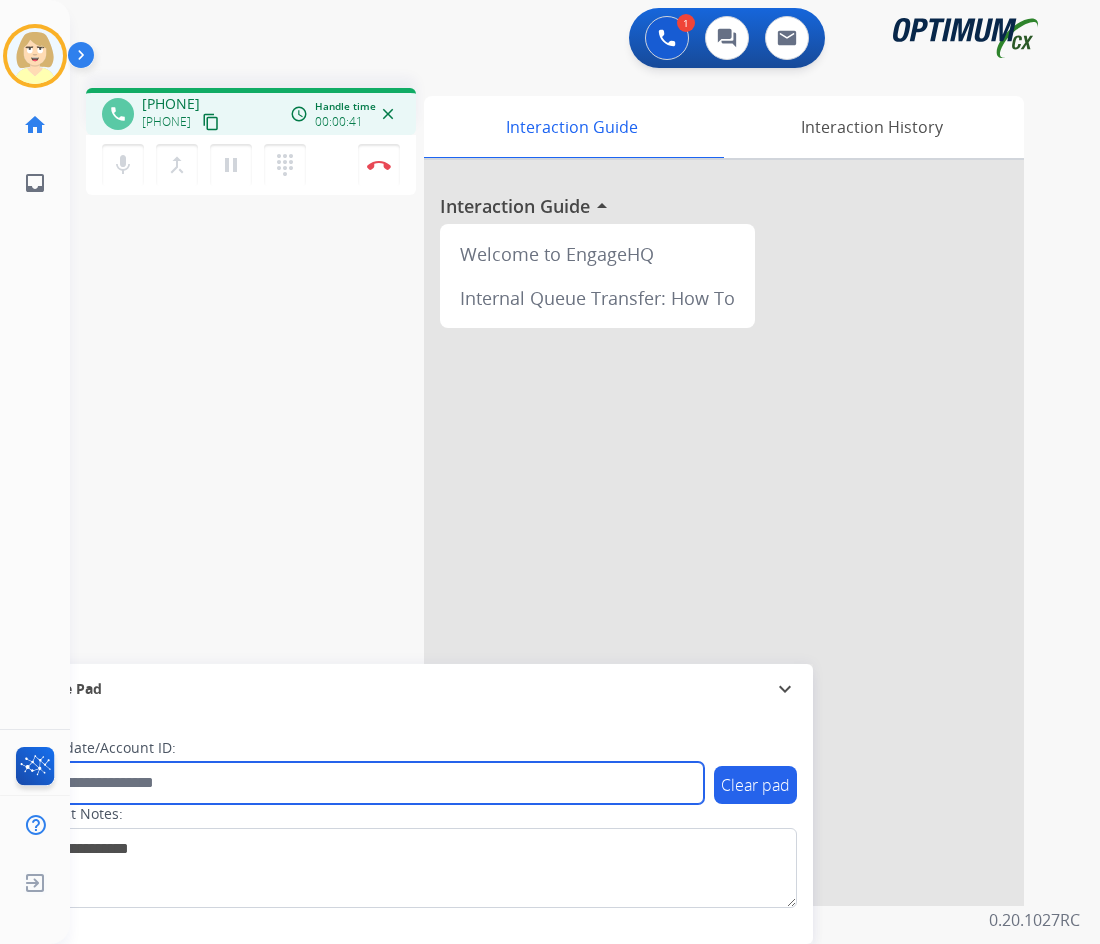 paste on "*******" 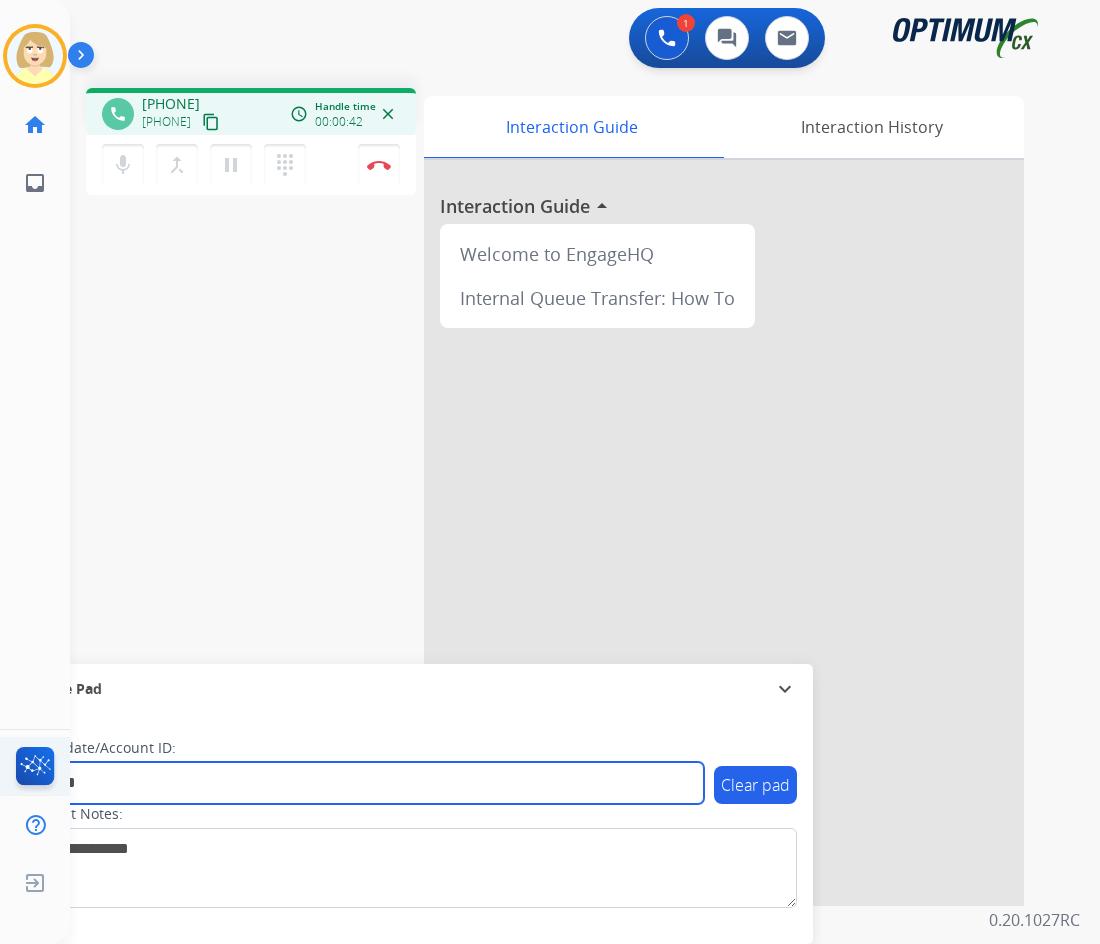 type on "*******" 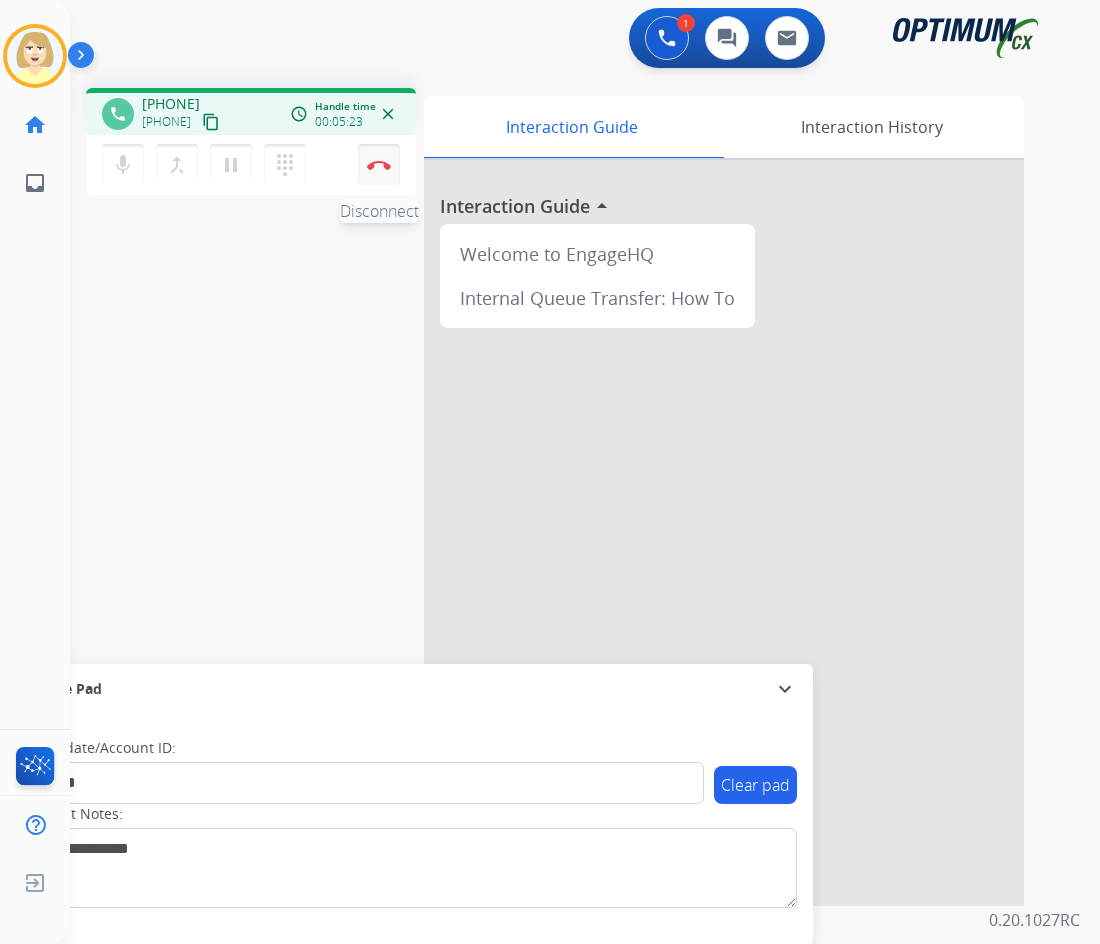 click at bounding box center (379, 165) 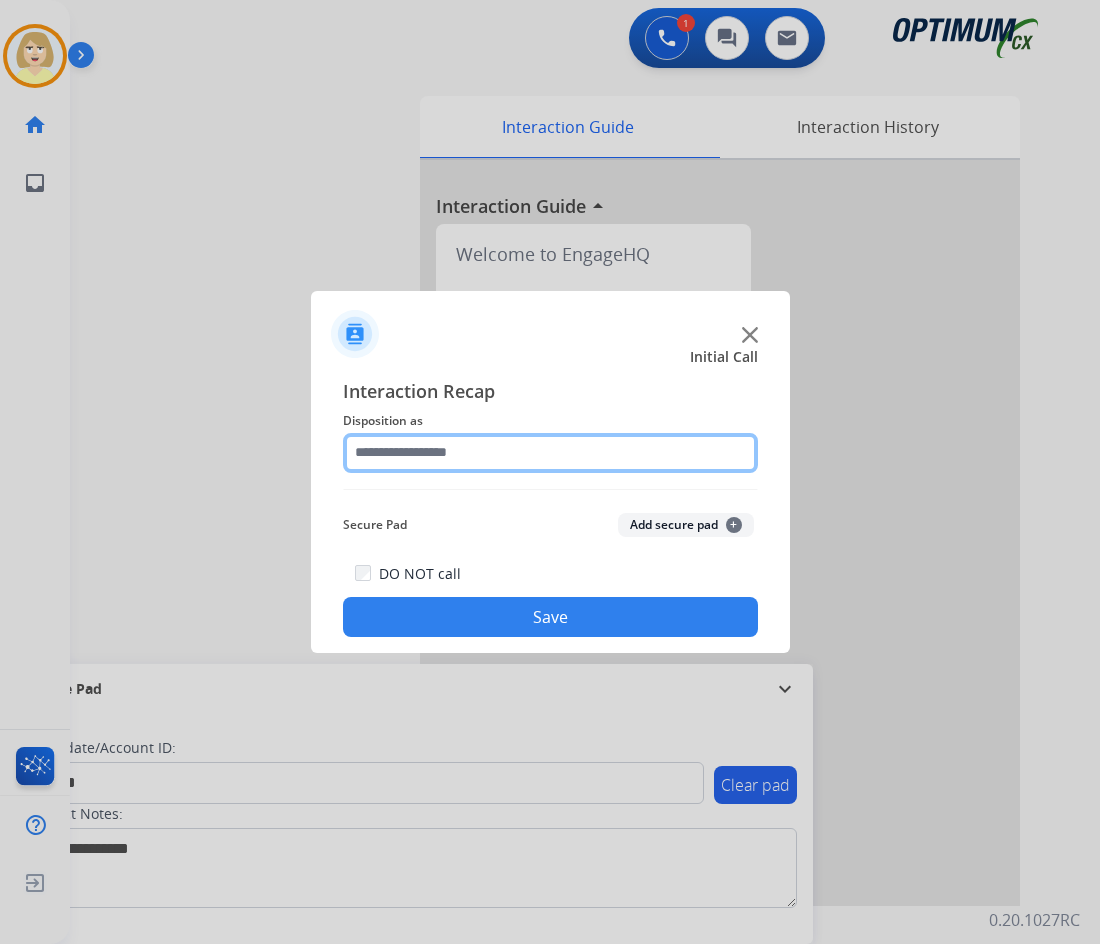 click 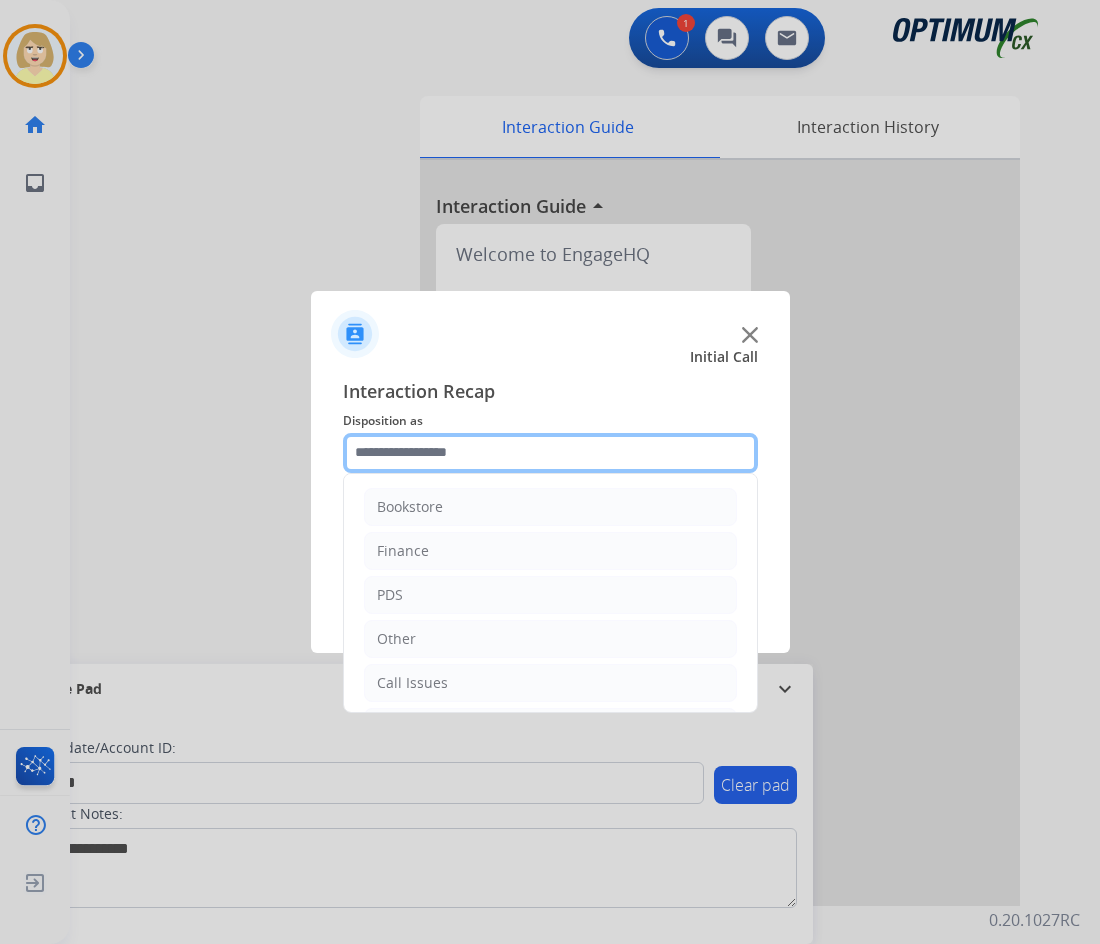 scroll, scrollTop: 136, scrollLeft: 0, axis: vertical 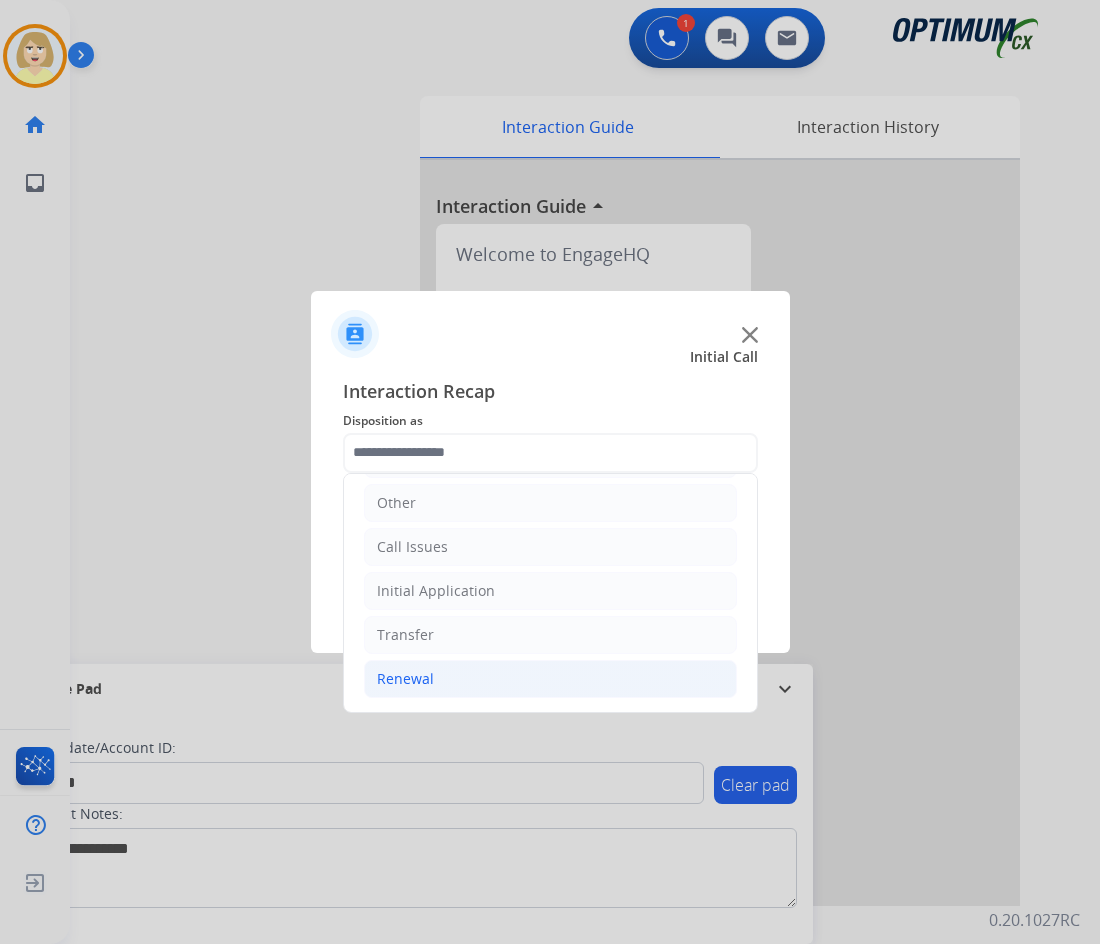 click on "Renewal" 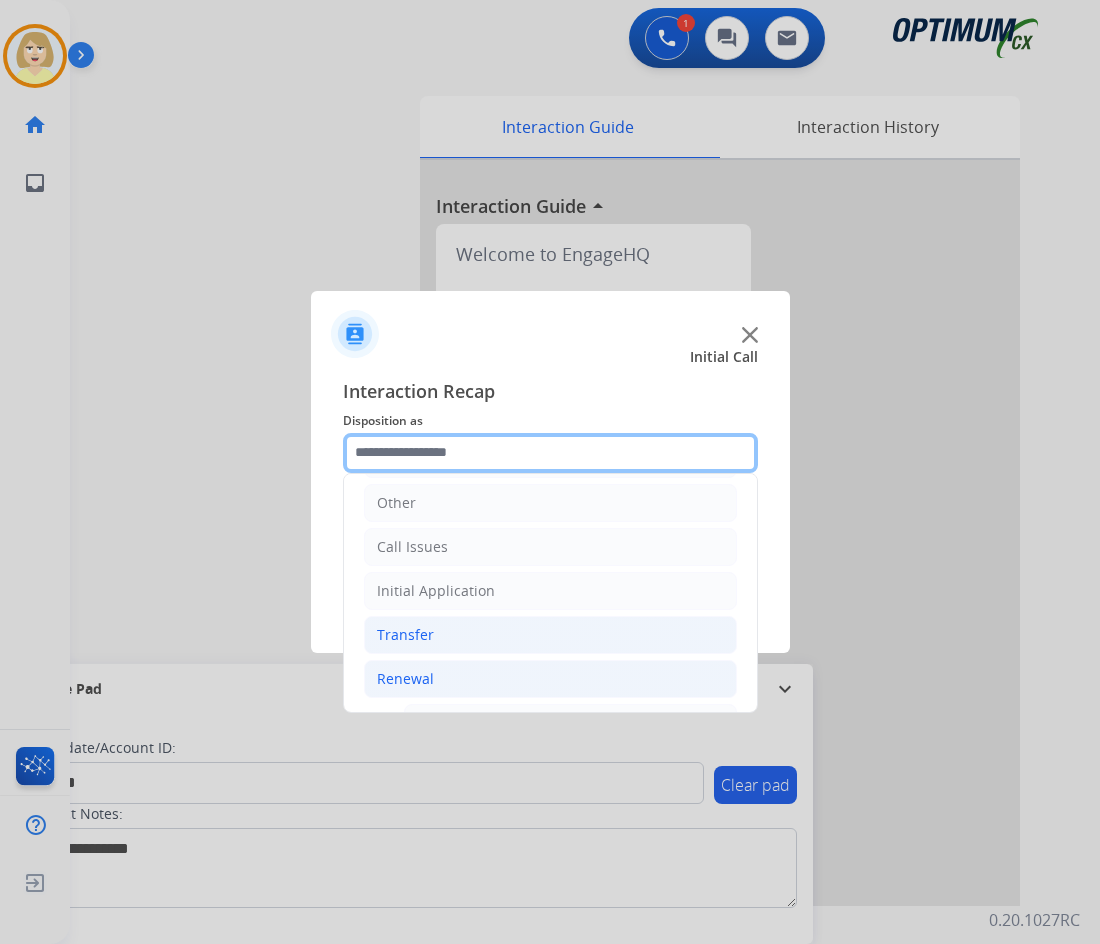 scroll, scrollTop: 336, scrollLeft: 0, axis: vertical 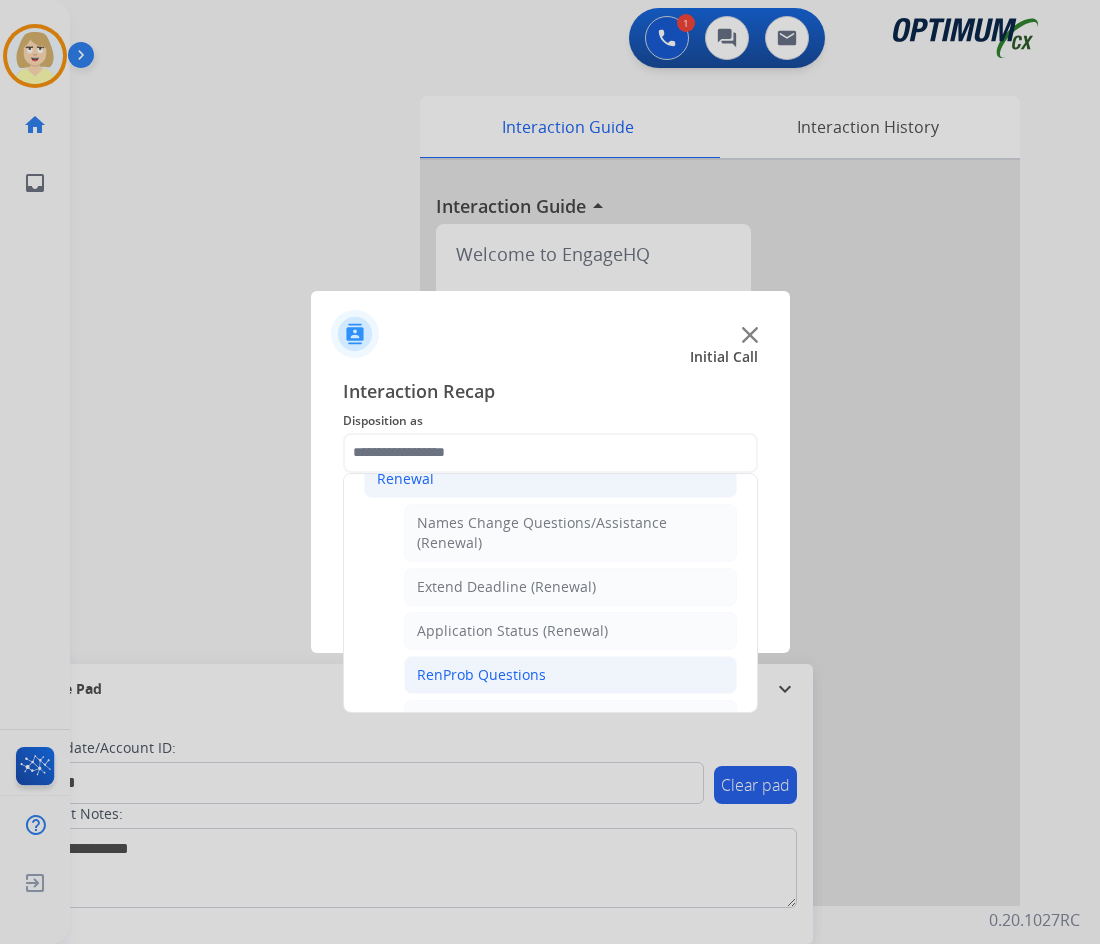 click on "RenProb Questions" 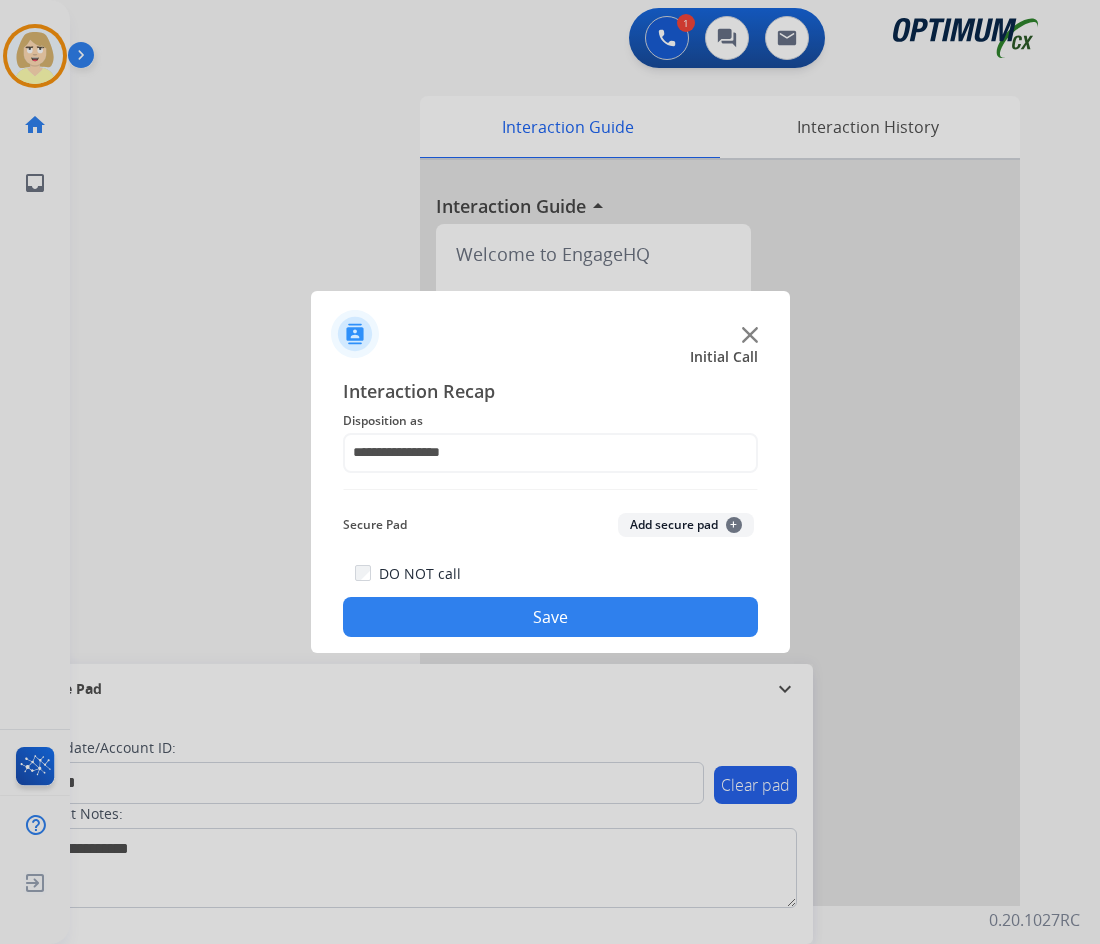 click on "Add secure pad  +" 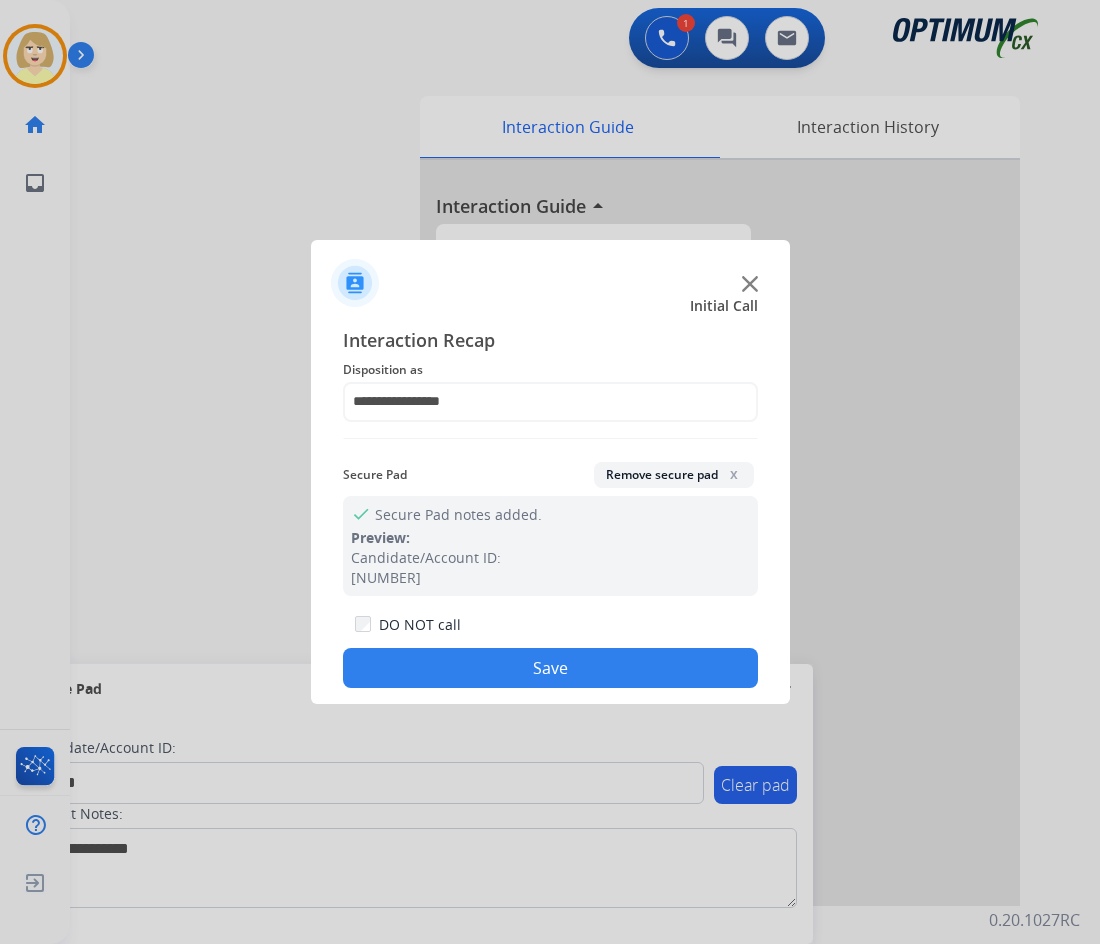click on "Save" 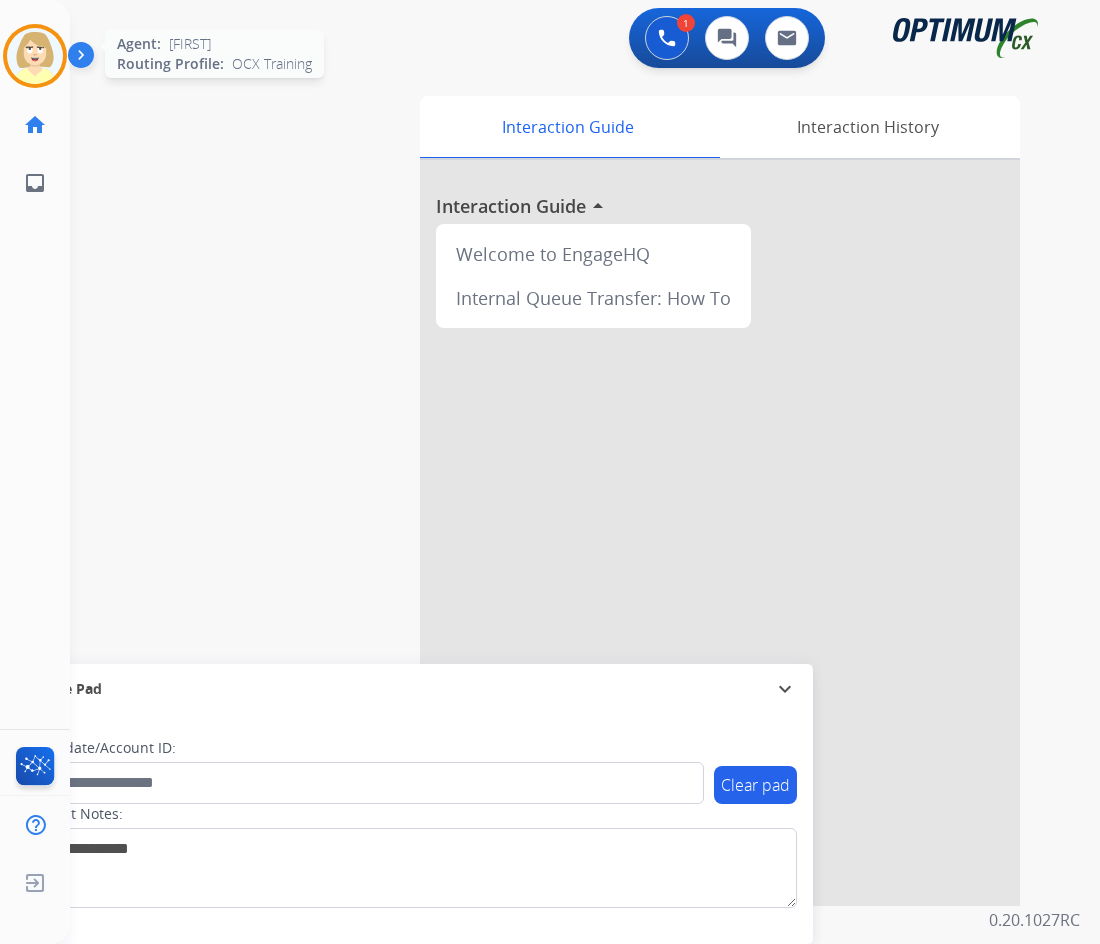 click at bounding box center [35, 56] 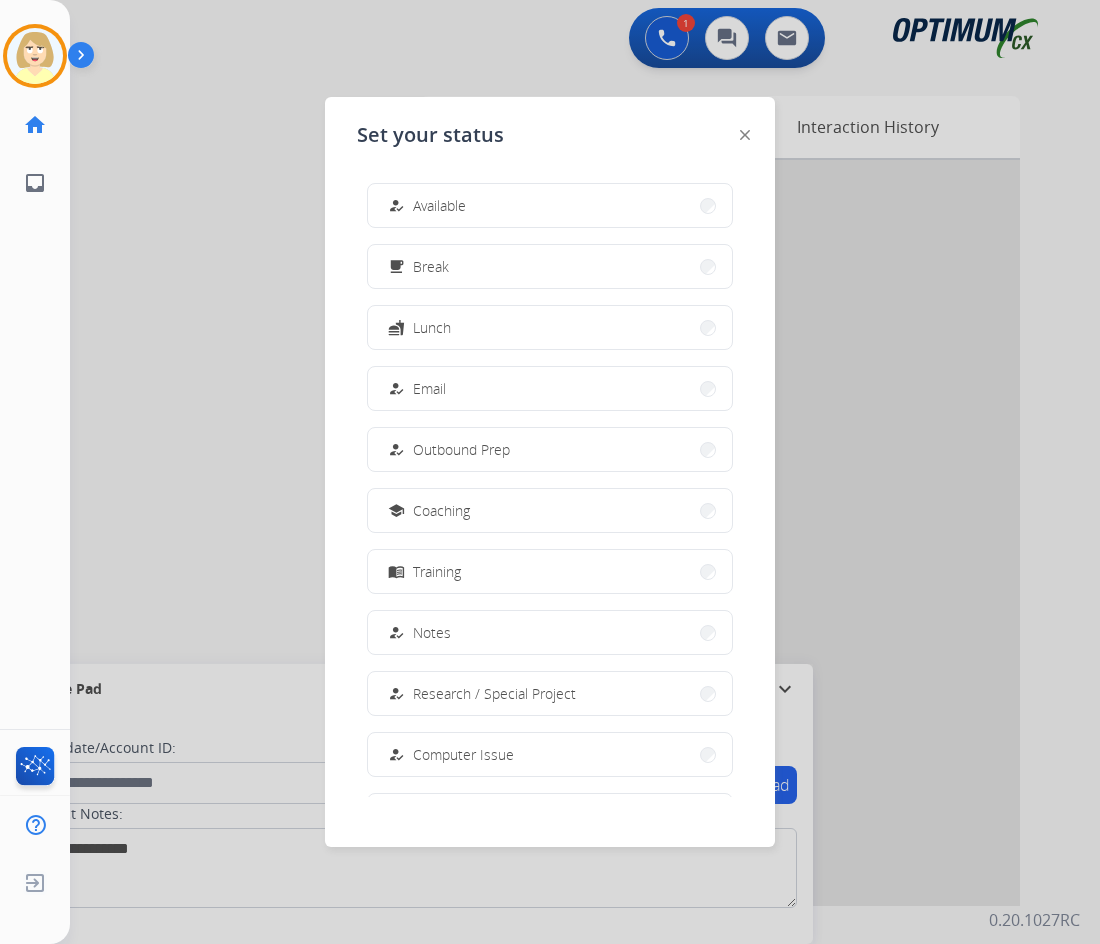 drag, startPoint x: 448, startPoint y: 211, endPoint x: 257, endPoint y: 162, distance: 197.1852 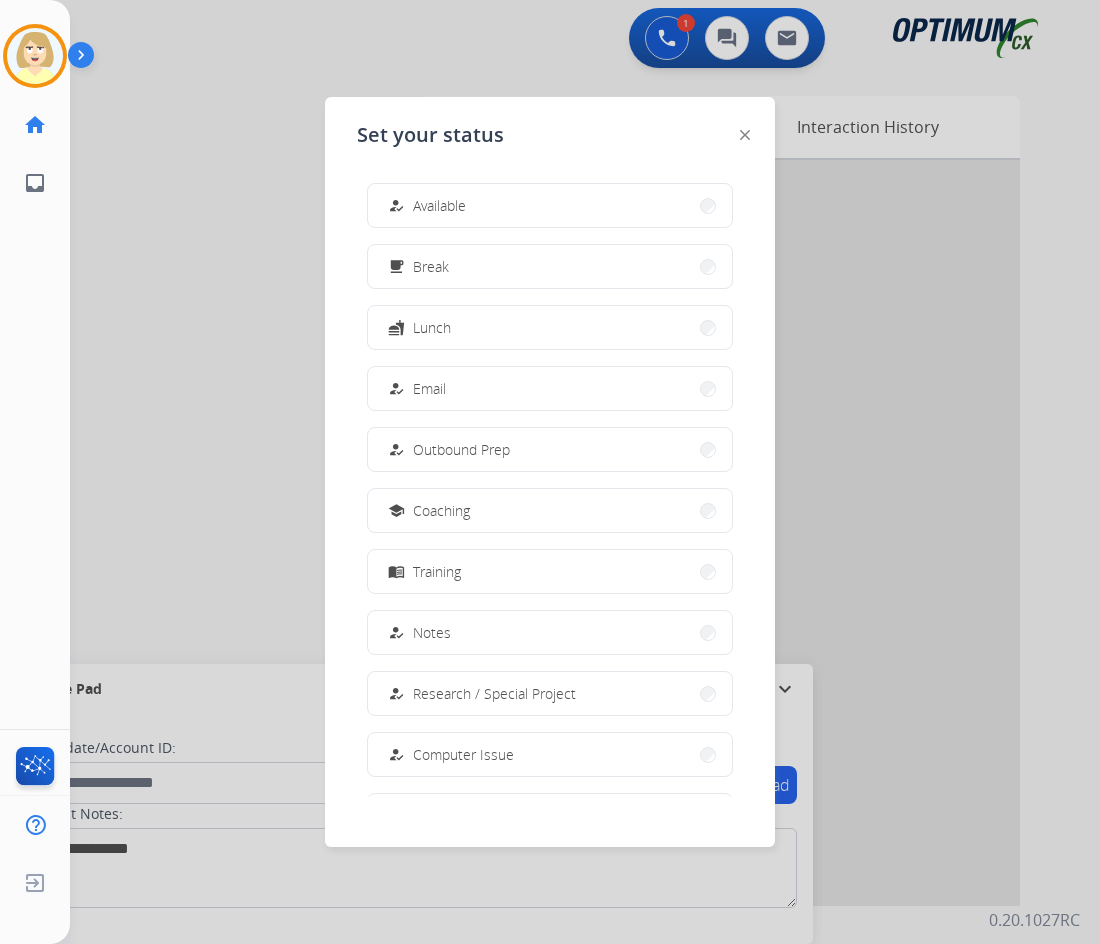 click on "Available" at bounding box center (439, 205) 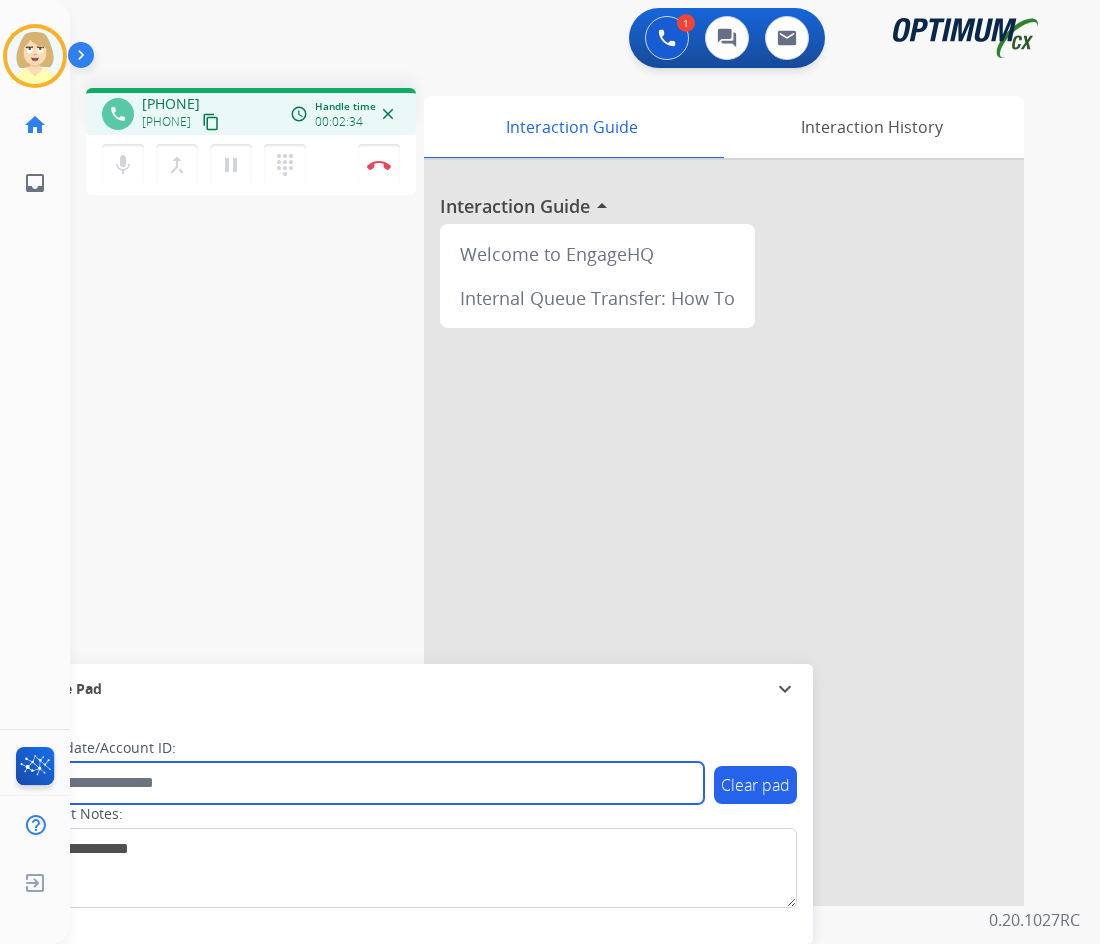 click at bounding box center (365, 783) 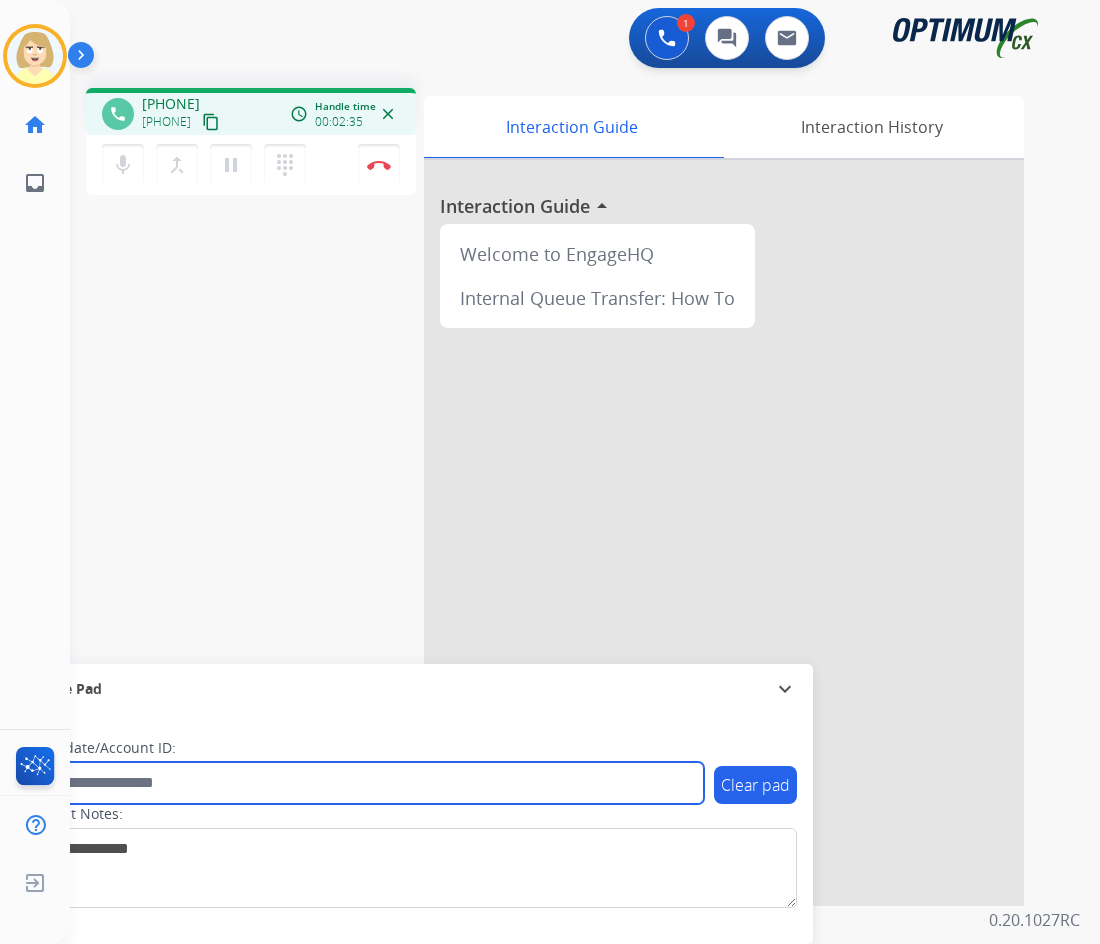 paste on "*******" 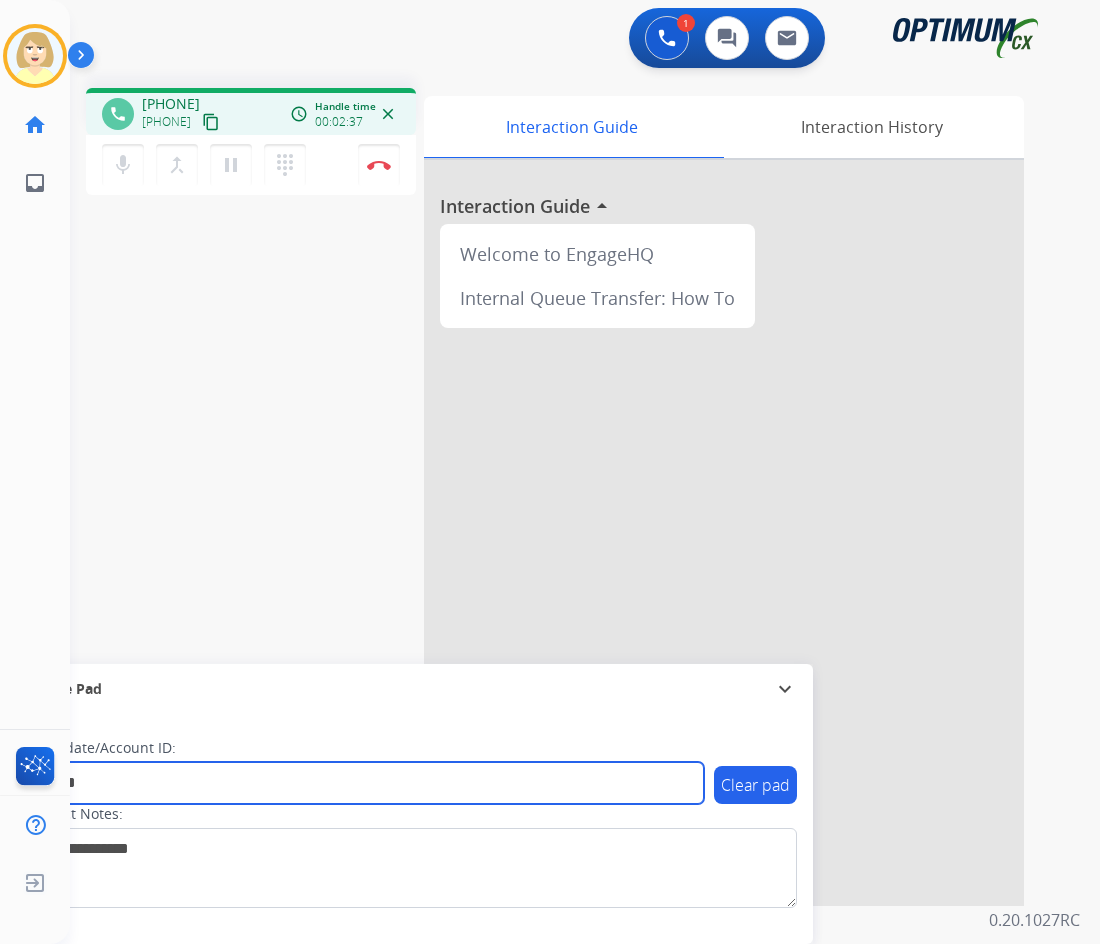 type on "*******" 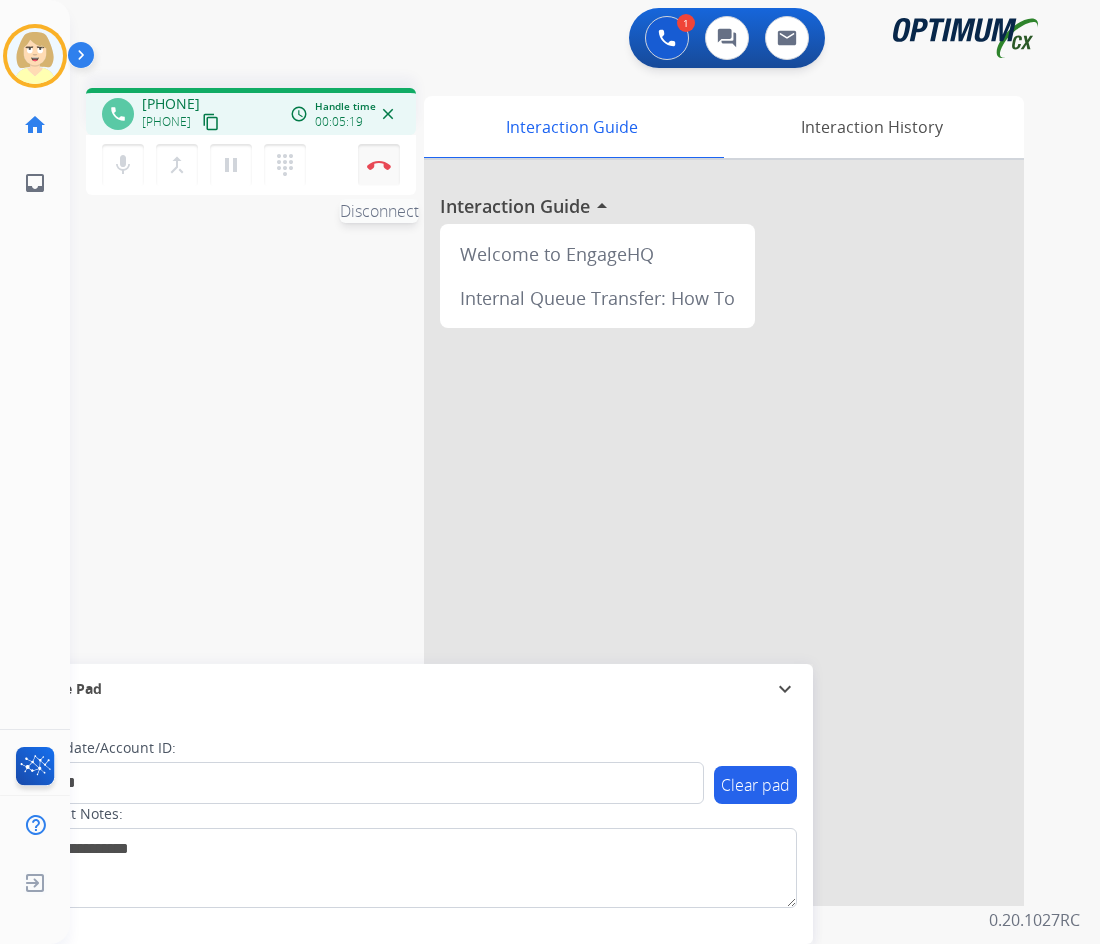 click on "Disconnect" at bounding box center [379, 165] 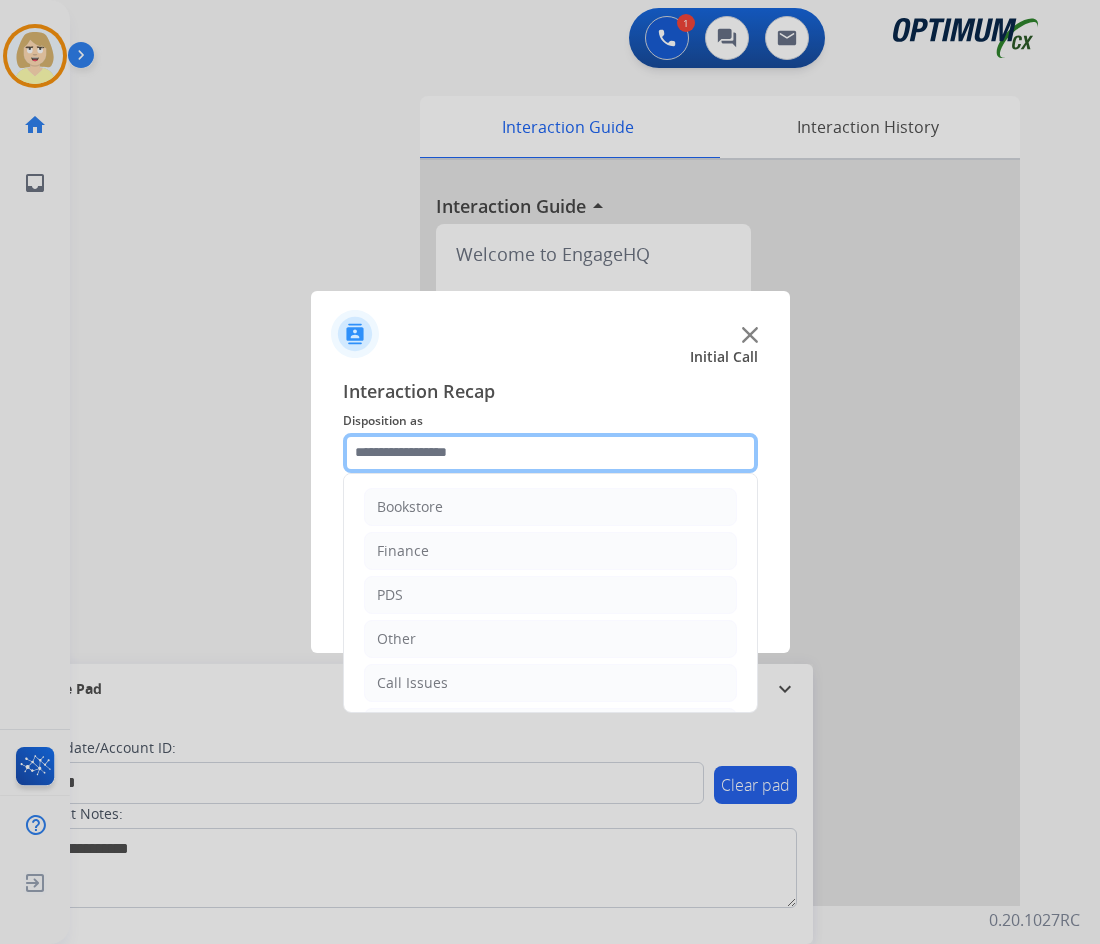 click 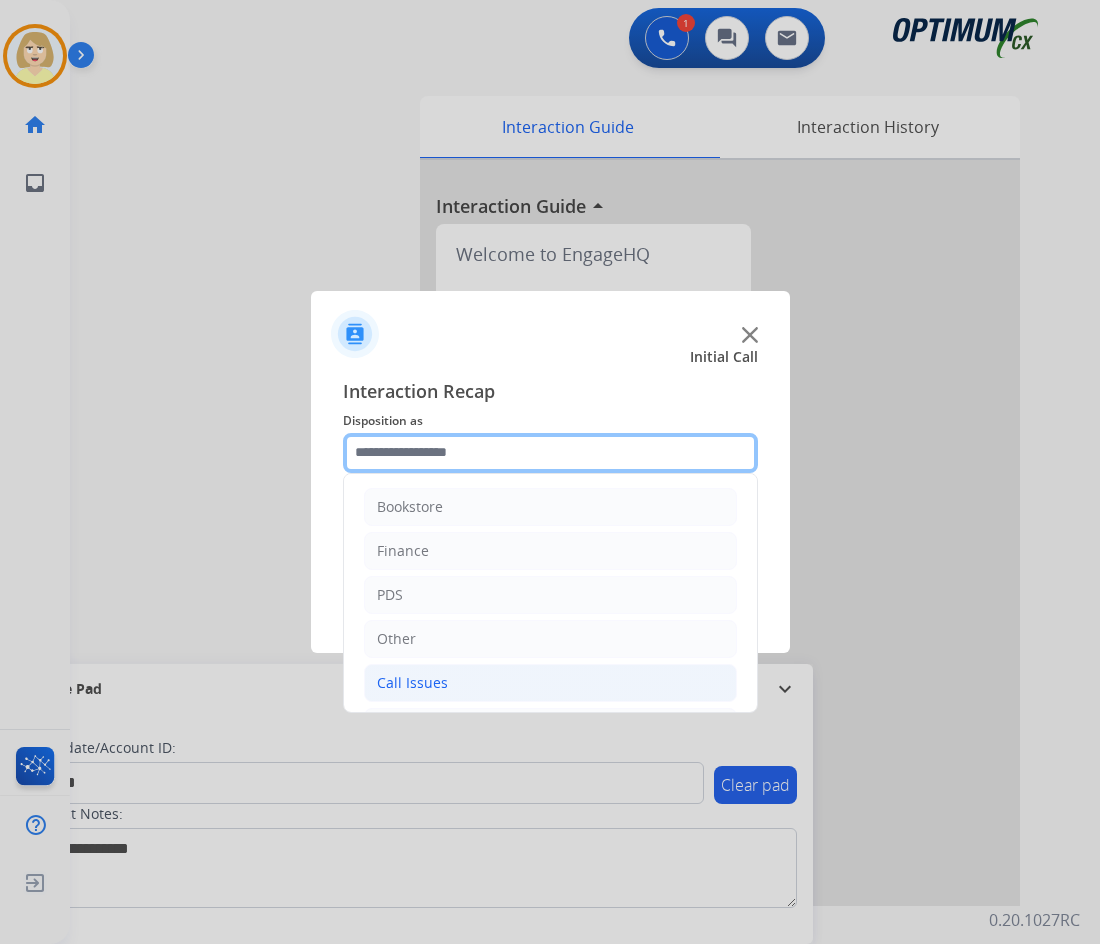 scroll, scrollTop: 136, scrollLeft: 0, axis: vertical 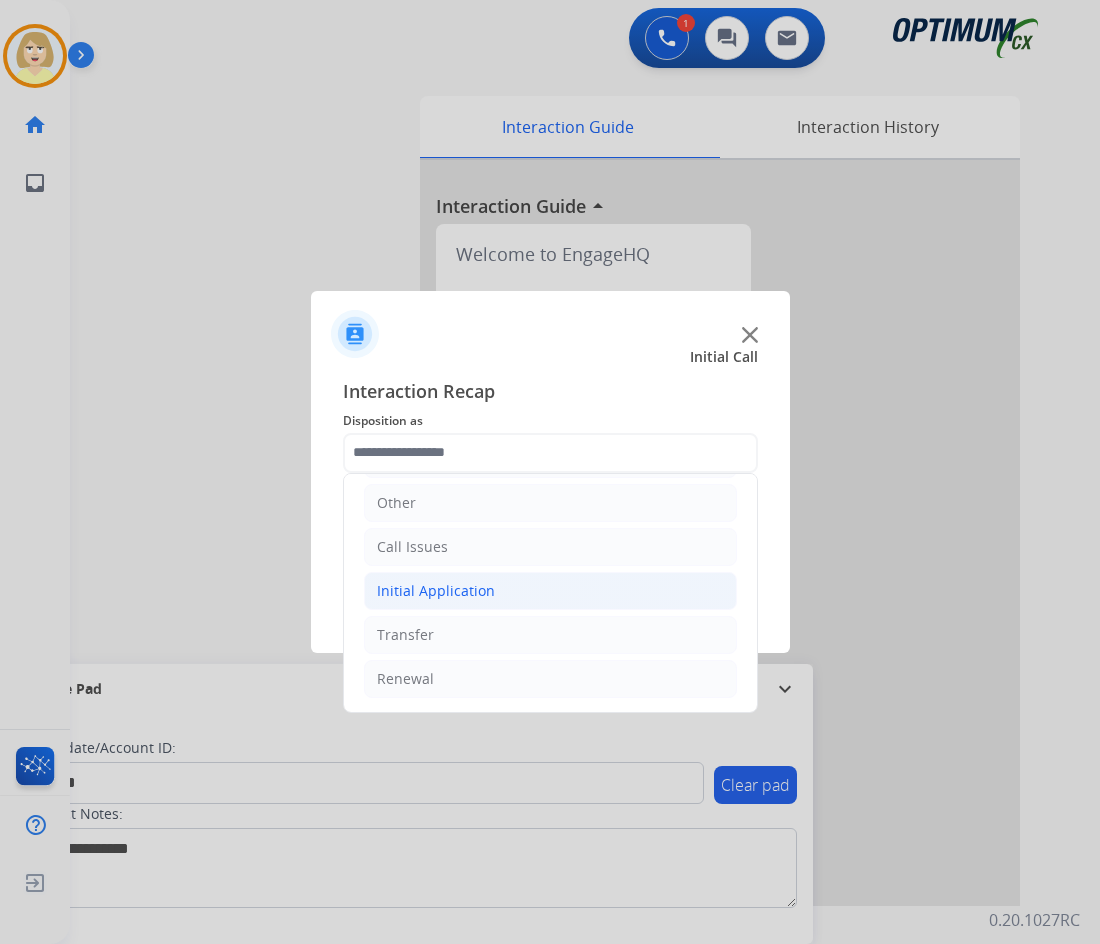 click on "Initial Application" 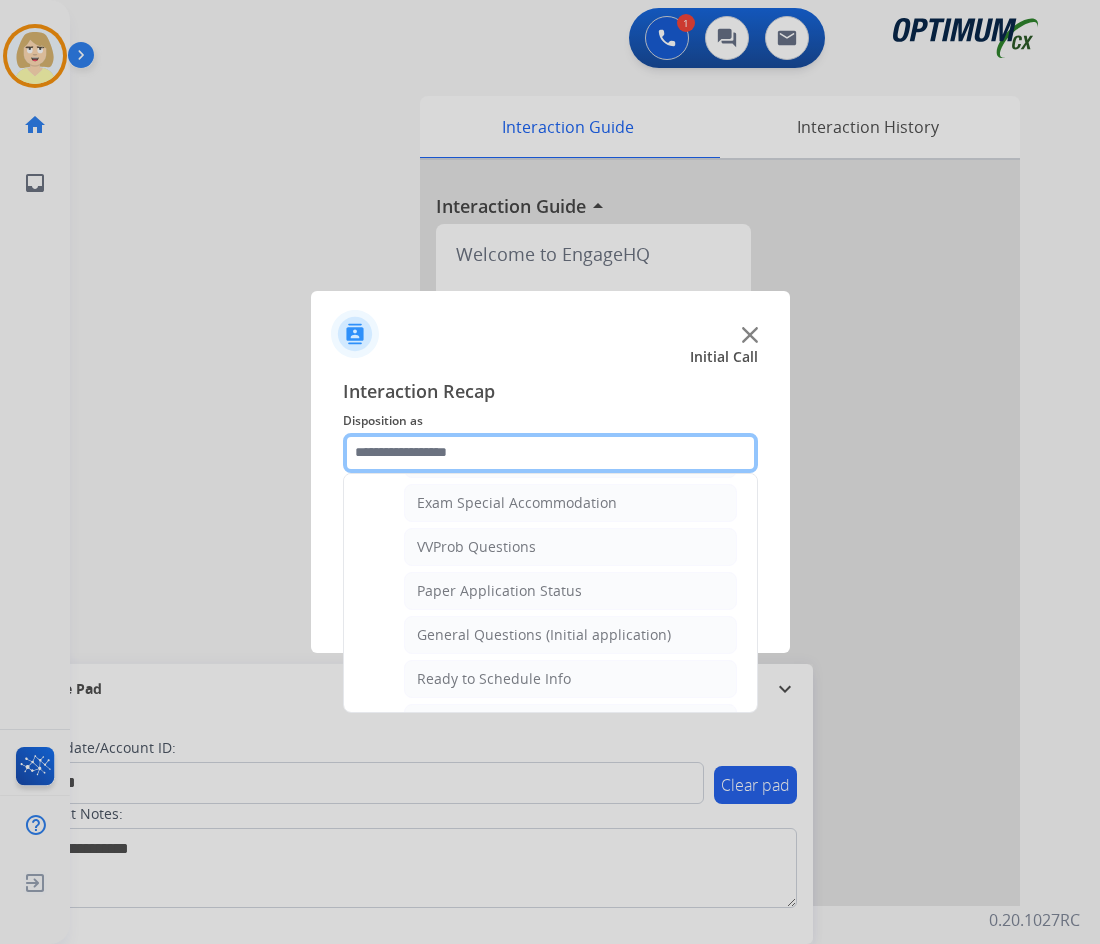 scroll, scrollTop: 1136, scrollLeft: 0, axis: vertical 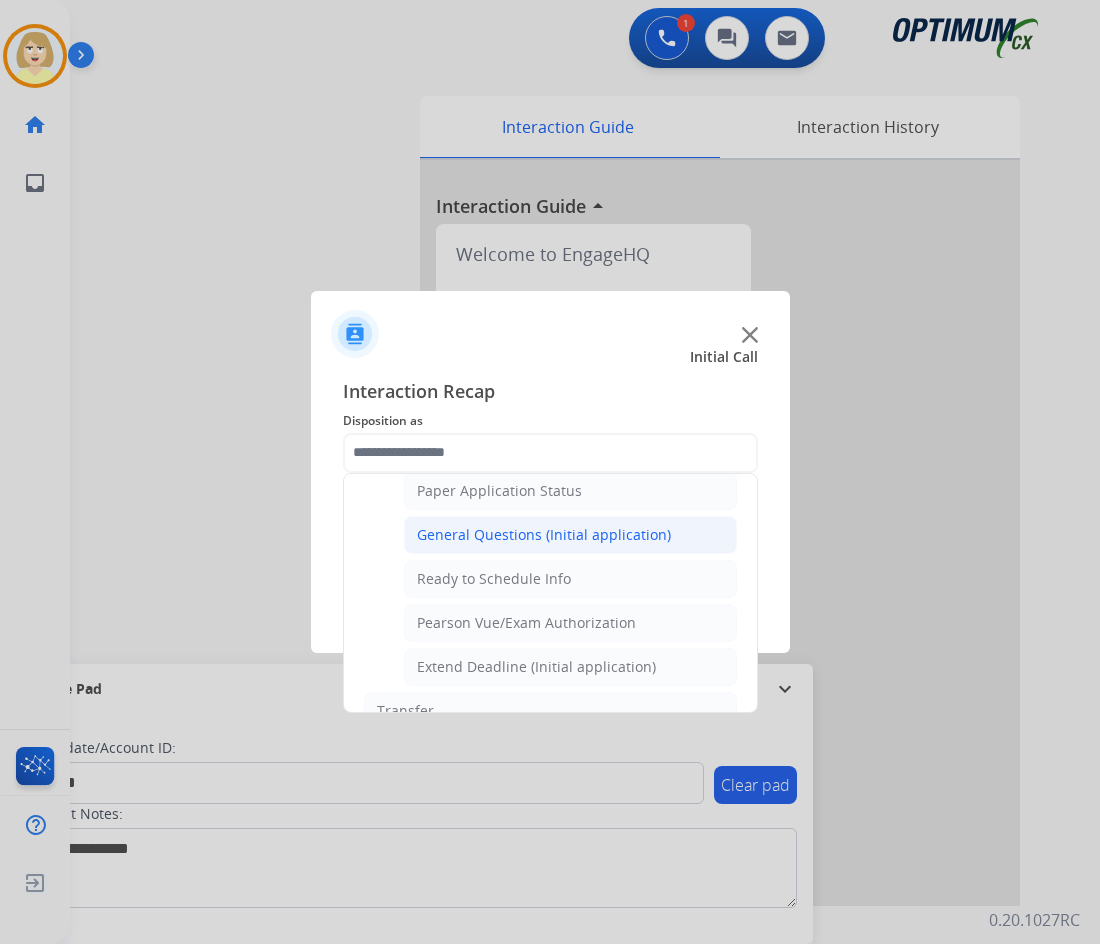 click on "General Questions (Initial application)" 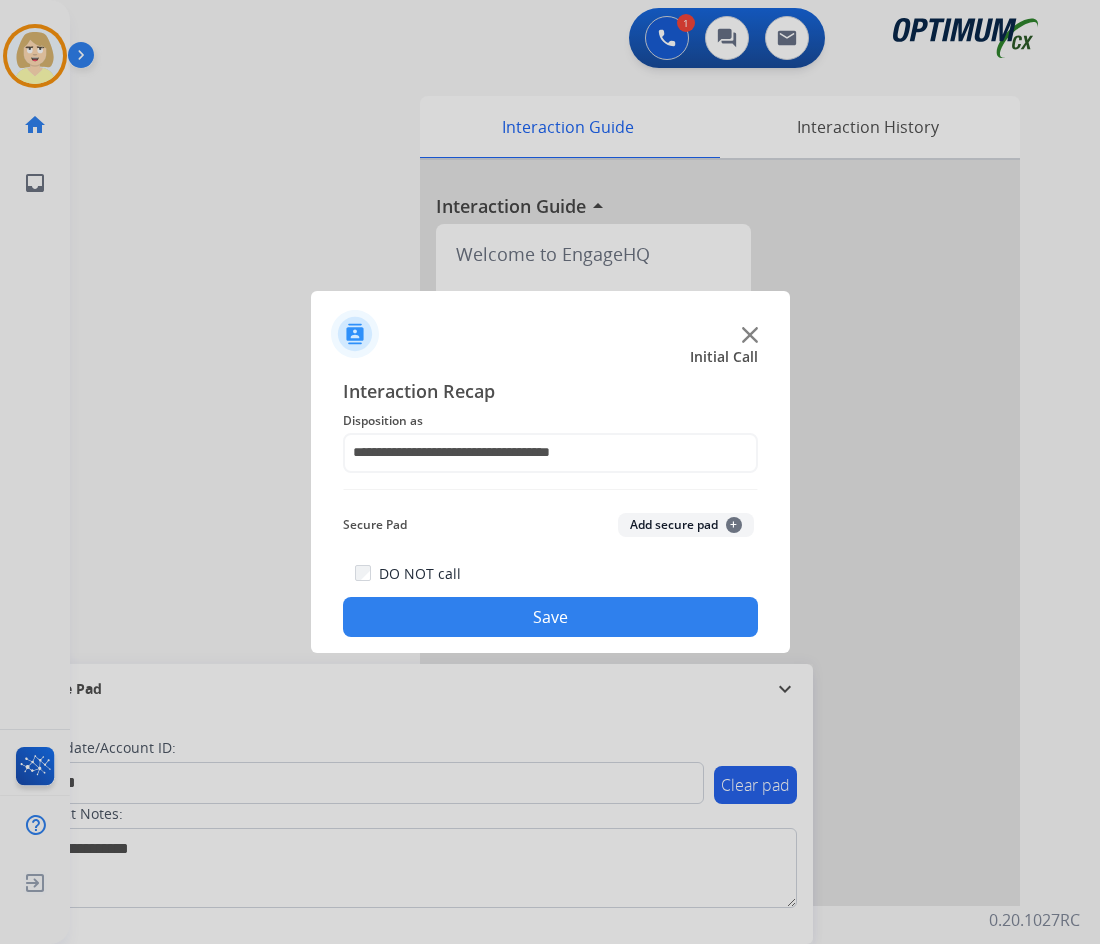 drag, startPoint x: 675, startPoint y: 522, endPoint x: 560, endPoint y: 612, distance: 146.03082 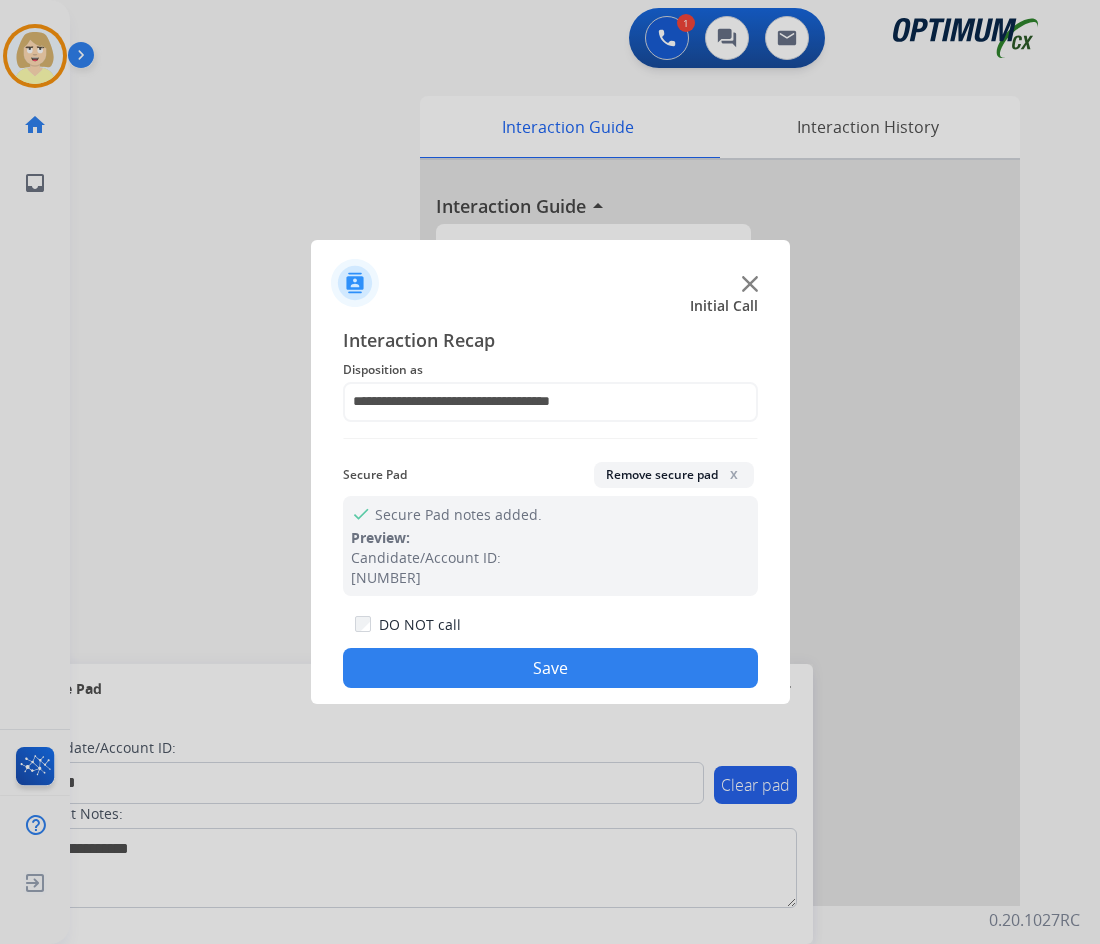 click on "Save" 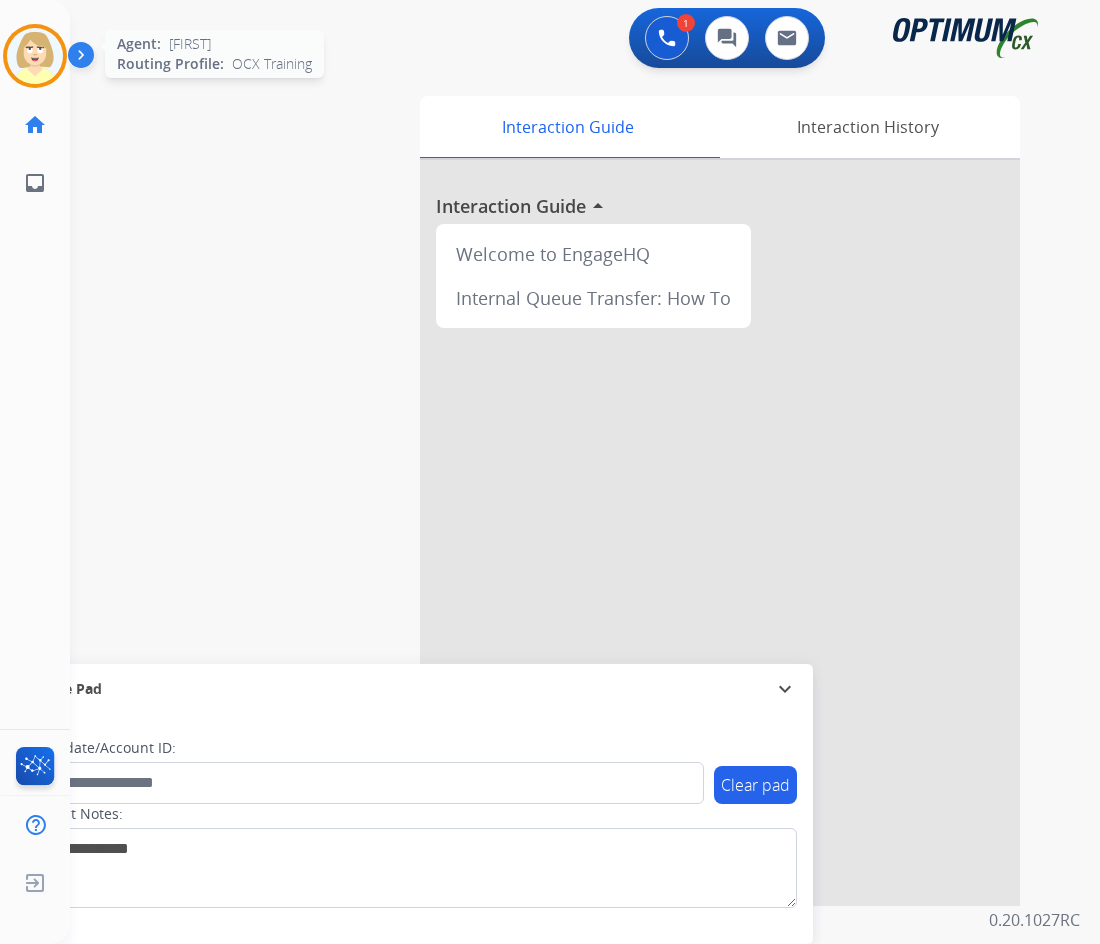 click at bounding box center (35, 56) 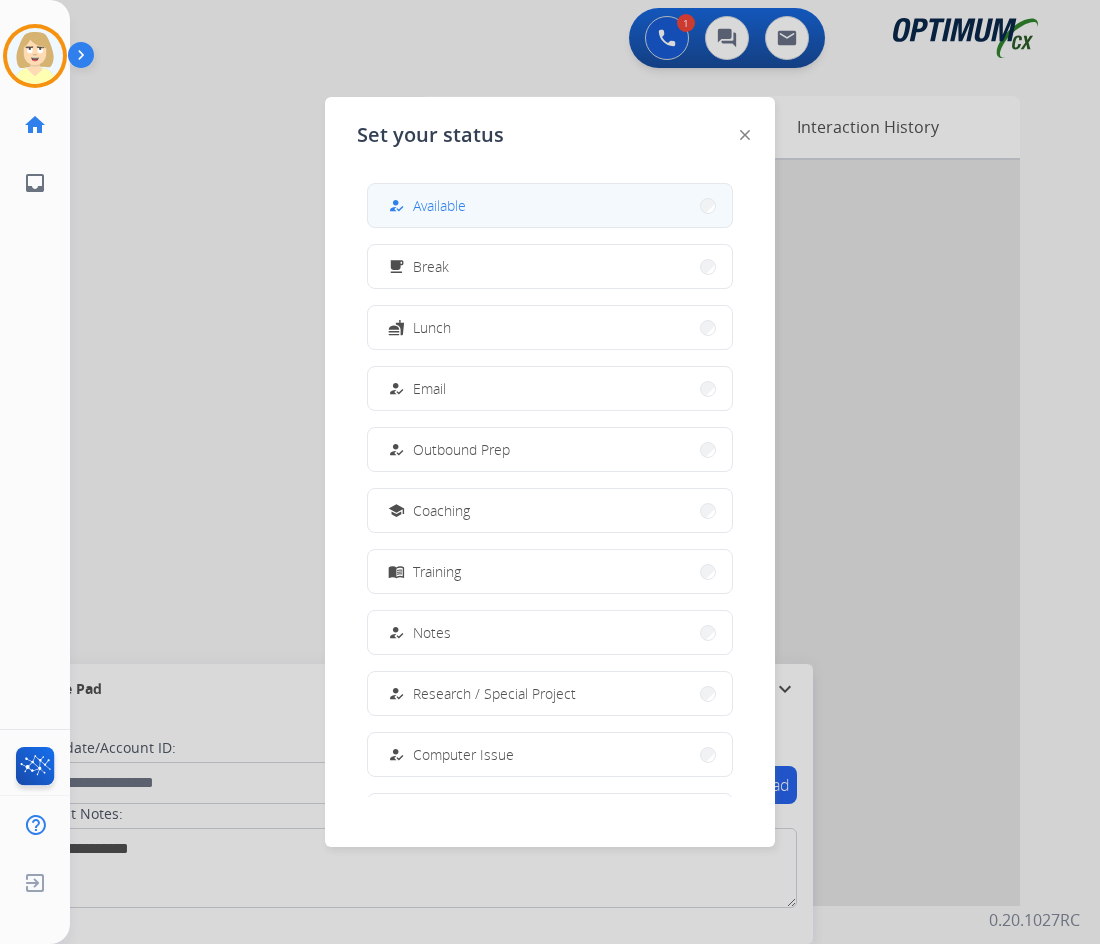 drag, startPoint x: 430, startPoint y: 208, endPoint x: 75, endPoint y: 276, distance: 361.454 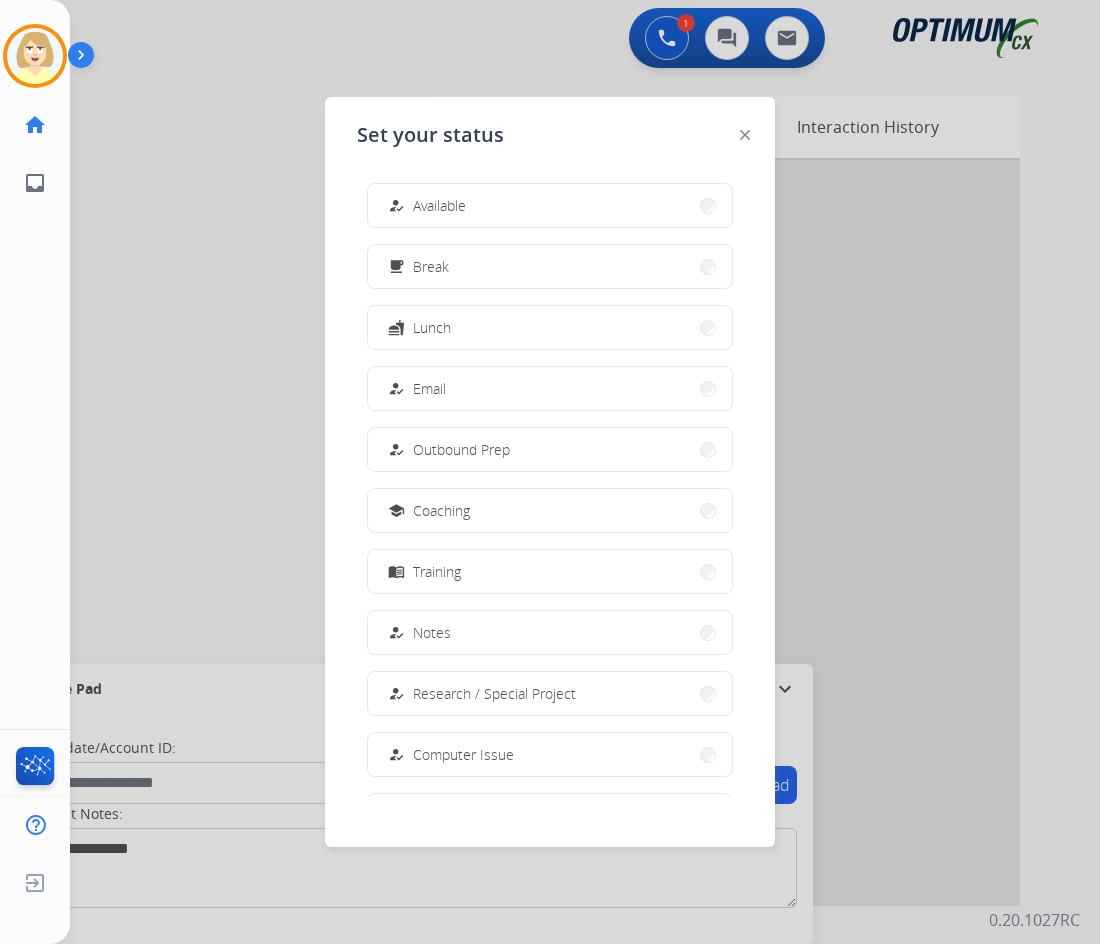 click on "Available" at bounding box center (439, 205) 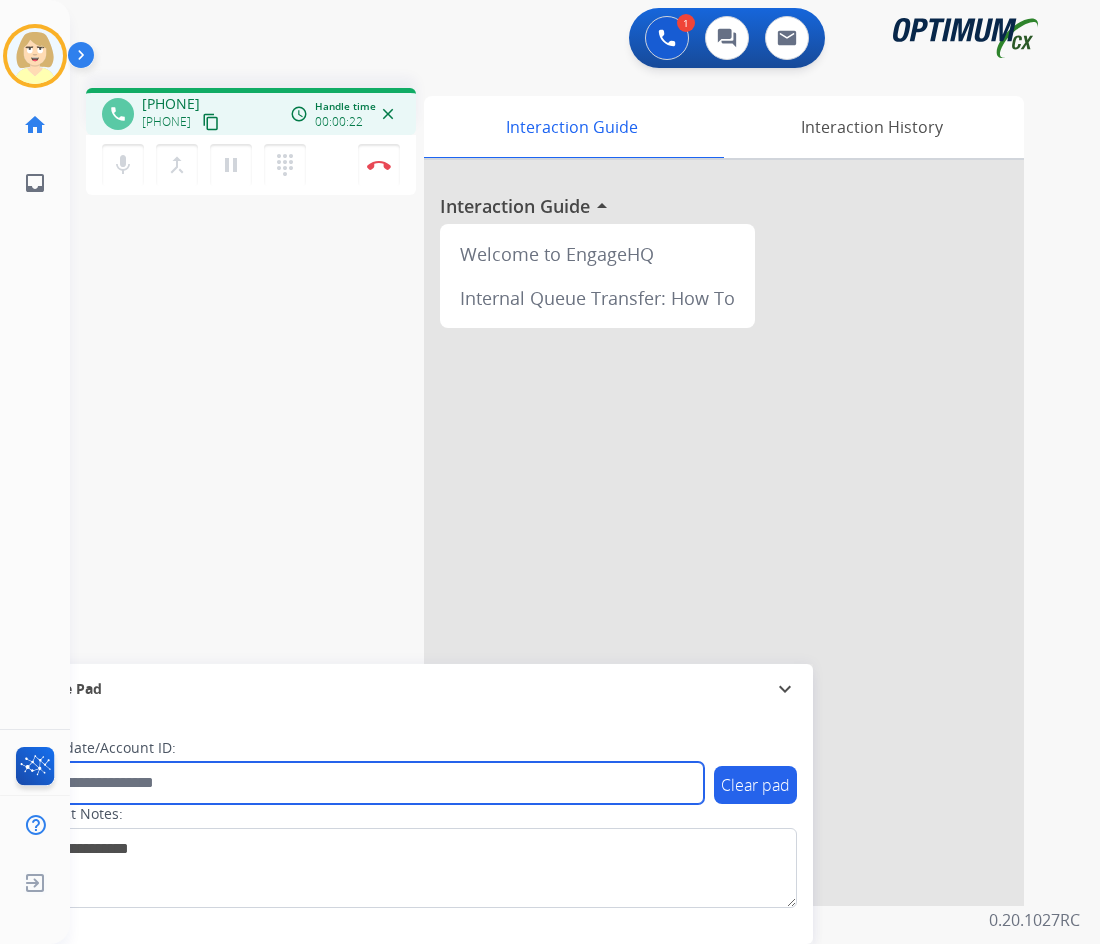 click at bounding box center [365, 783] 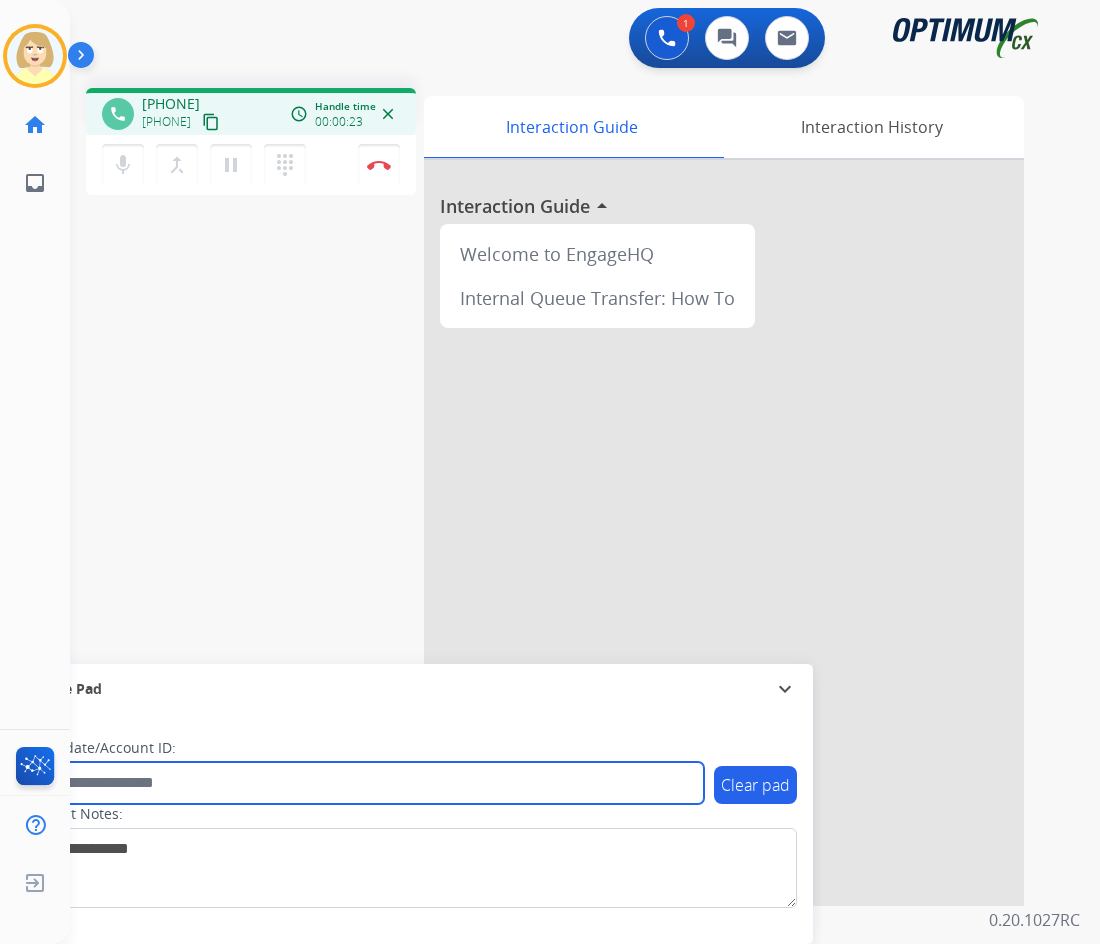paste on "*******" 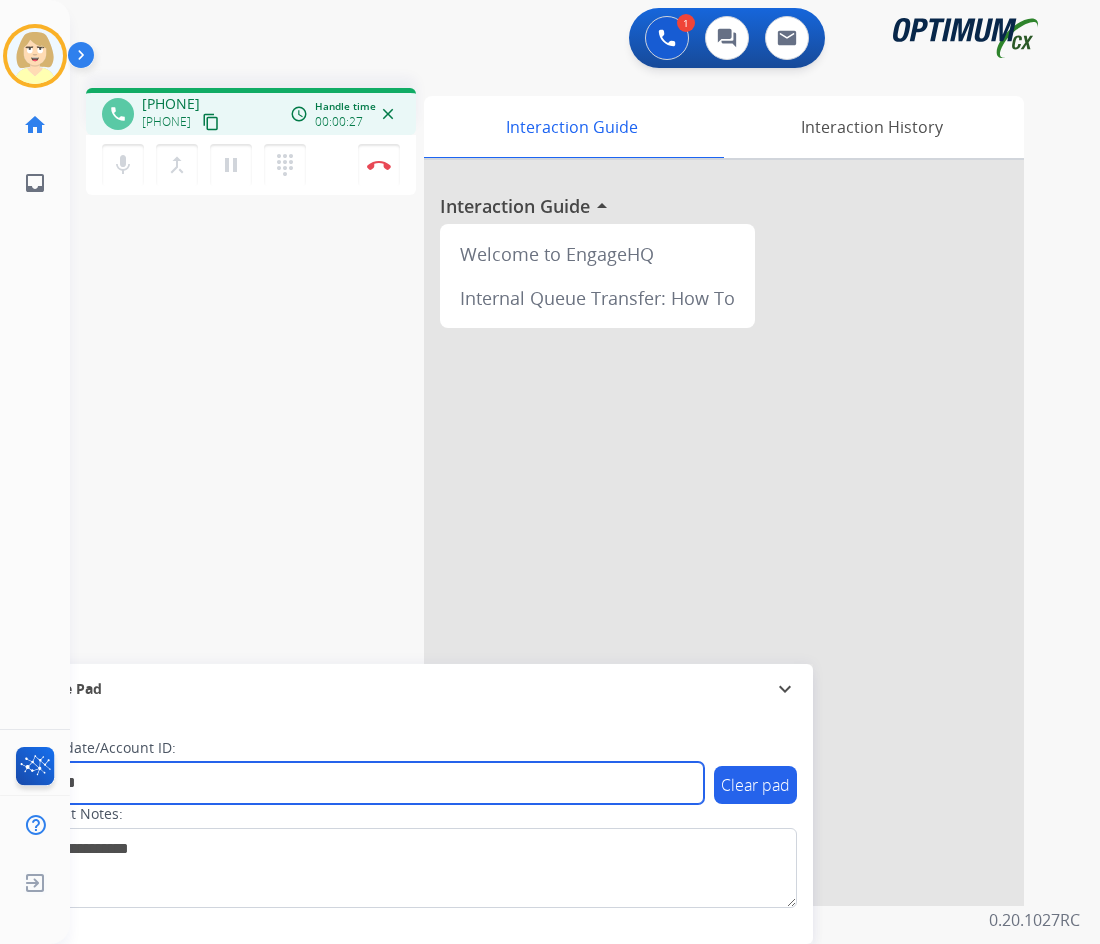 type on "*******" 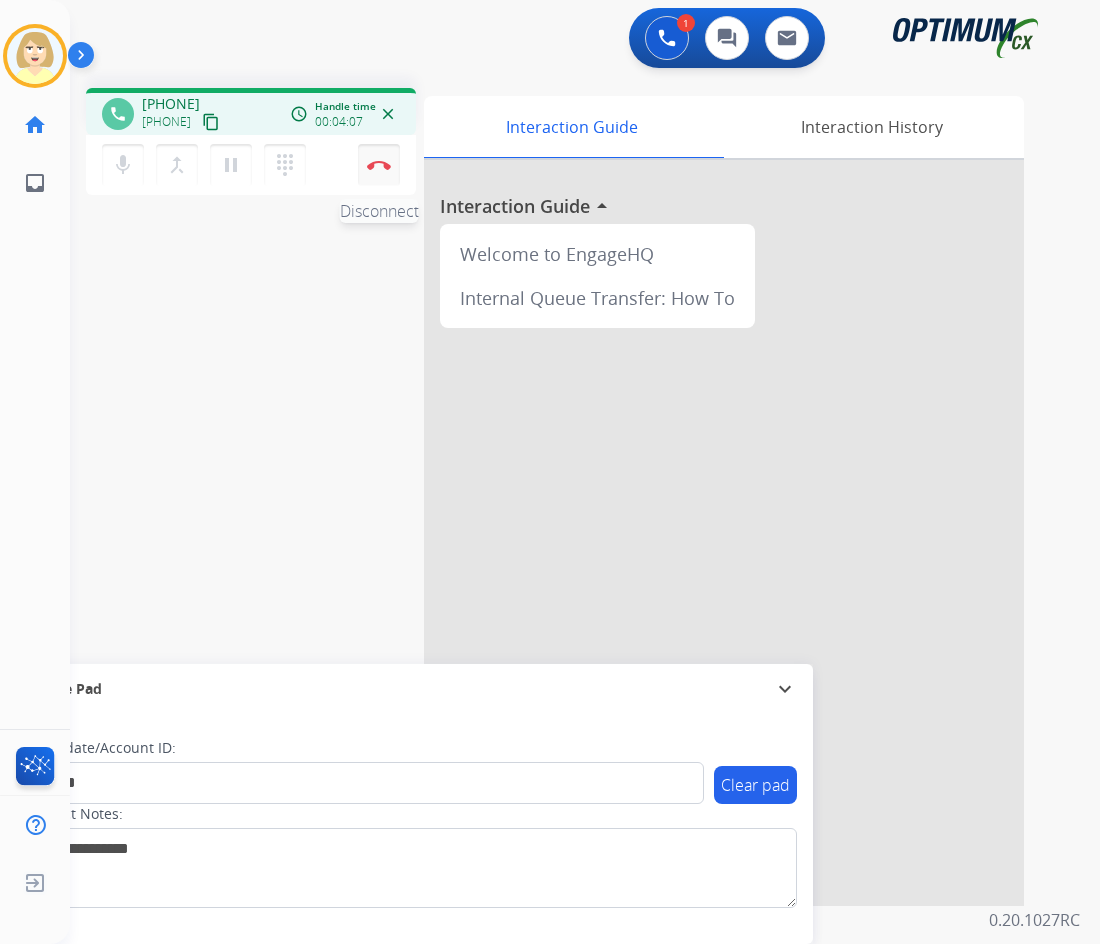 click on "Disconnect" at bounding box center [379, 165] 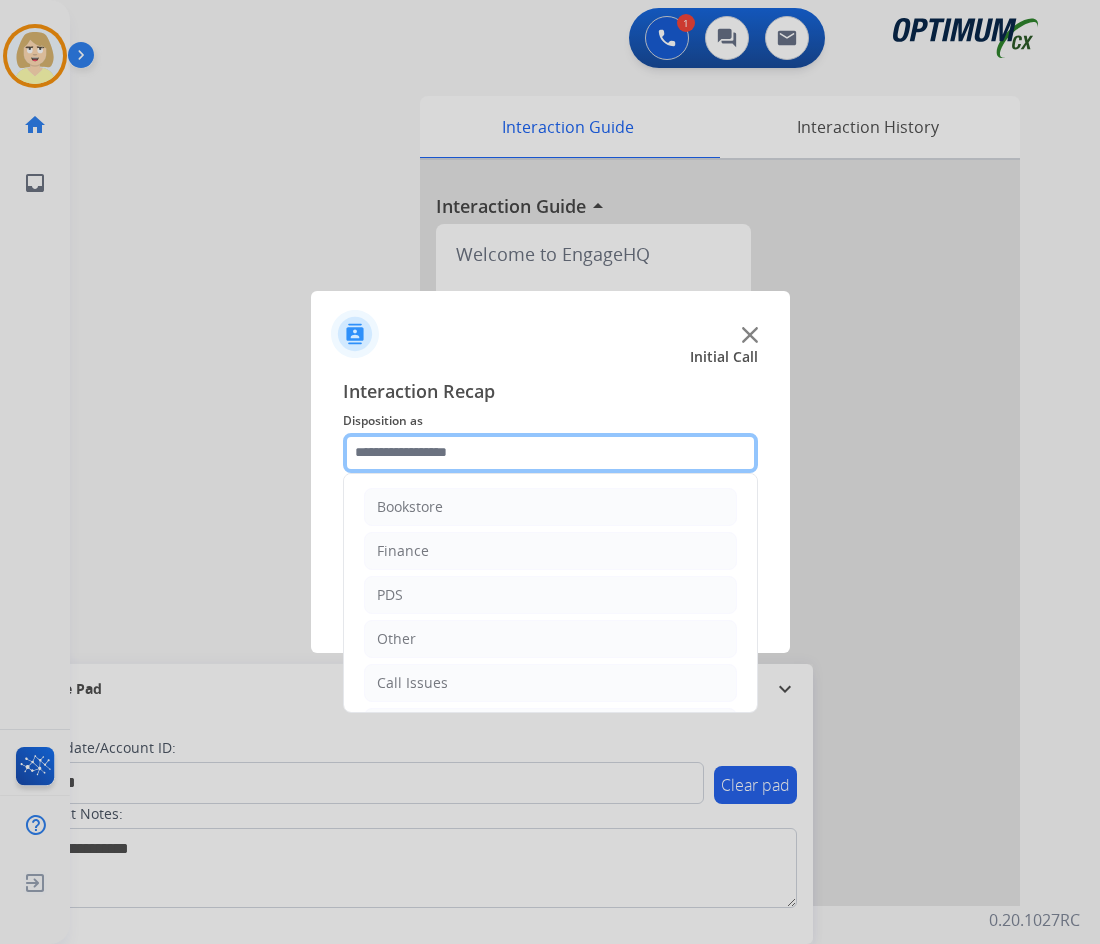 click 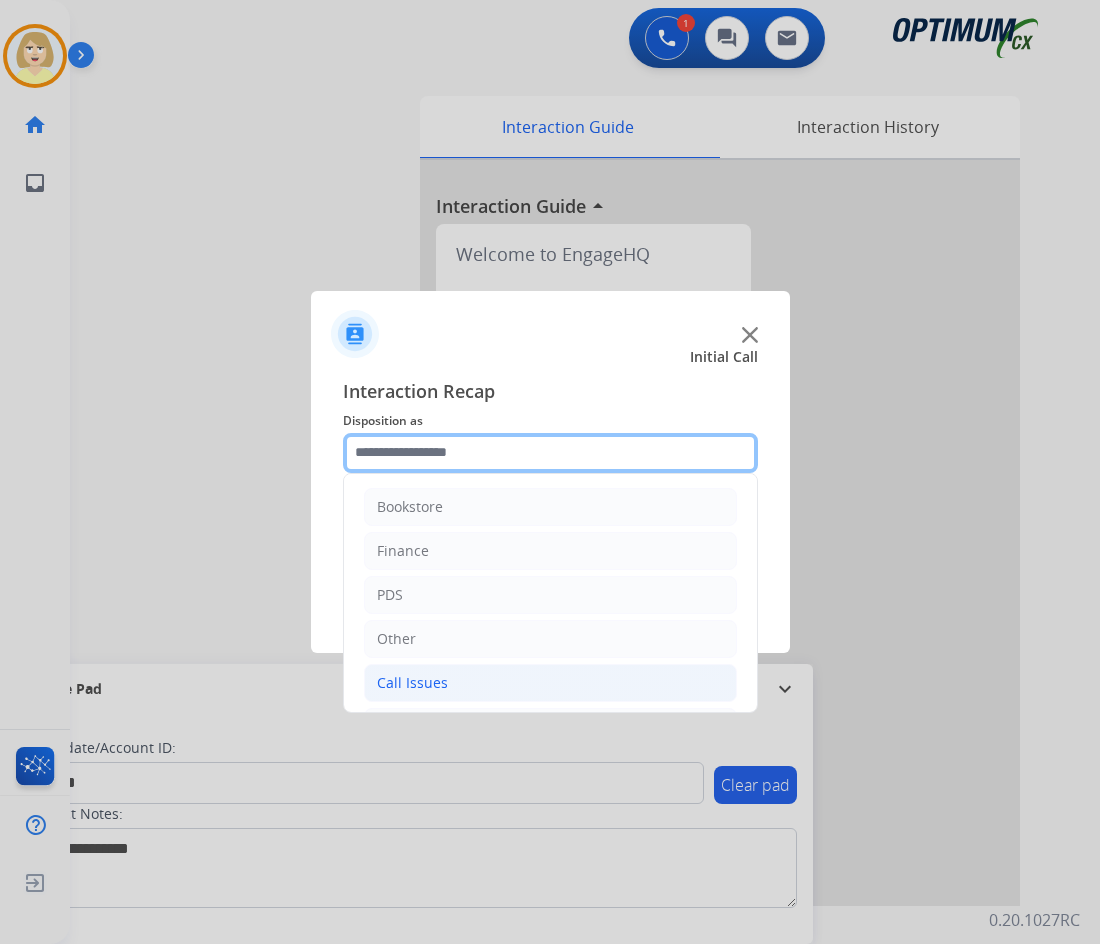 scroll, scrollTop: 136, scrollLeft: 0, axis: vertical 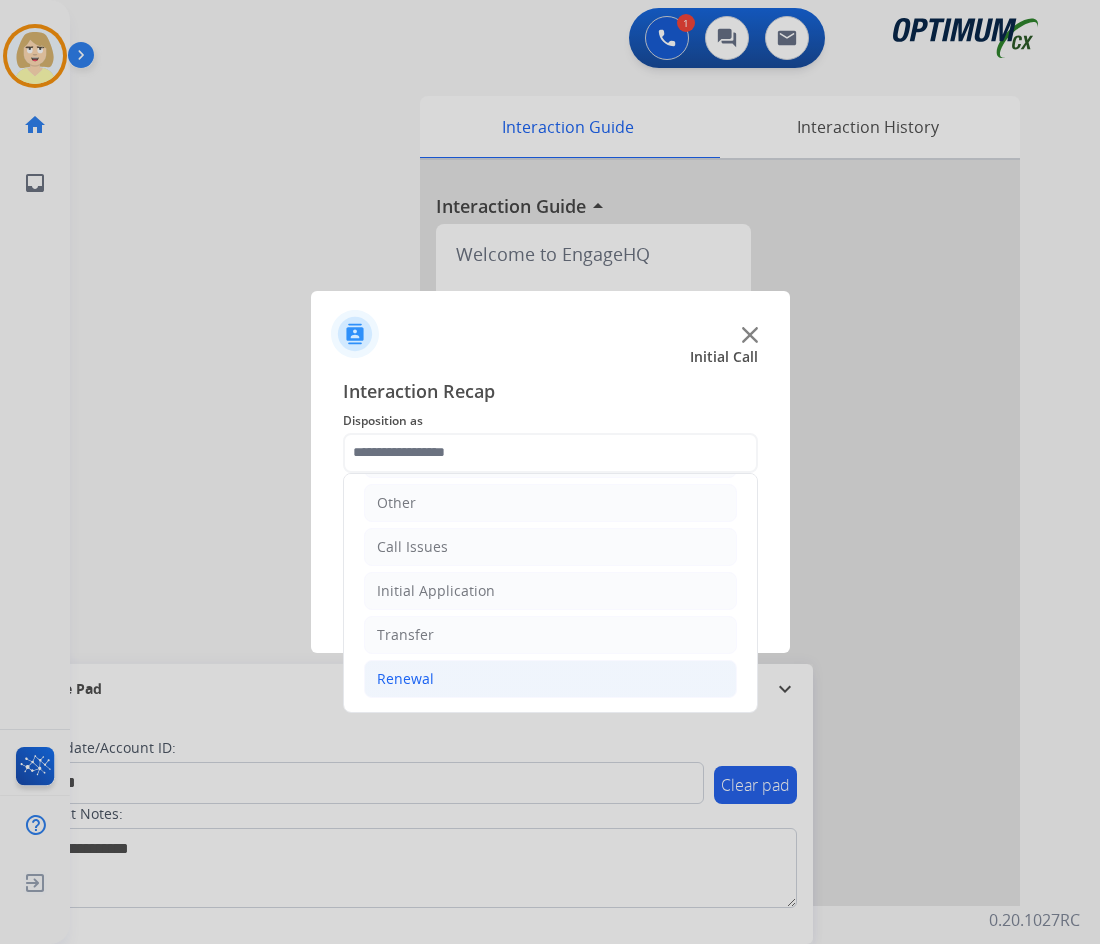 click on "Renewal" 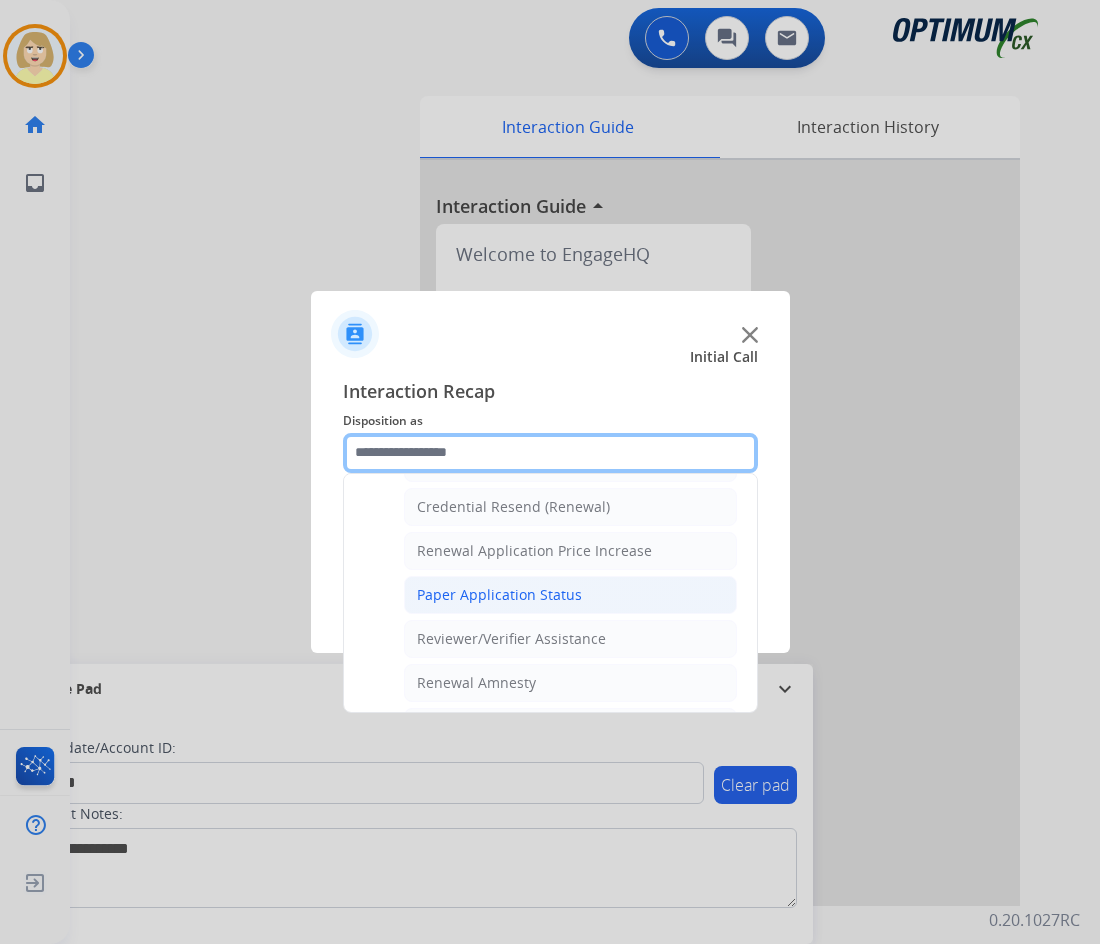 scroll, scrollTop: 536, scrollLeft: 0, axis: vertical 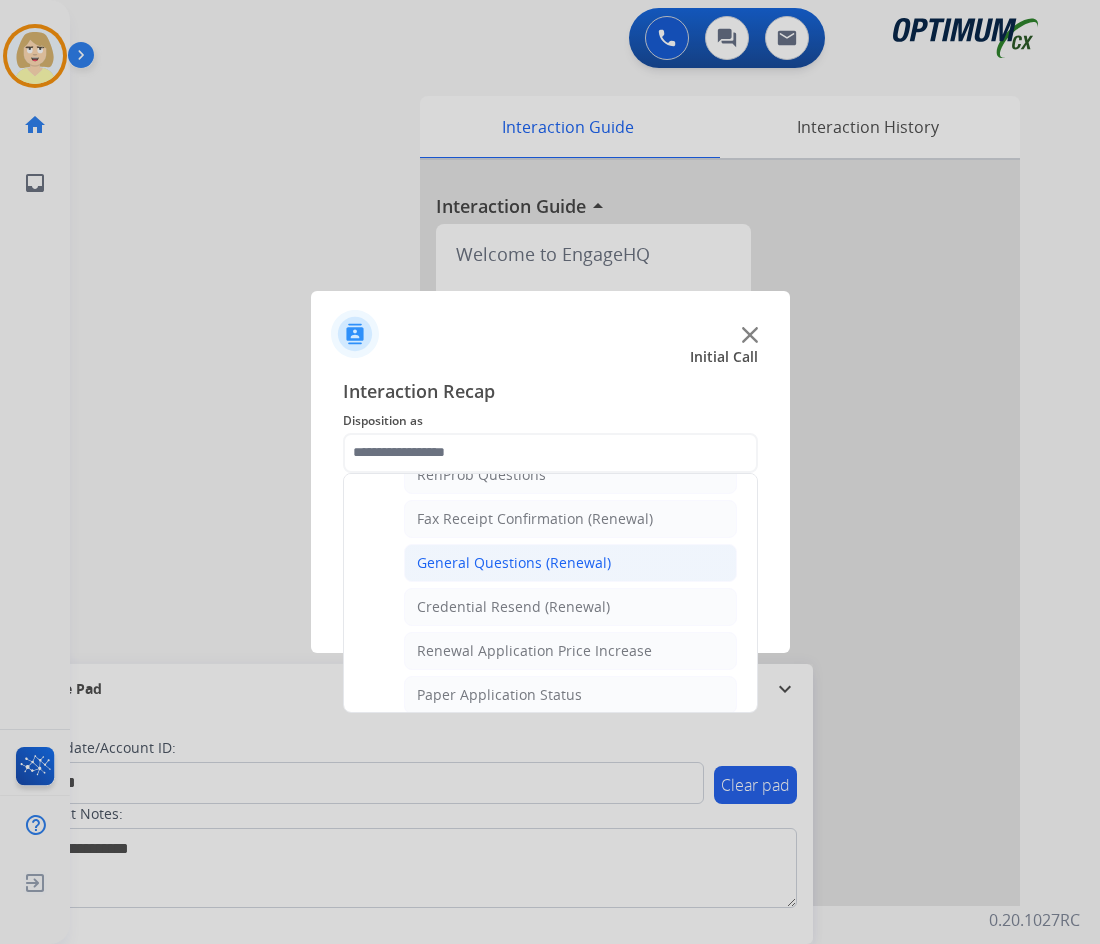 click on "General Questions (Renewal)" 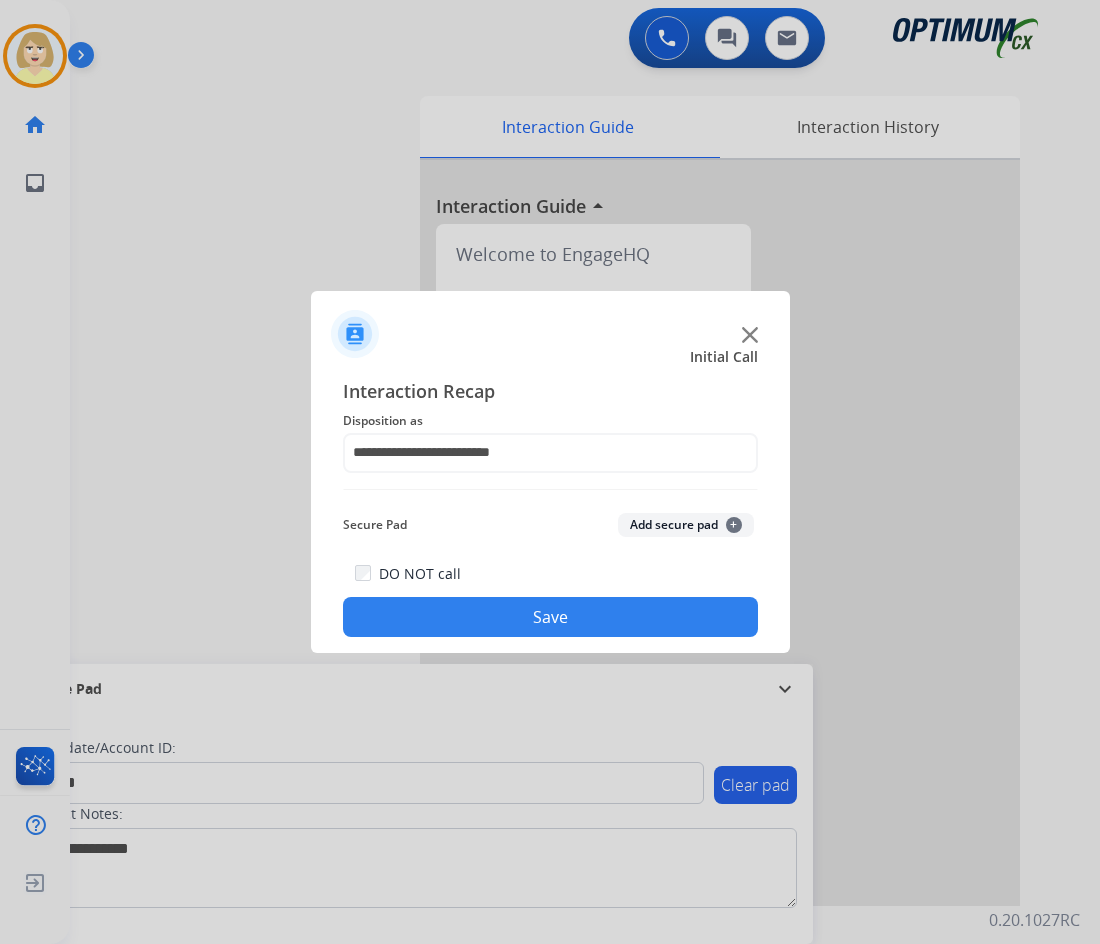 drag, startPoint x: 654, startPoint y: 523, endPoint x: 559, endPoint y: 615, distance: 132.24599 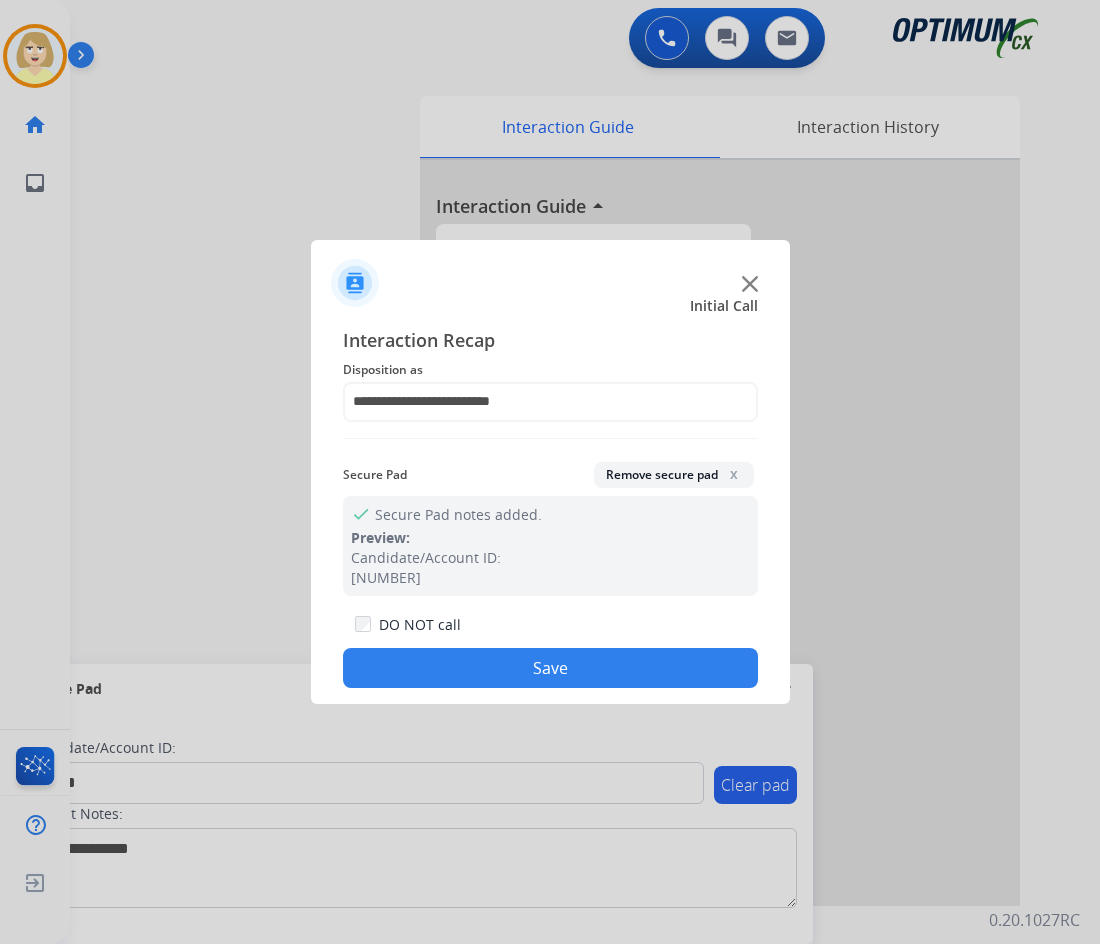 drag, startPoint x: 479, startPoint y: 667, endPoint x: 224, endPoint y: 480, distance: 316.2183 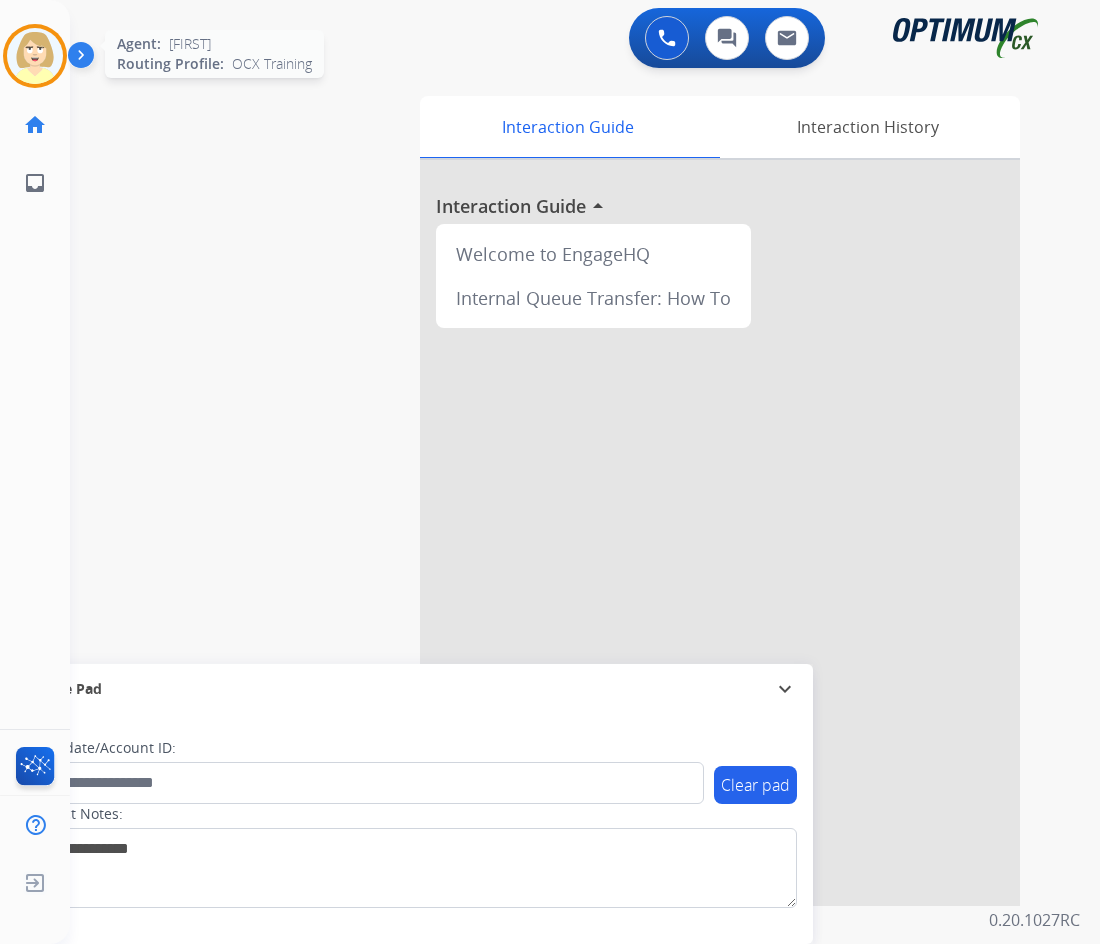 click at bounding box center (35, 56) 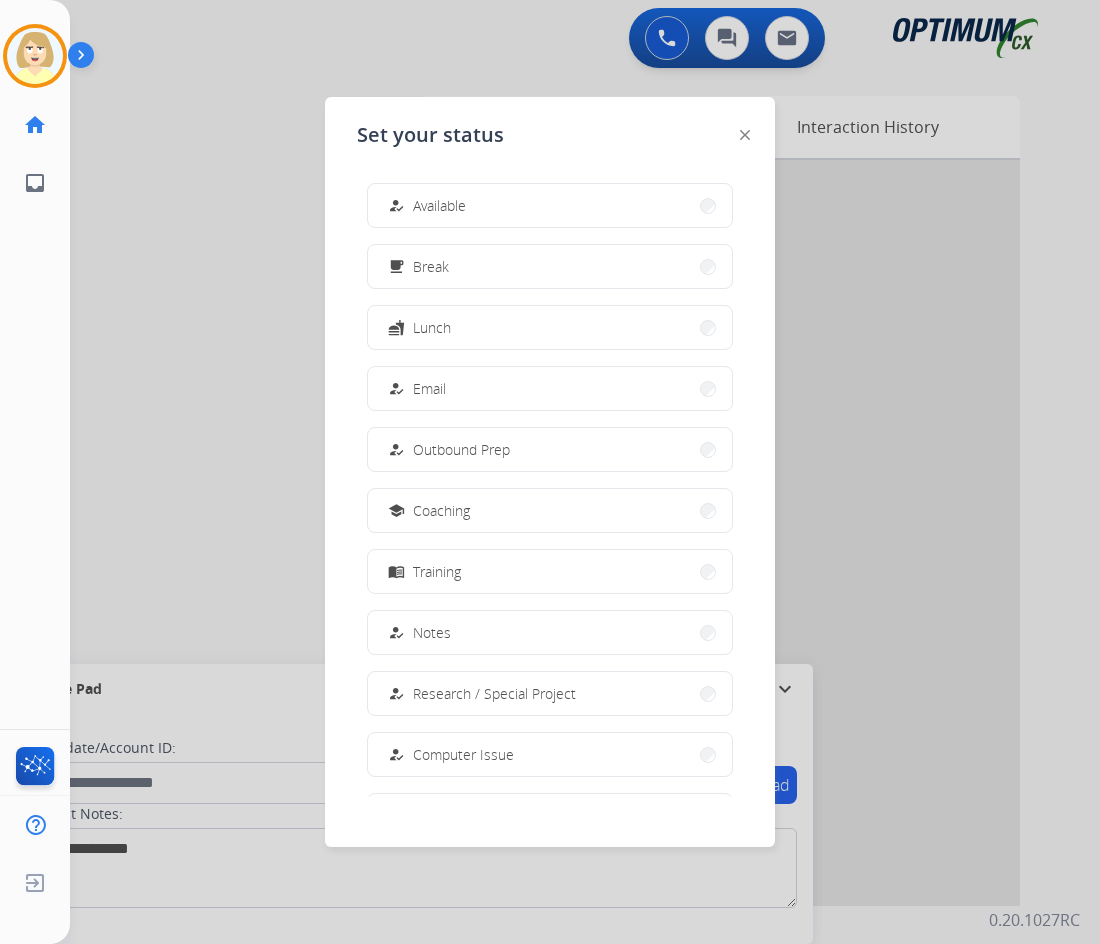 drag, startPoint x: 448, startPoint y: 207, endPoint x: 125, endPoint y: 242, distance: 324.89075 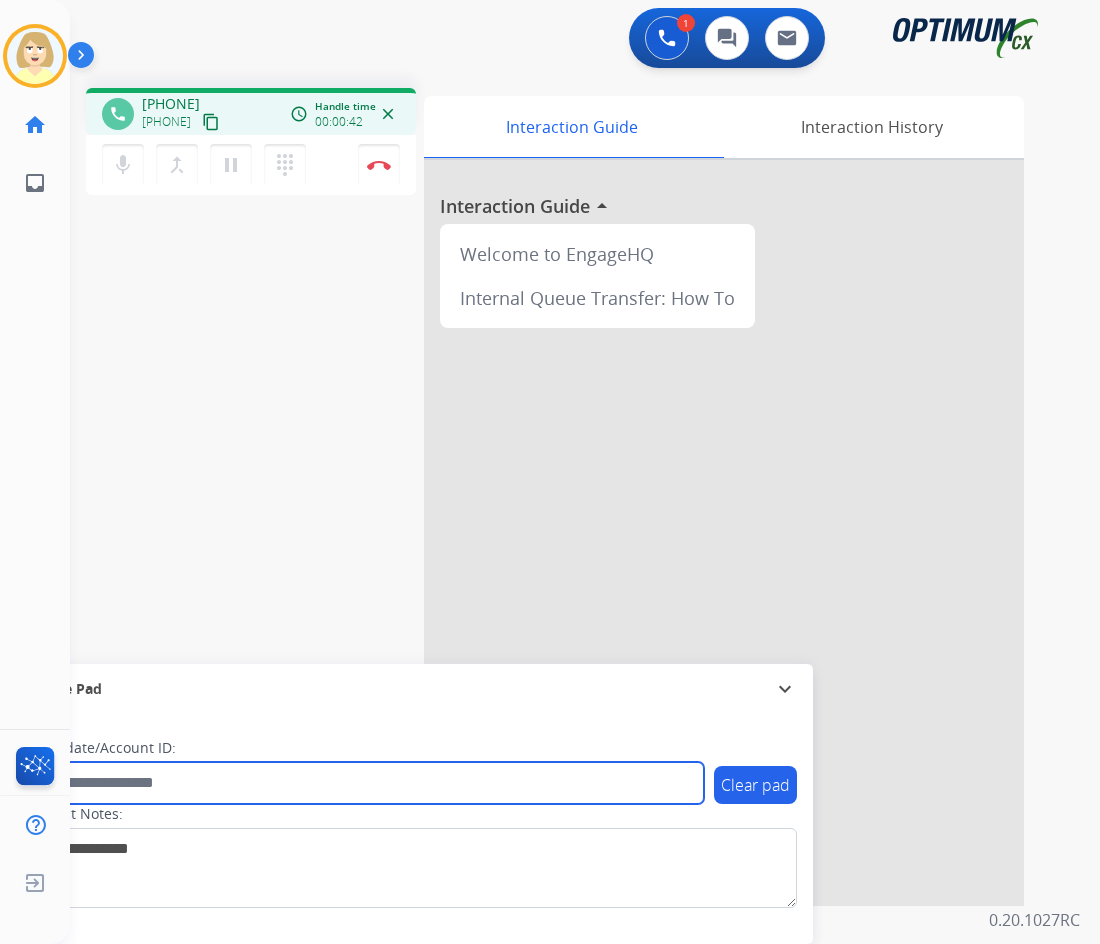 click at bounding box center [365, 783] 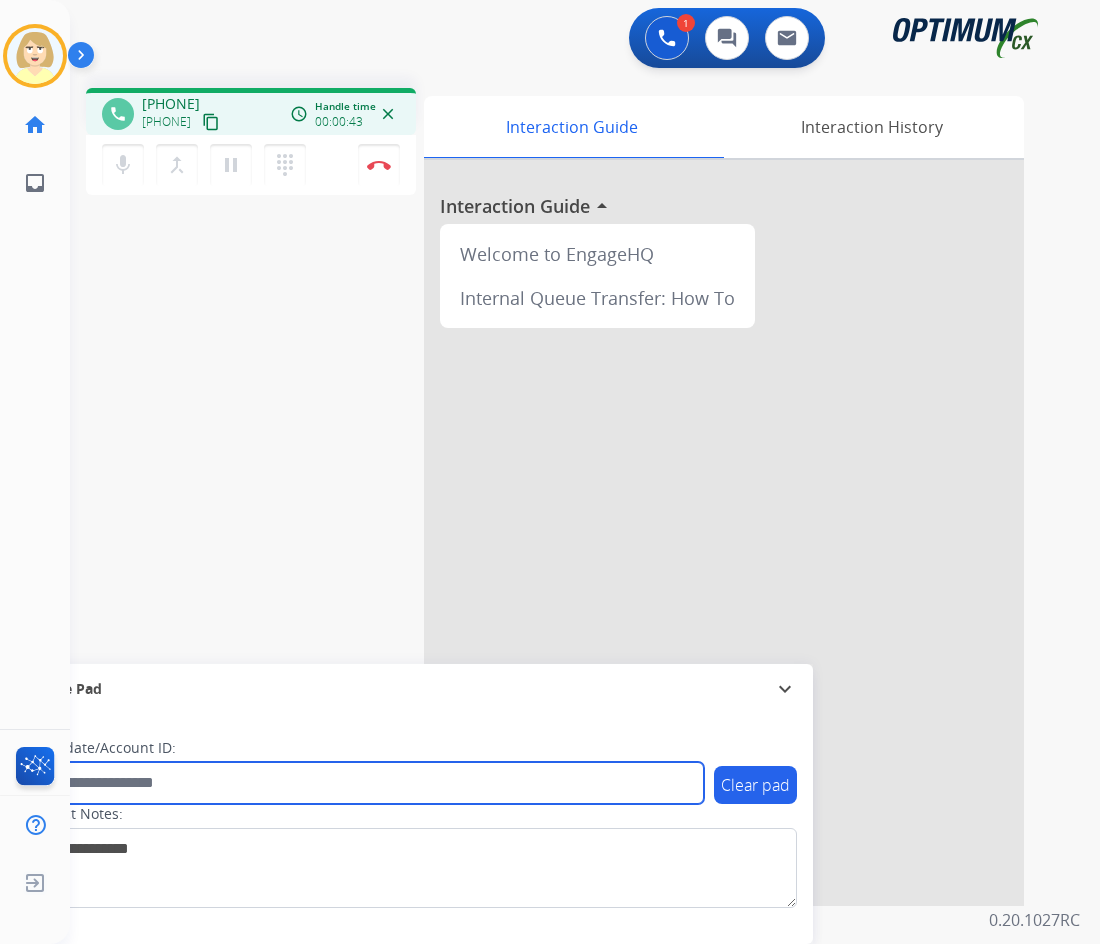 paste on "*******" 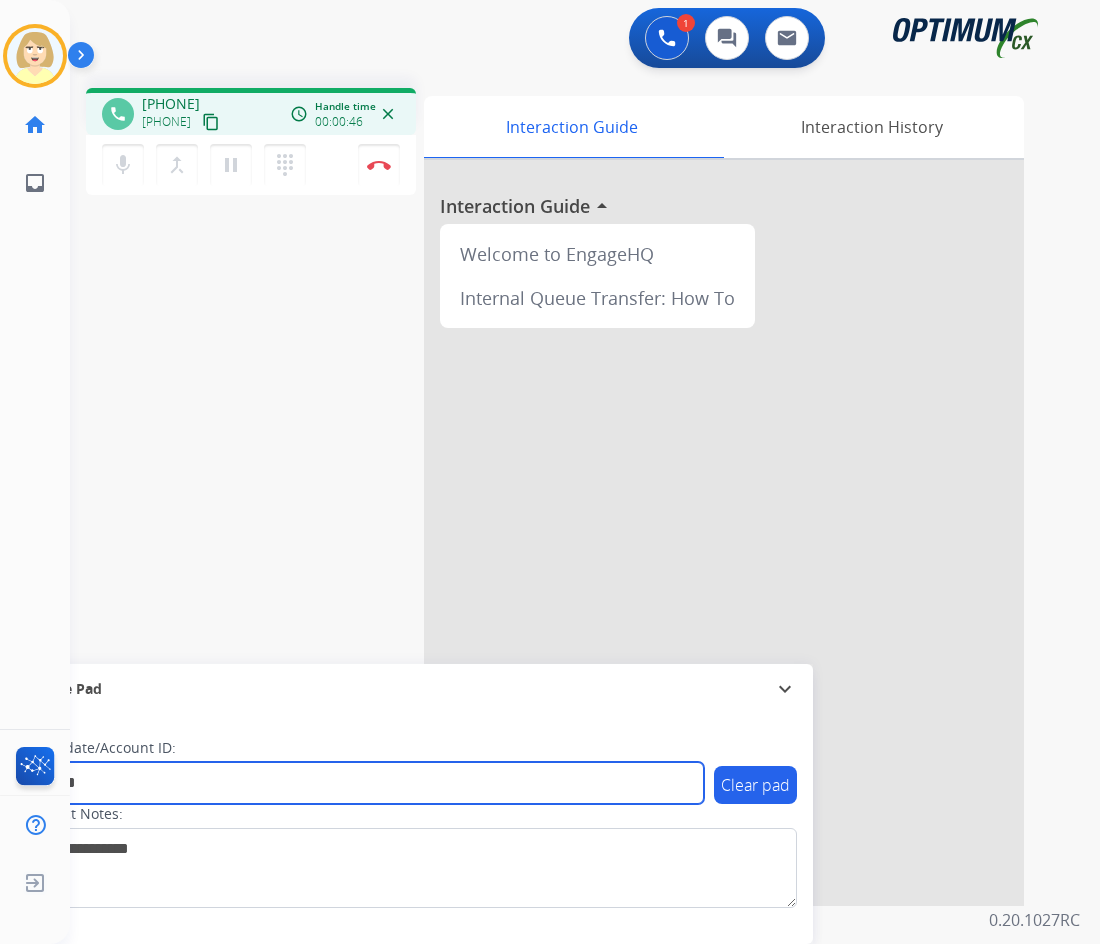 type on "*******" 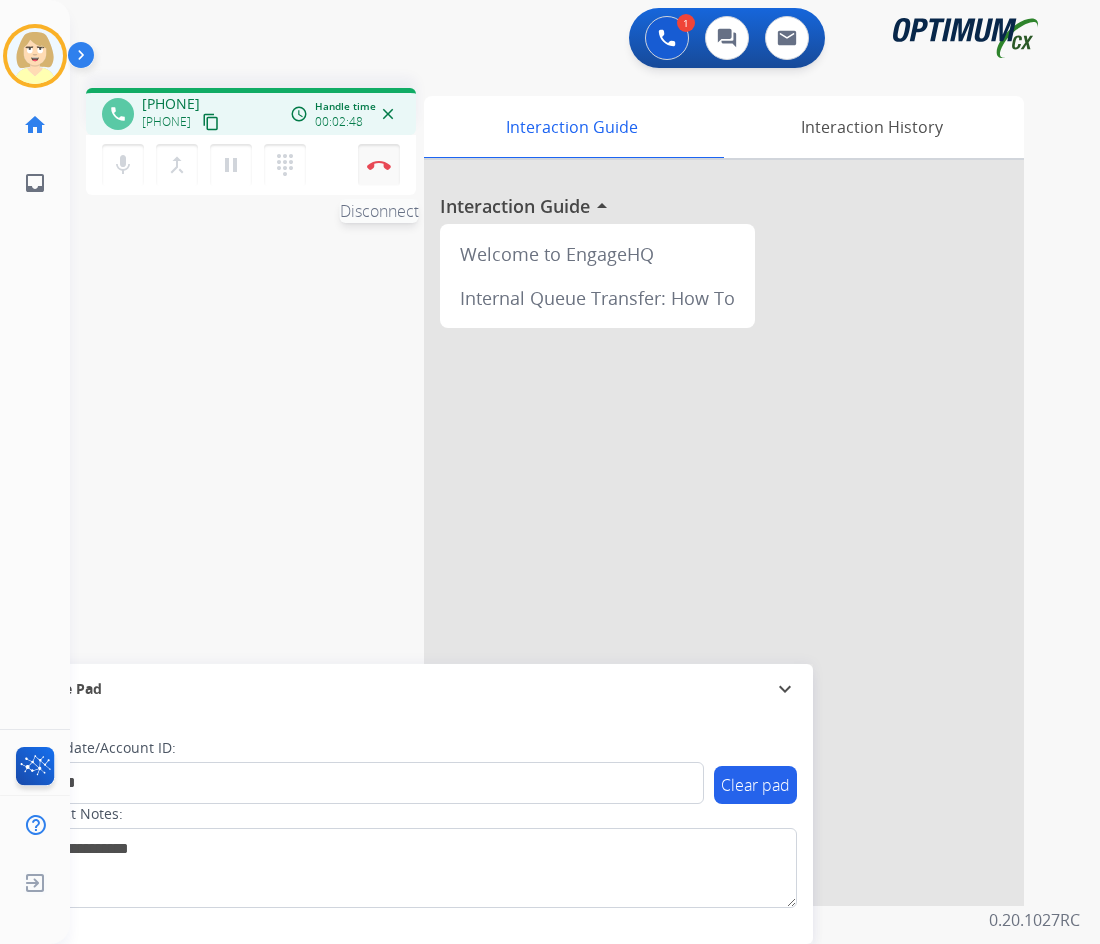 click on "Disconnect" at bounding box center [379, 165] 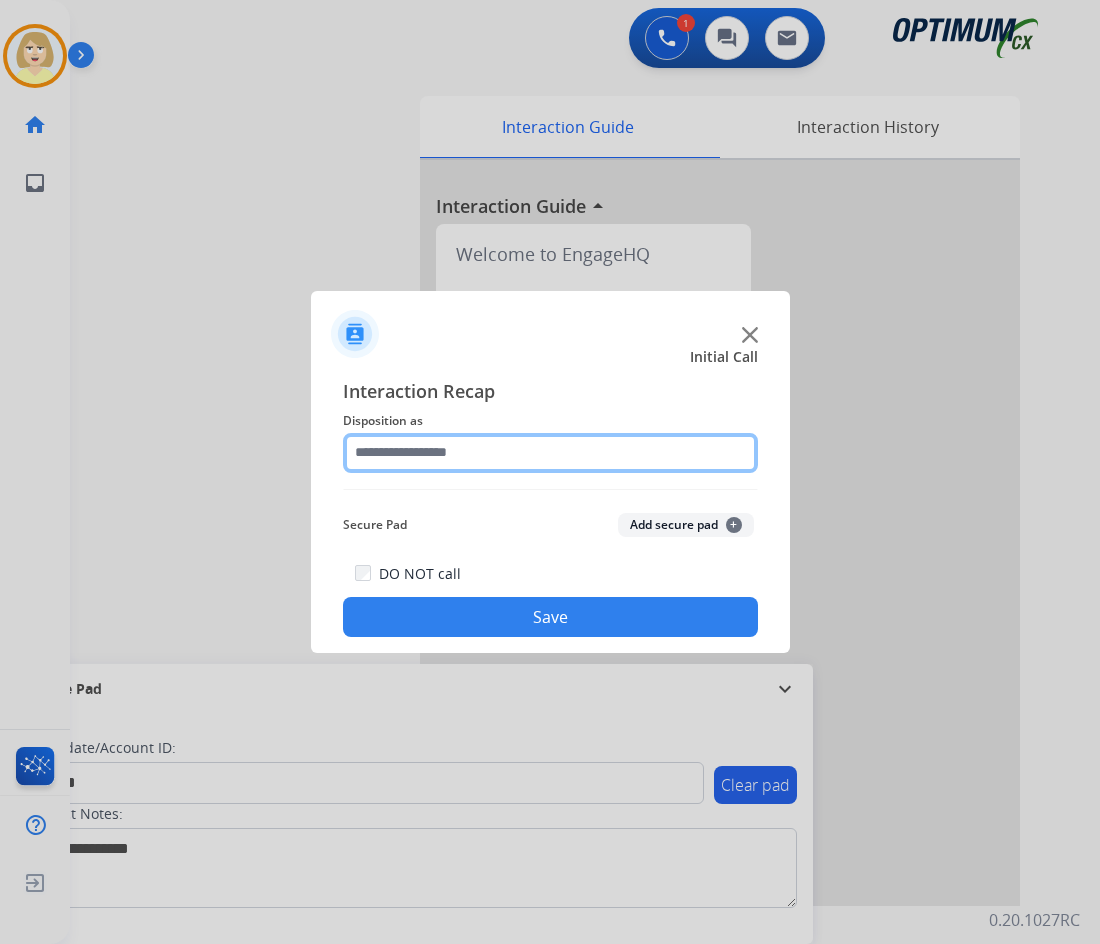 click 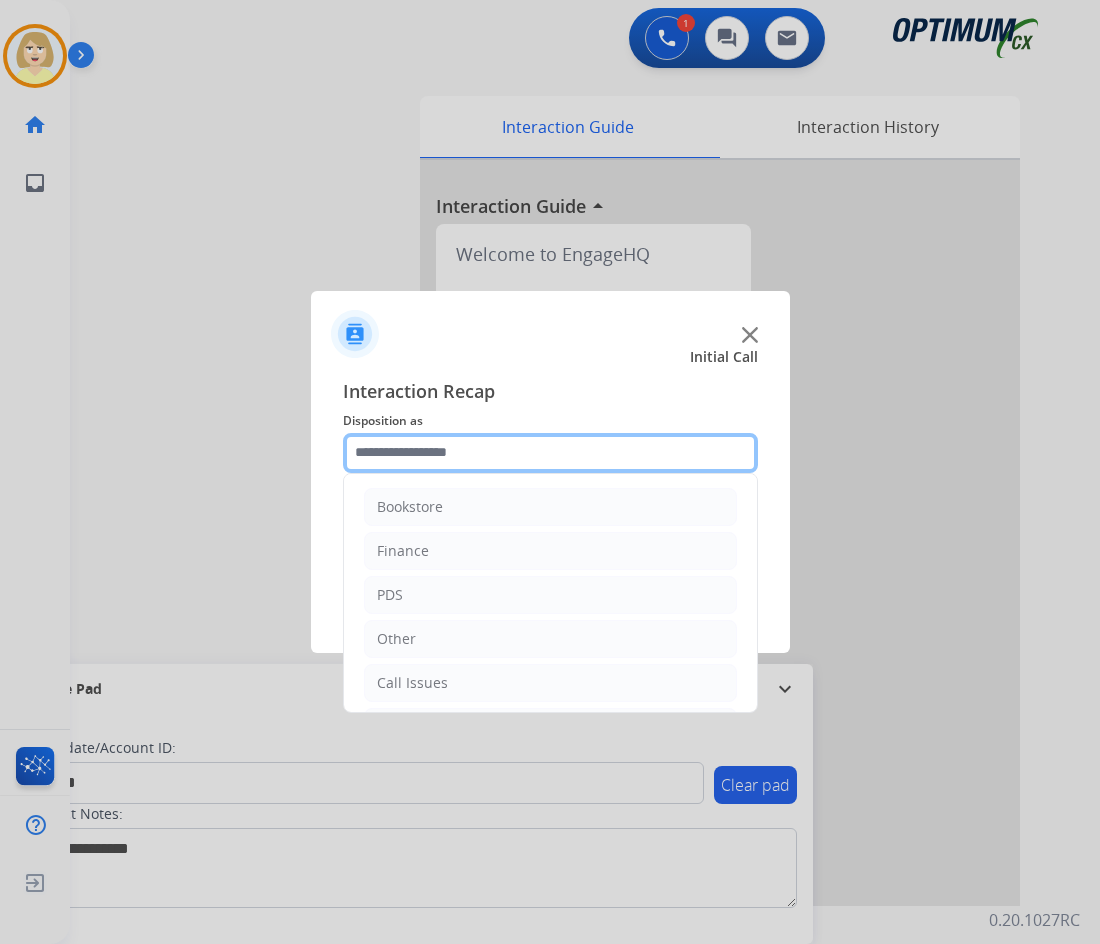 scroll, scrollTop: 136, scrollLeft: 0, axis: vertical 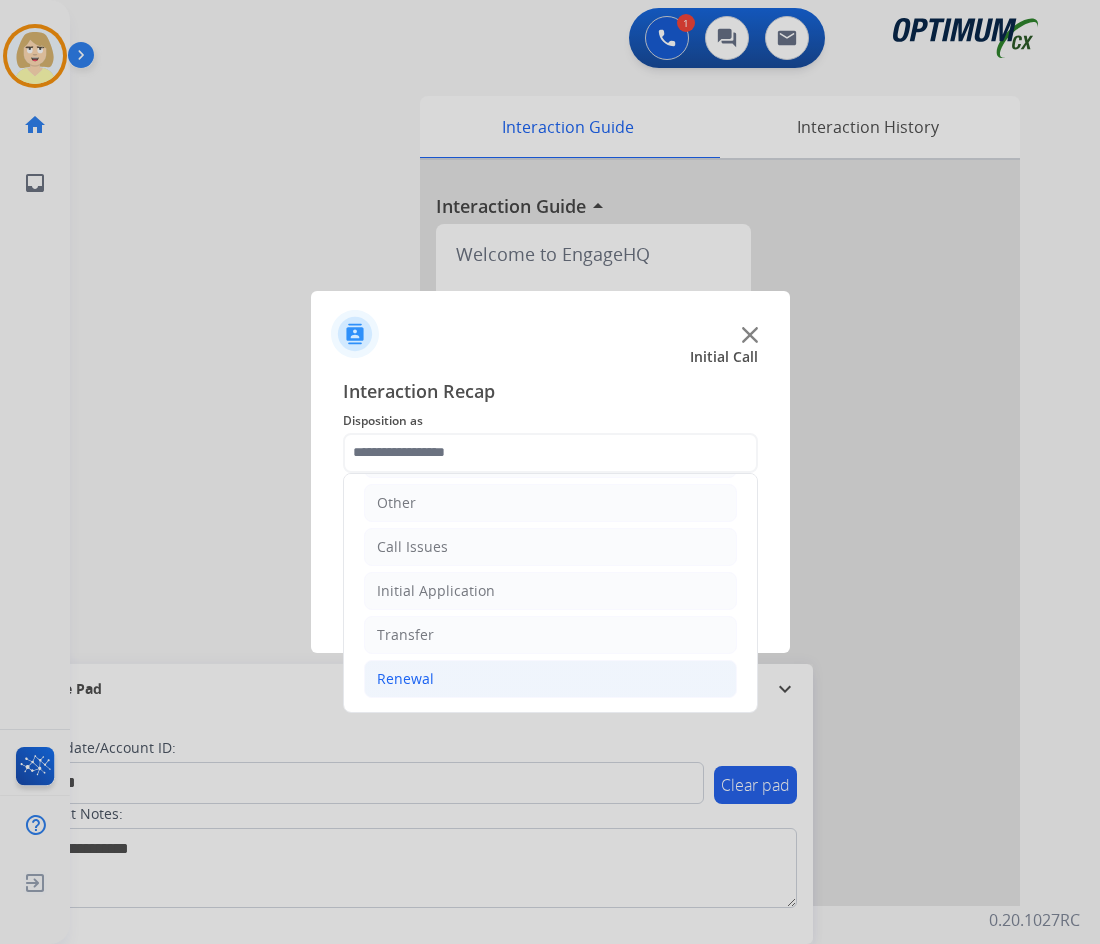 click on "Renewal" 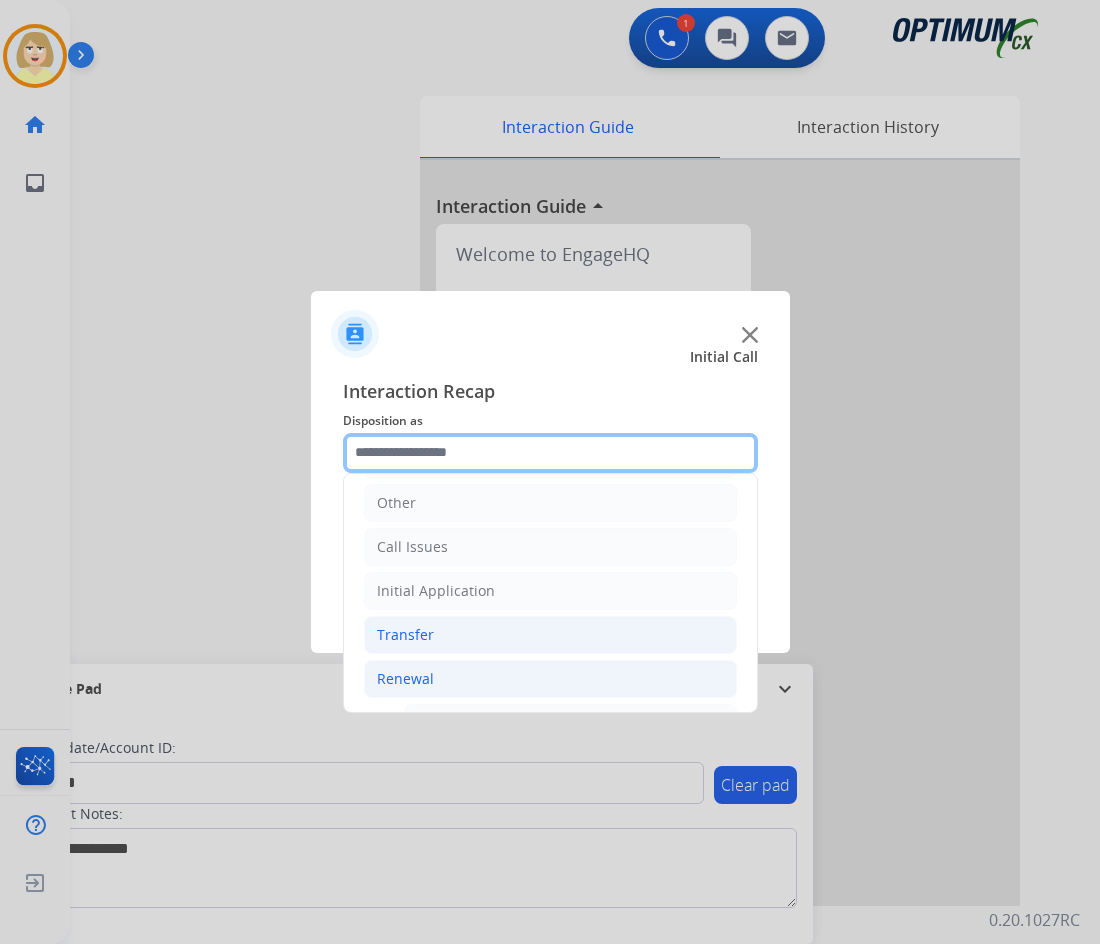 scroll, scrollTop: 436, scrollLeft: 0, axis: vertical 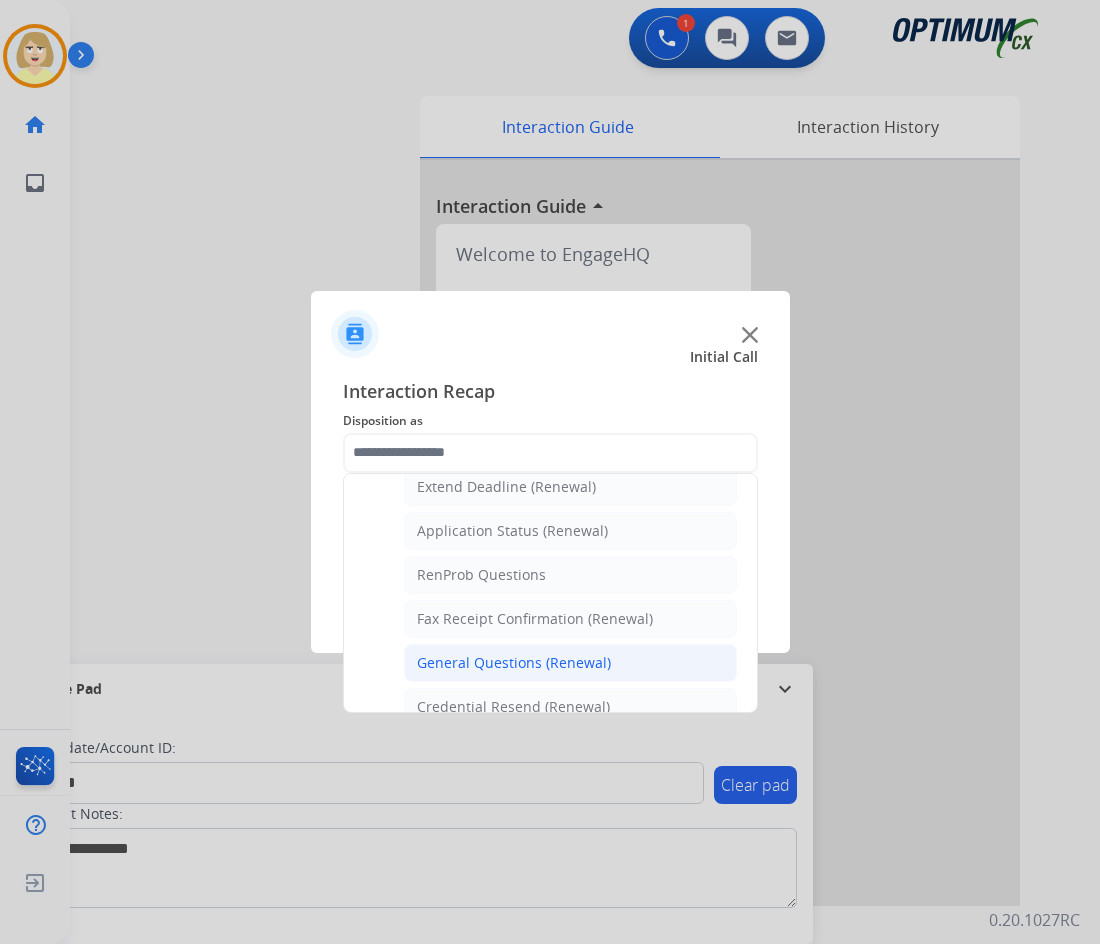 click on "General Questions (Renewal)" 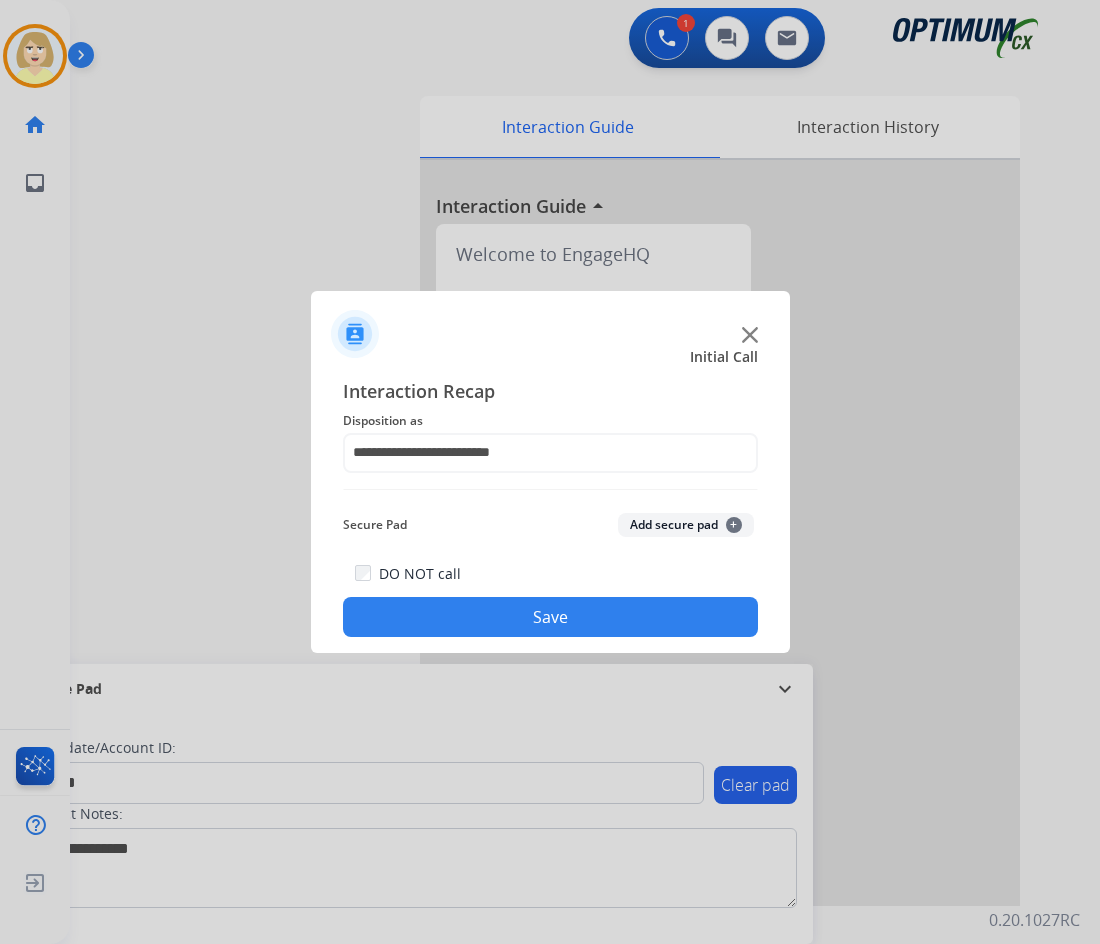 click on "Add secure pad  +" 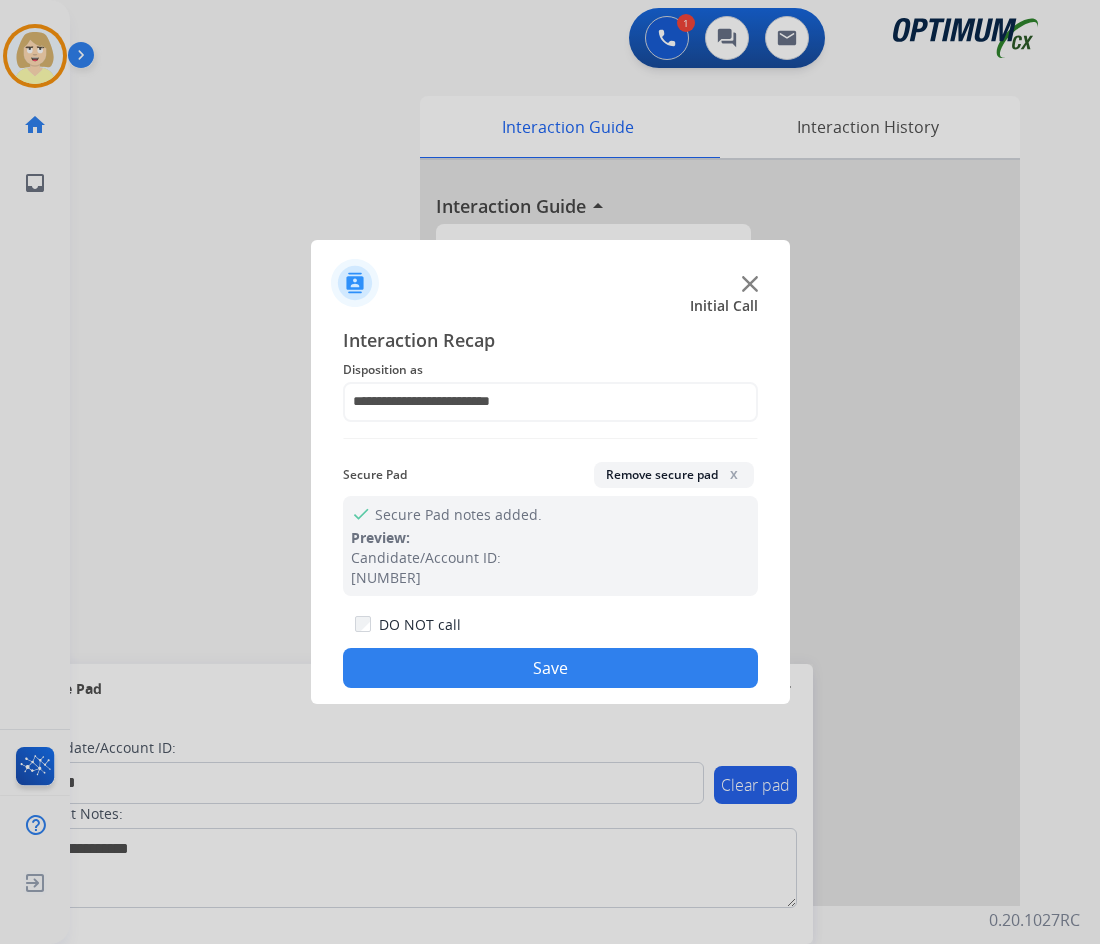 click on "Save" 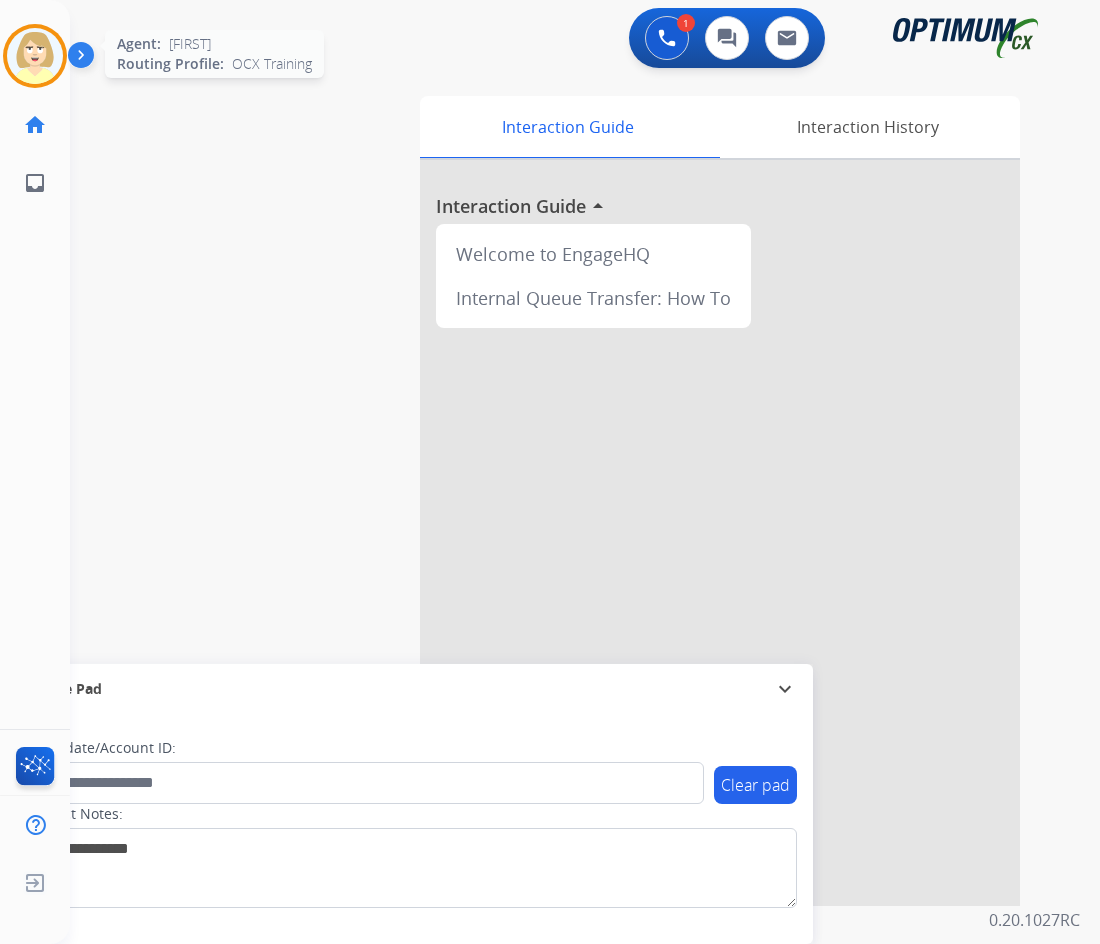 click at bounding box center [35, 56] 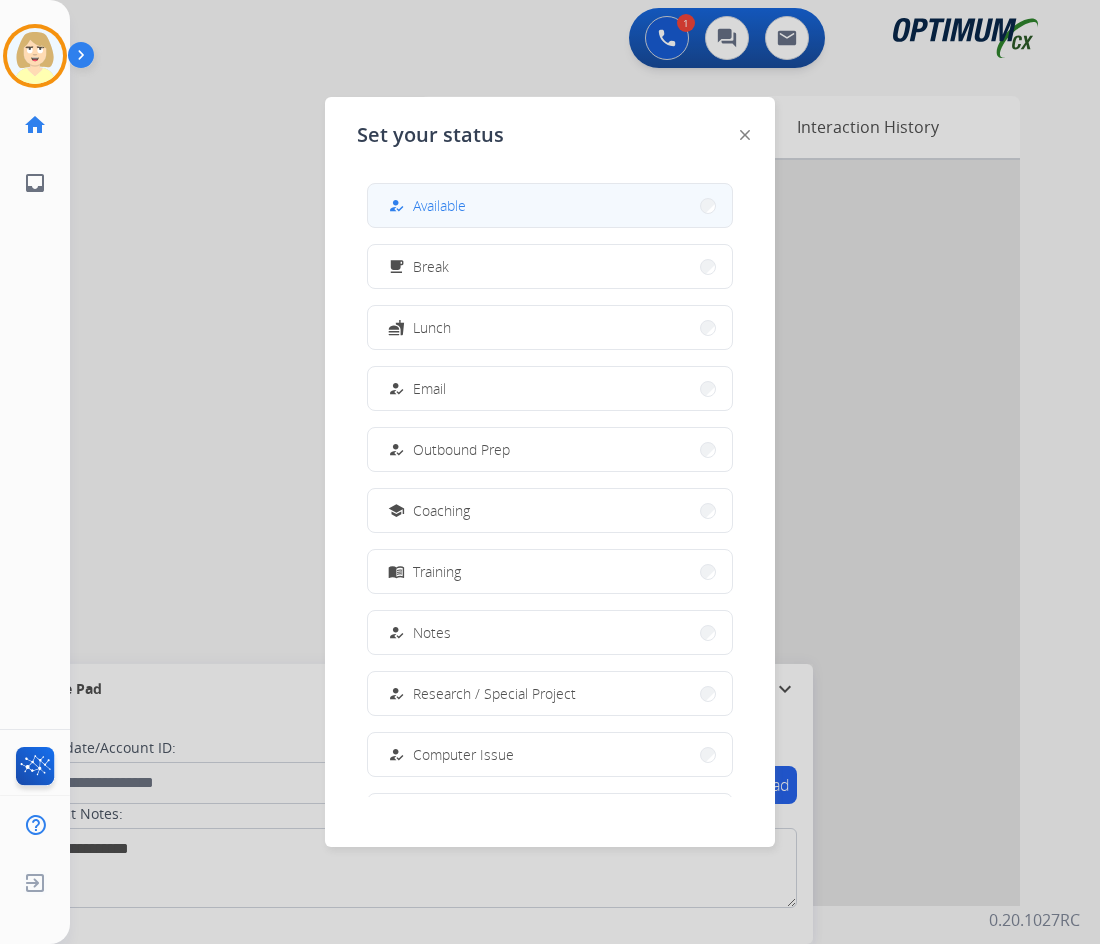 click on "Available" at bounding box center (439, 205) 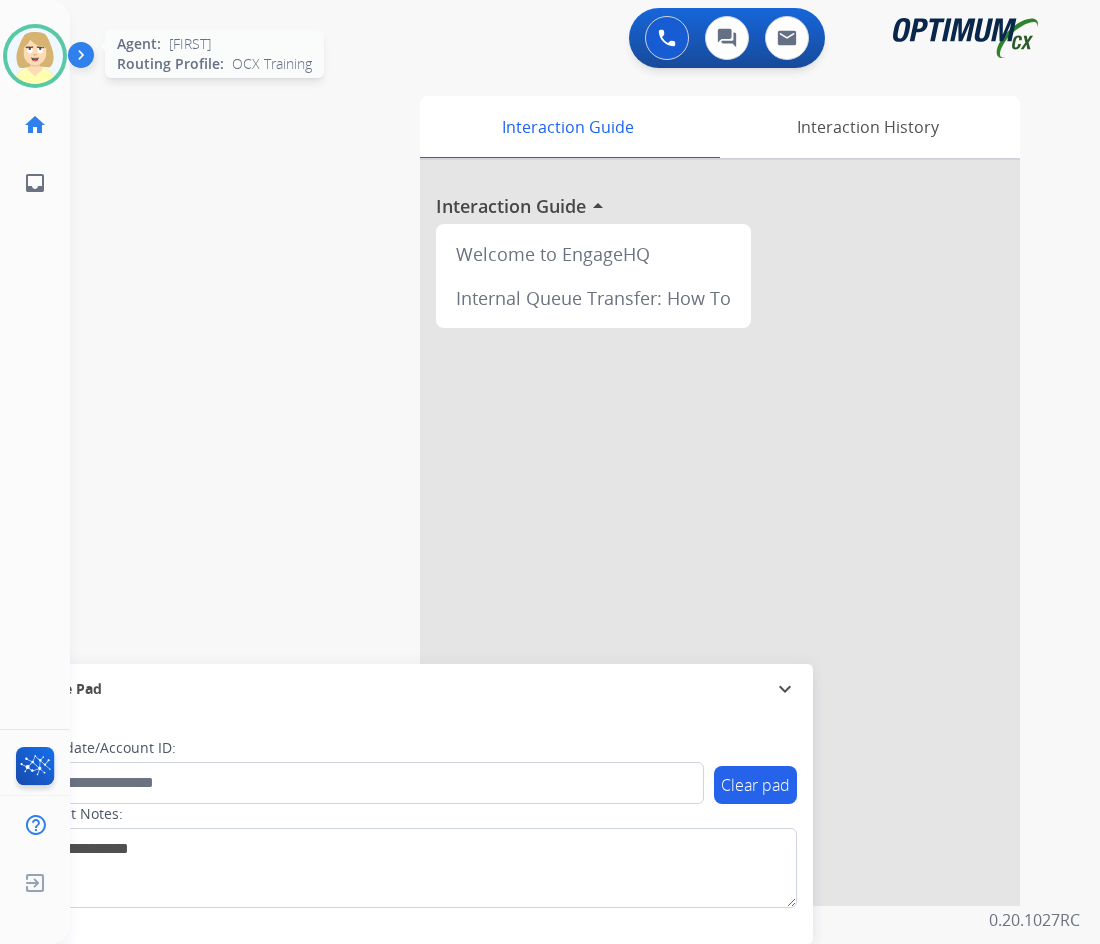click at bounding box center [35, 56] 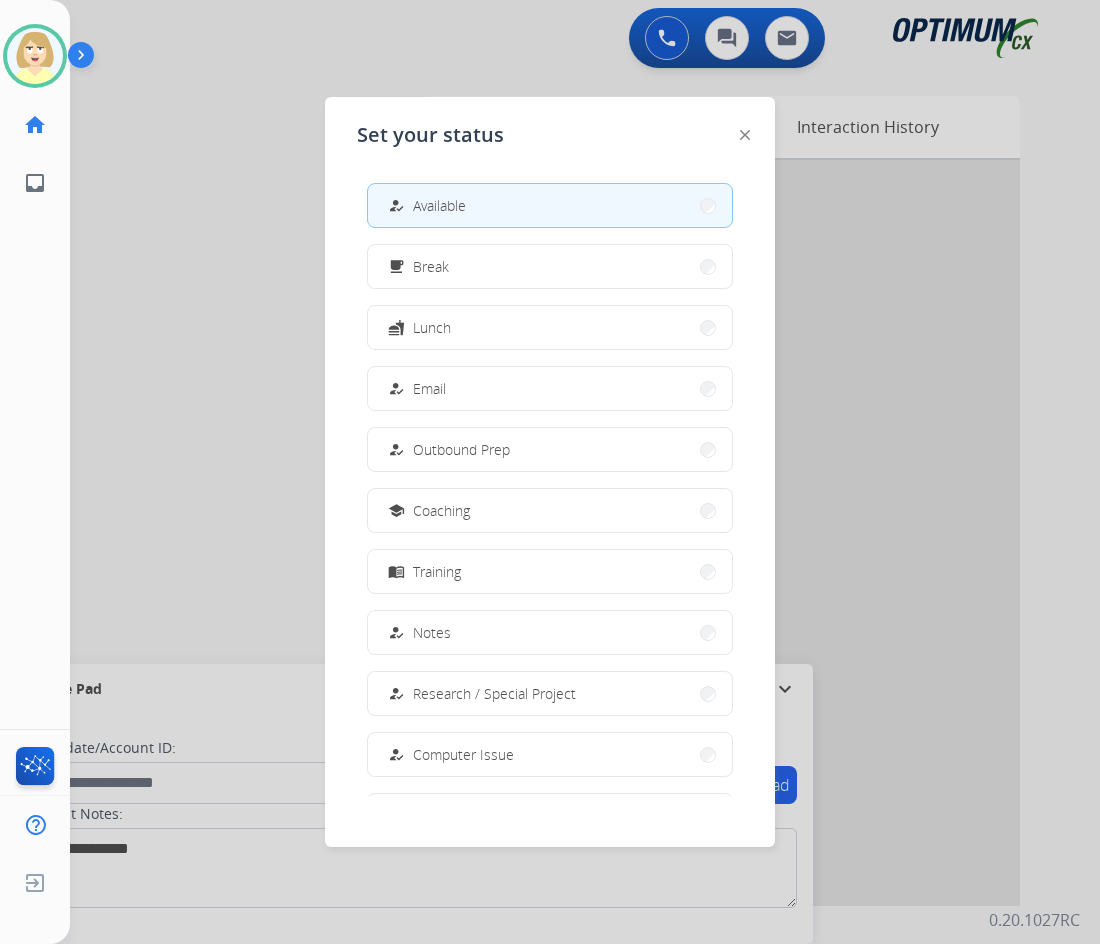 click on "Lunch" at bounding box center (432, 327) 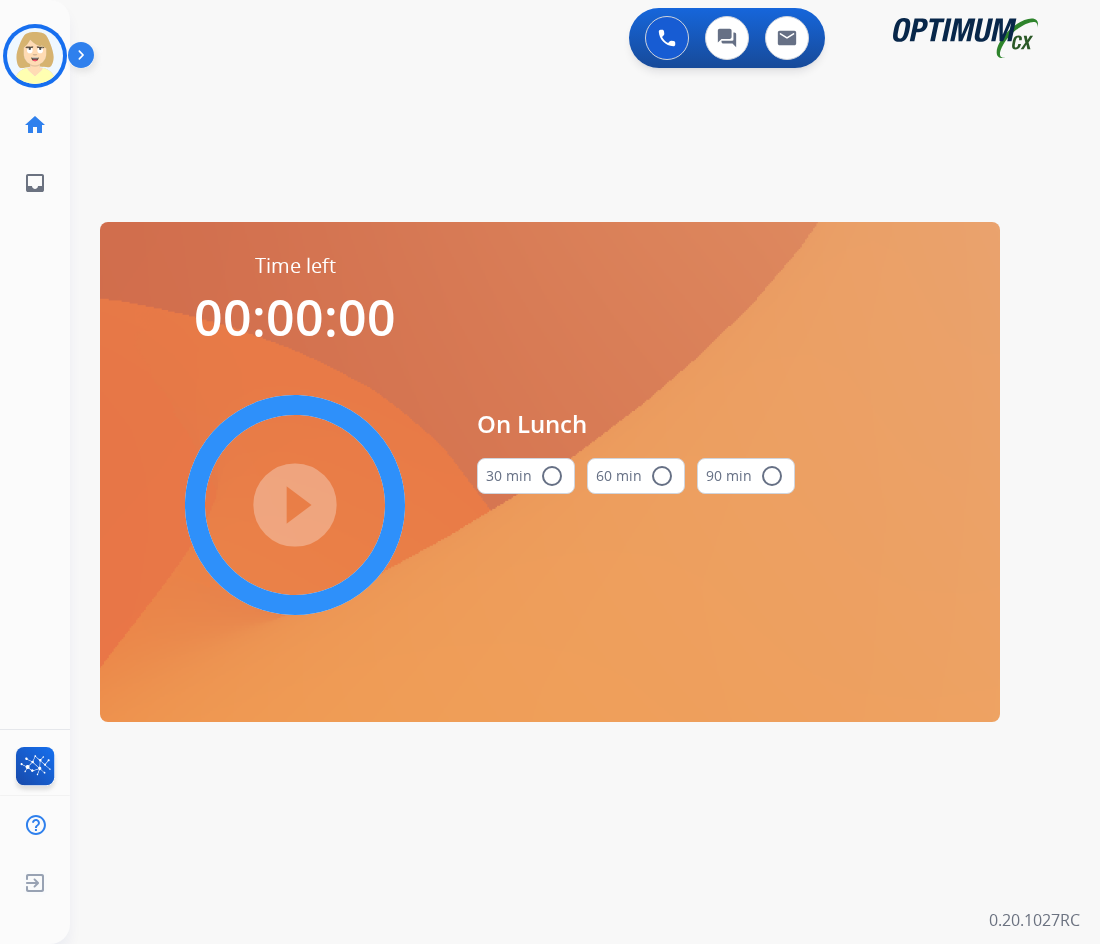 click on "radio_button_unchecked" at bounding box center (552, 476) 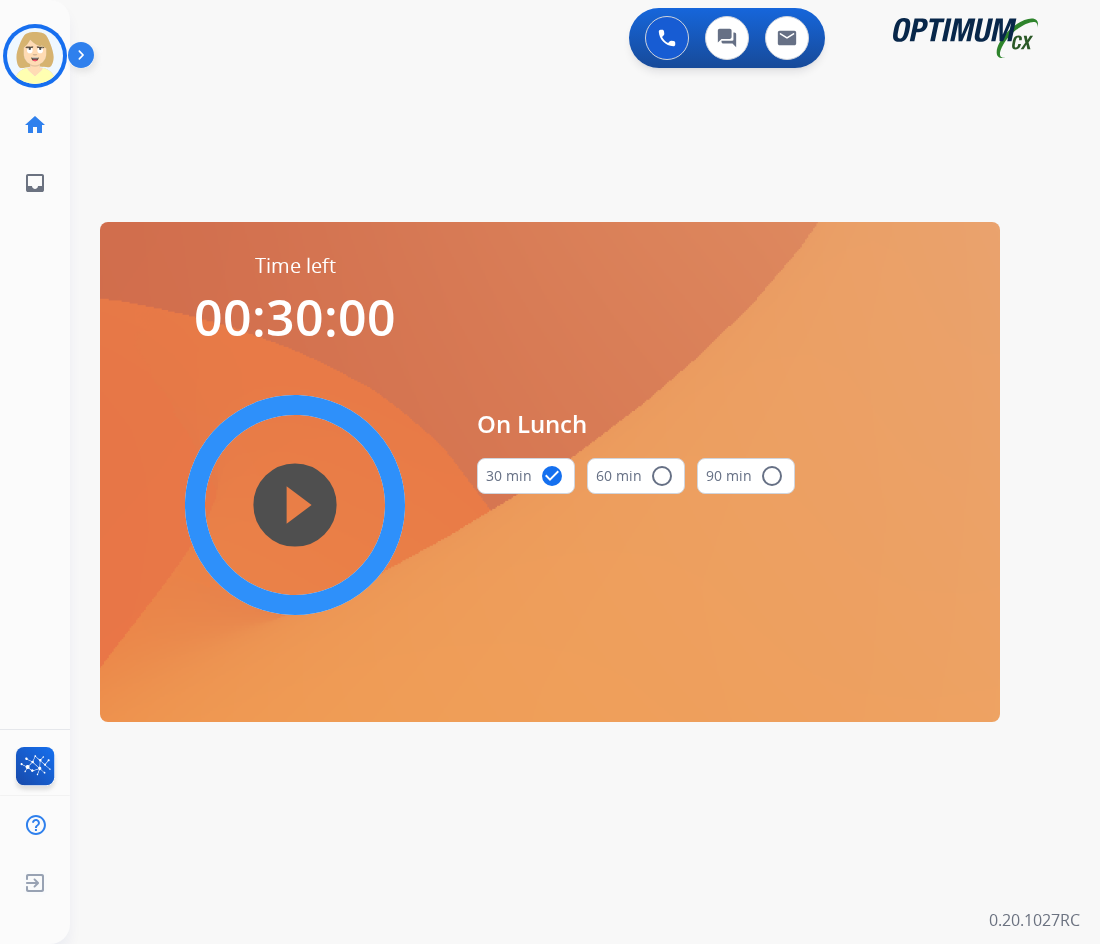 drag, startPoint x: 336, startPoint y: 501, endPoint x: 236, endPoint y: 492, distance: 100.40418 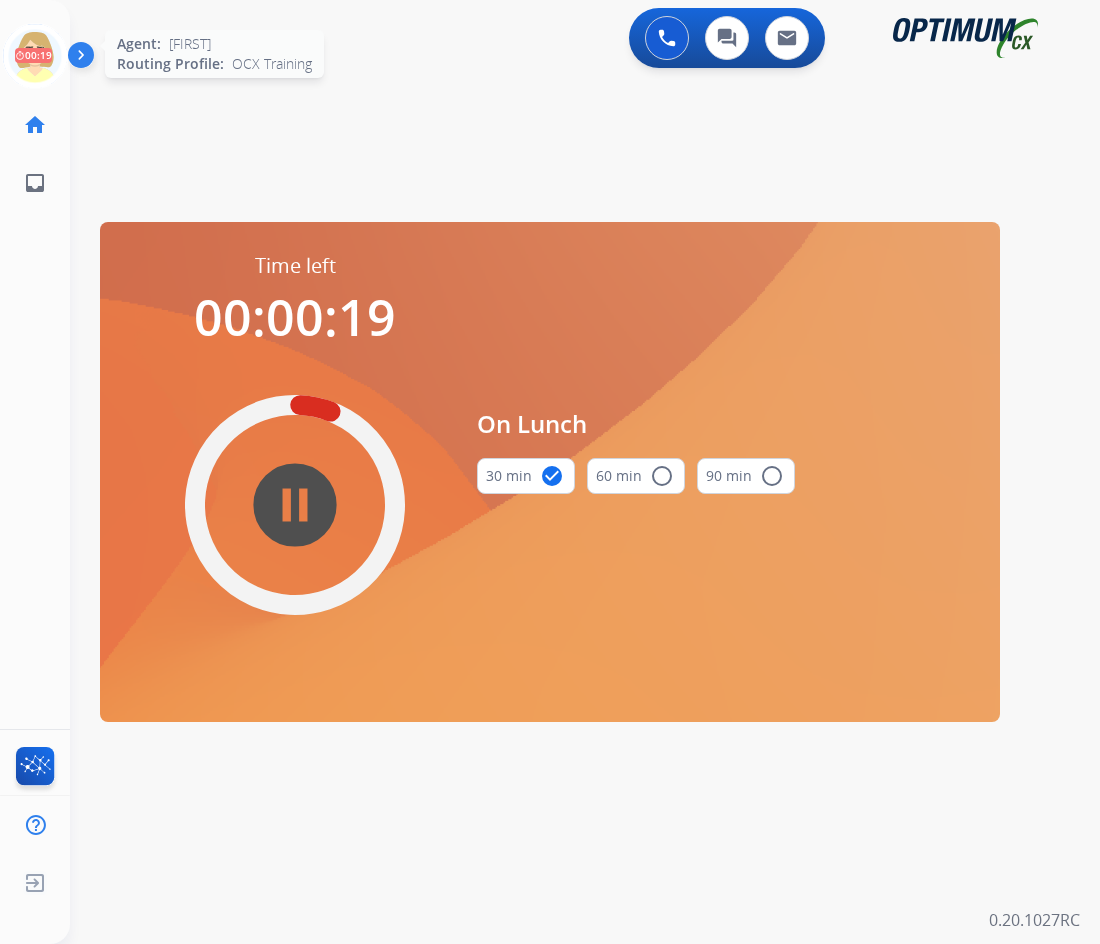 click 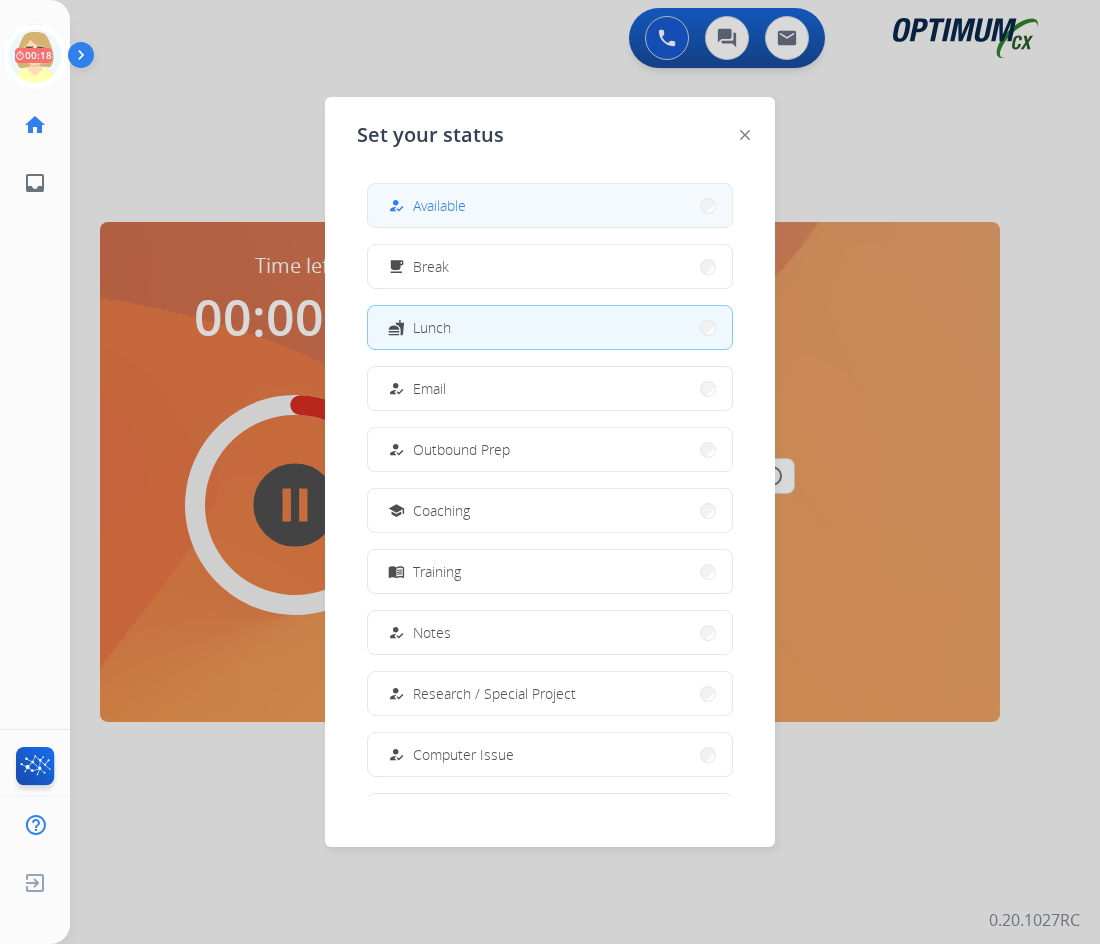 click on "how_to_reg Available" at bounding box center [550, 205] 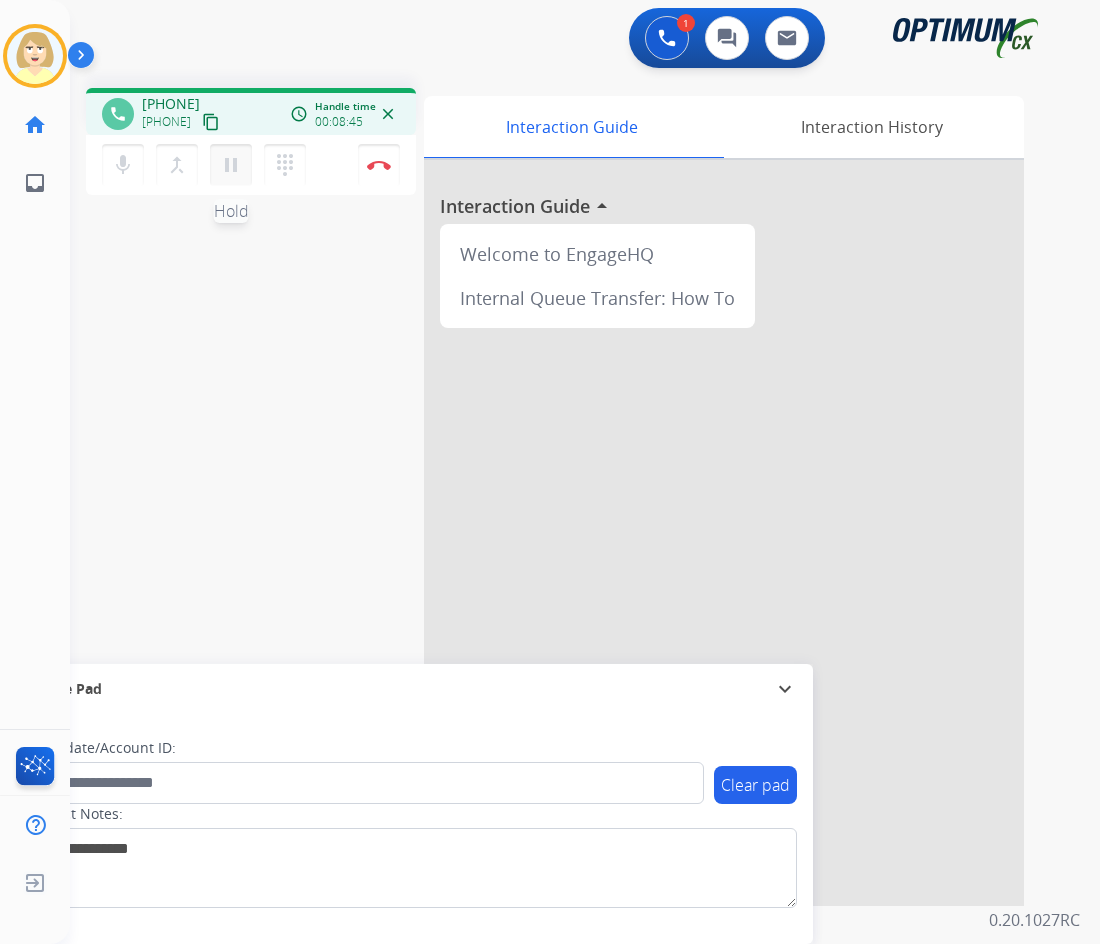click on "pause" at bounding box center (231, 165) 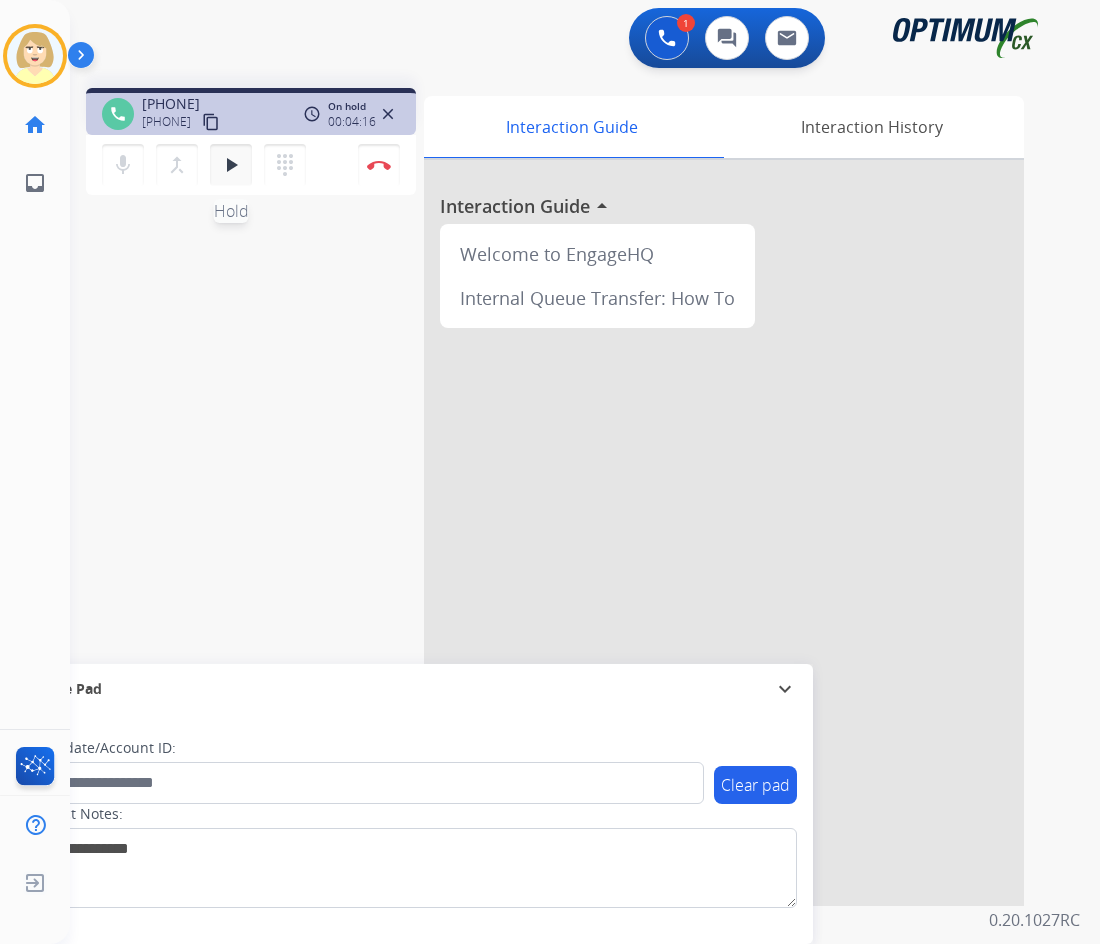 click on "play_arrow" at bounding box center (231, 165) 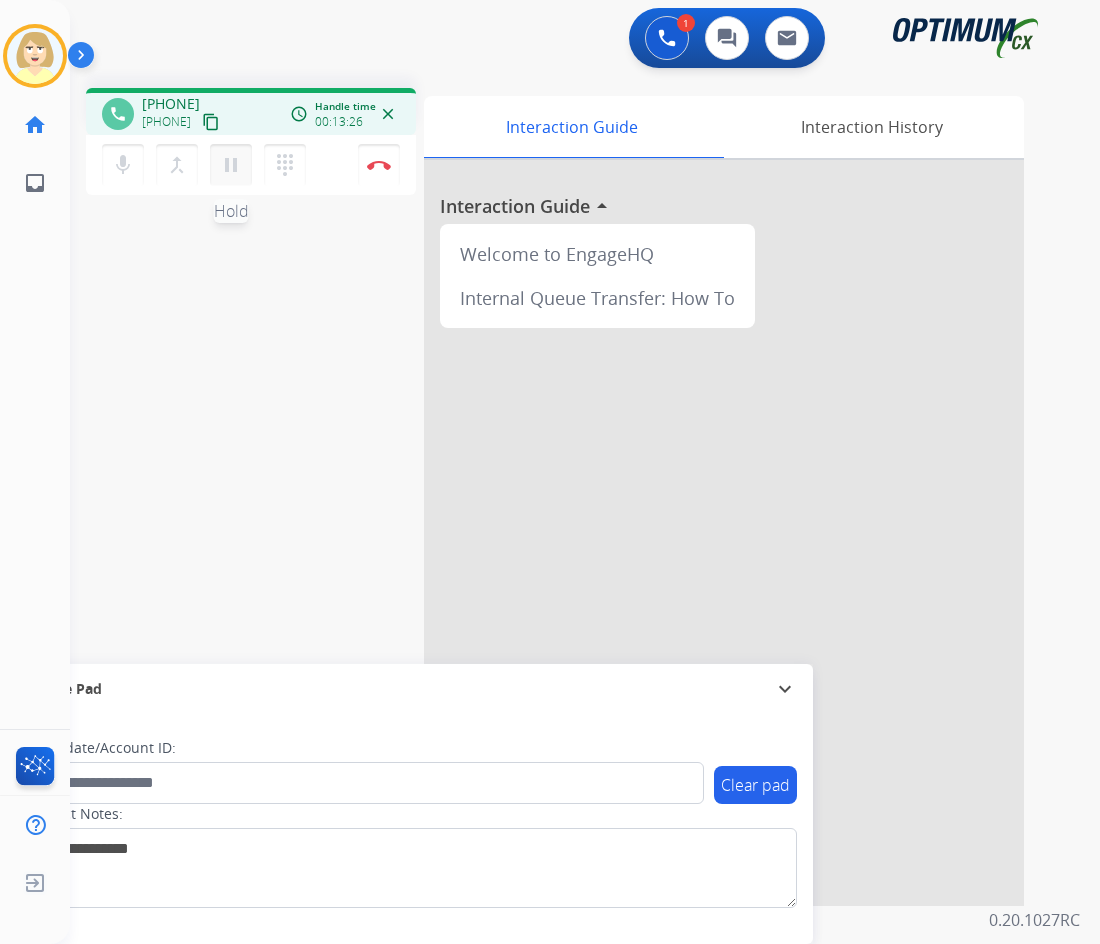 click on "pause" at bounding box center (231, 165) 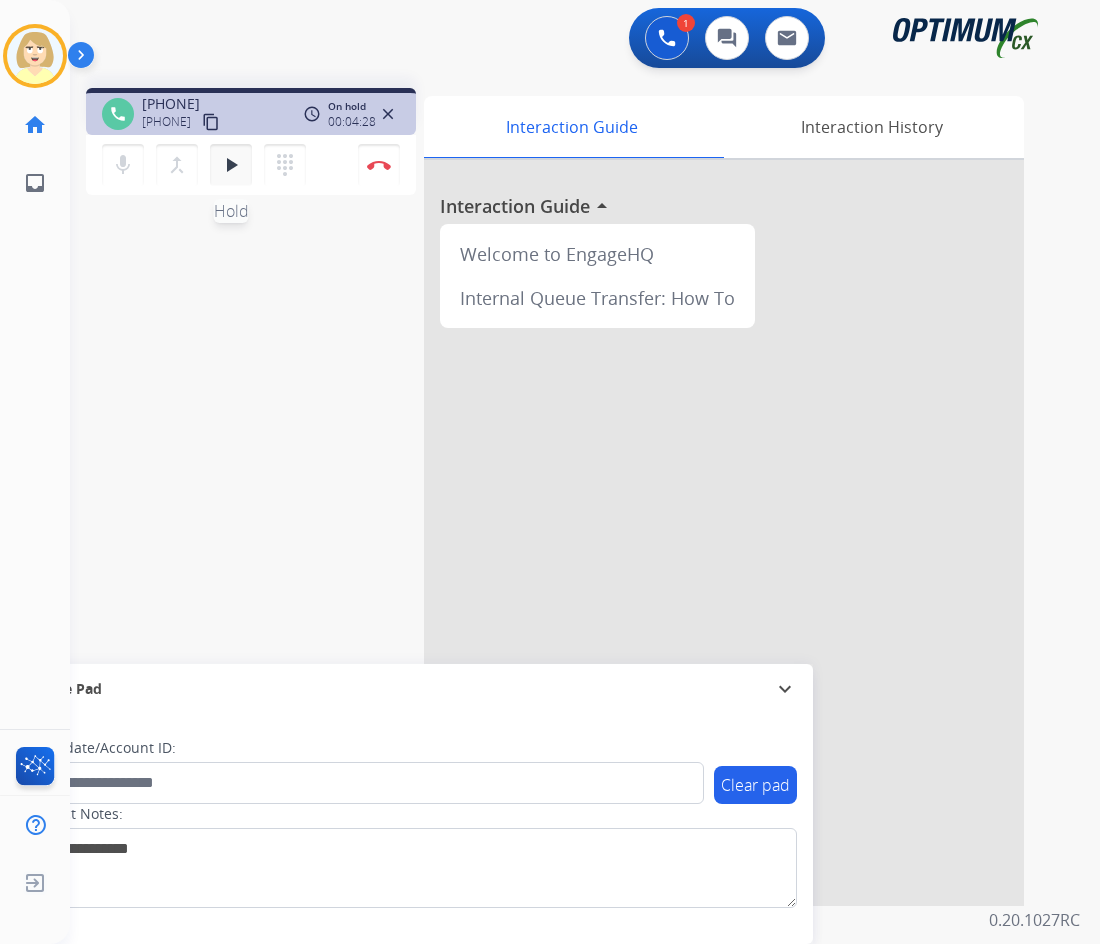 click on "play_arrow" at bounding box center [231, 165] 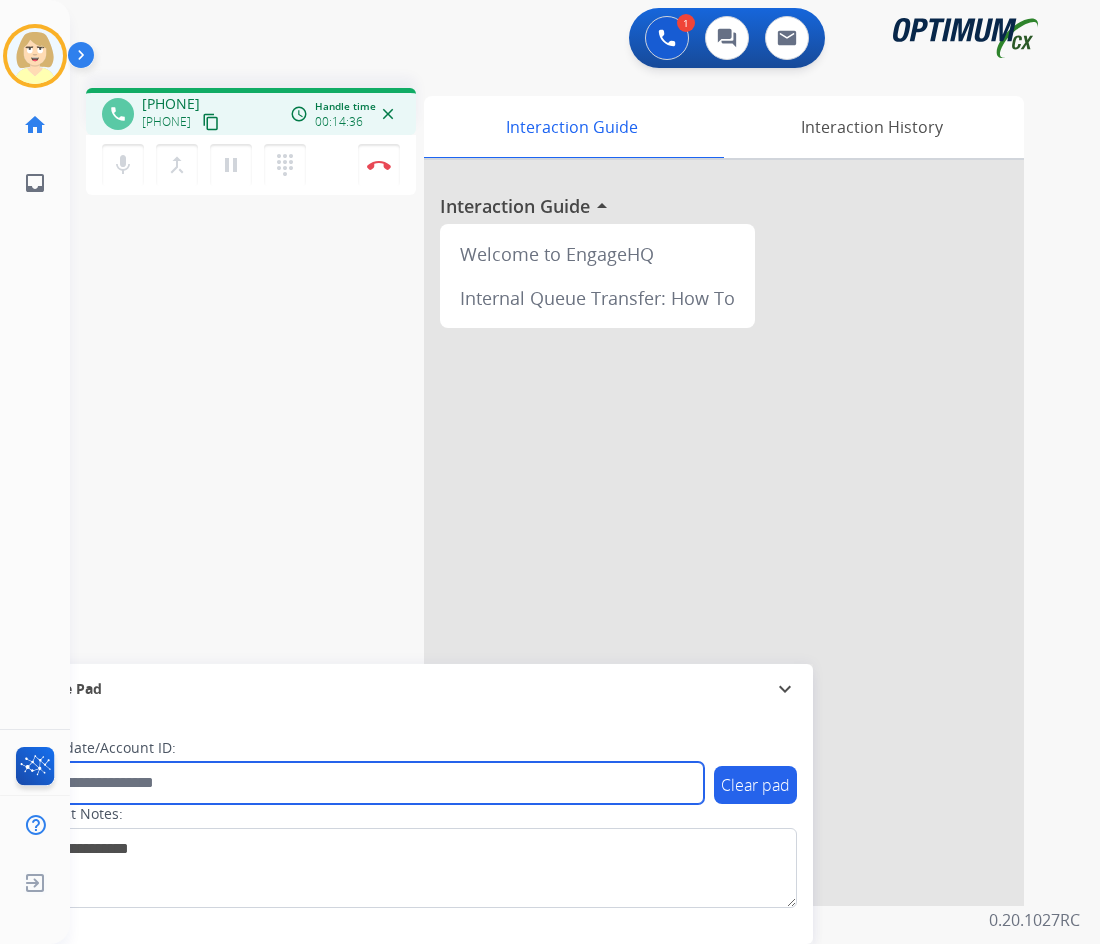 click at bounding box center [365, 783] 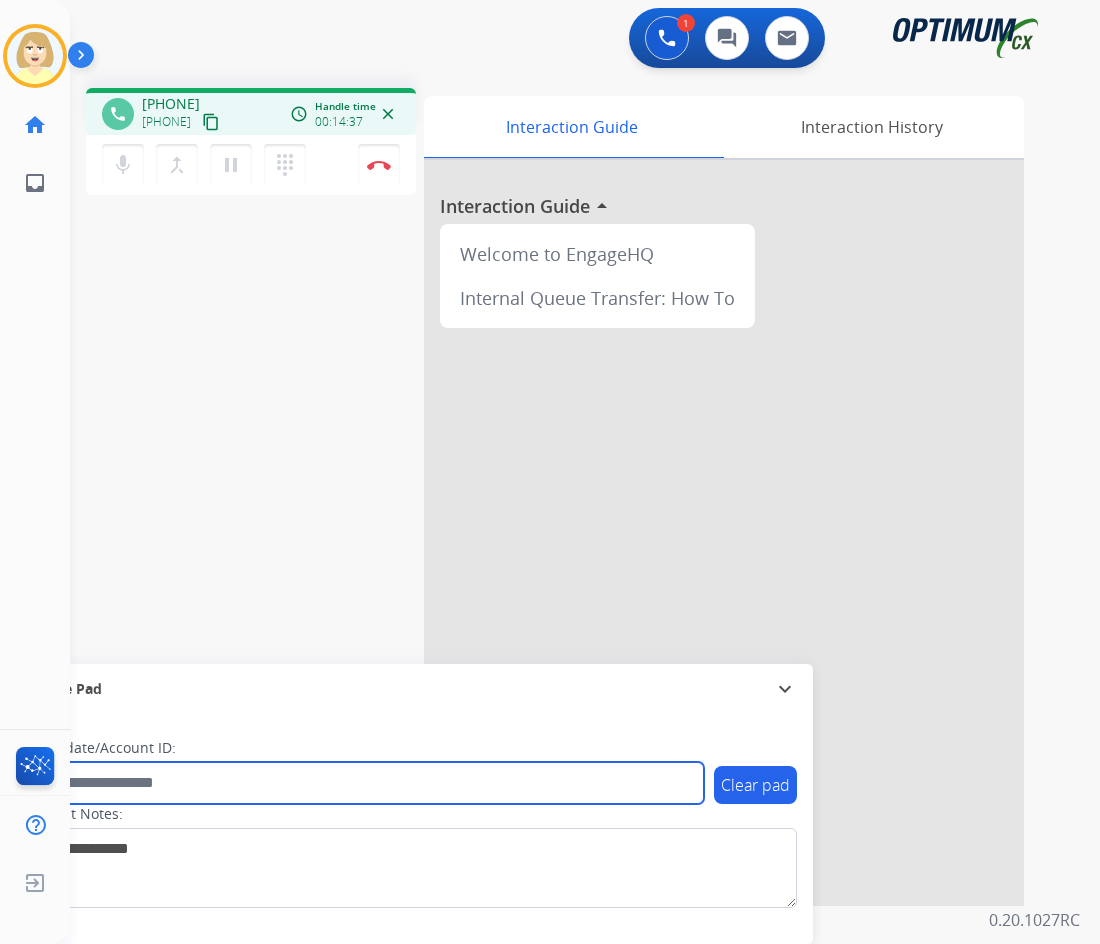 paste on "*******" 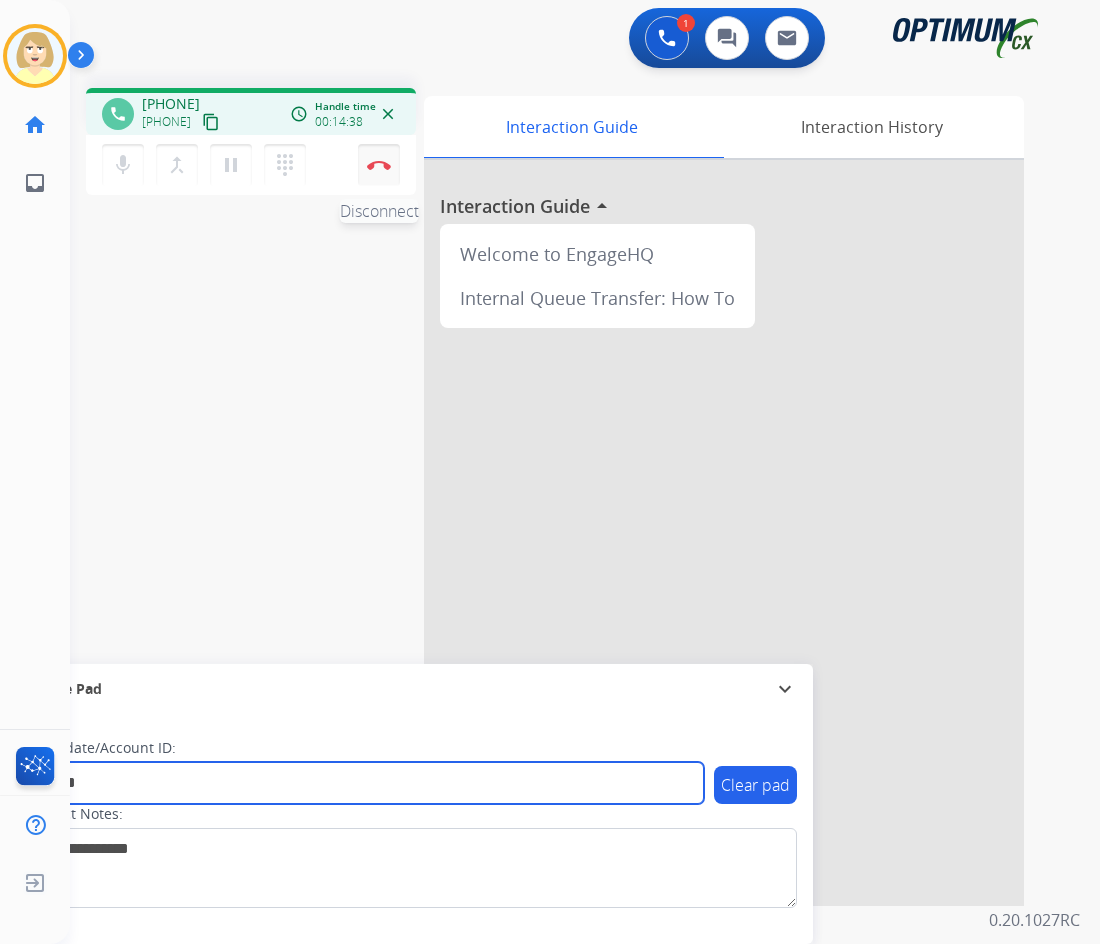 type on "*******" 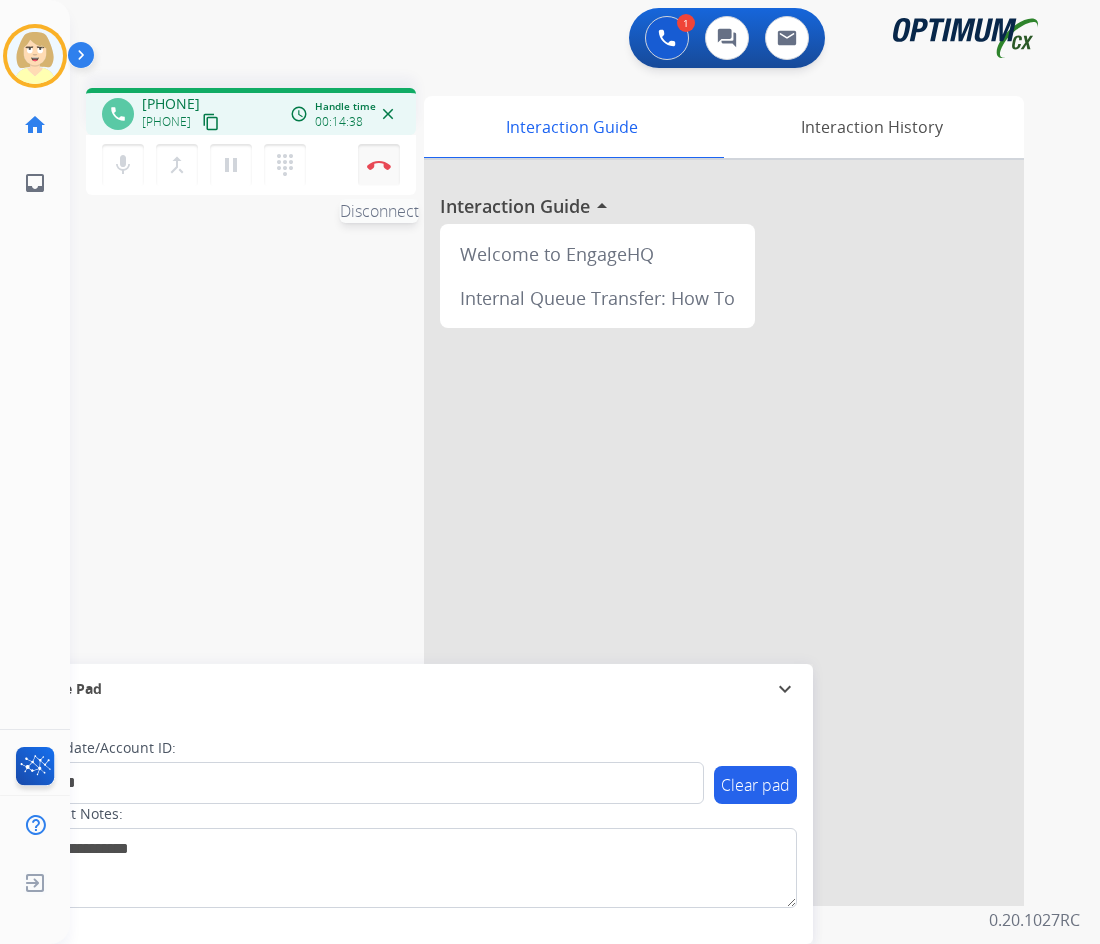 click on "Disconnect" at bounding box center (379, 165) 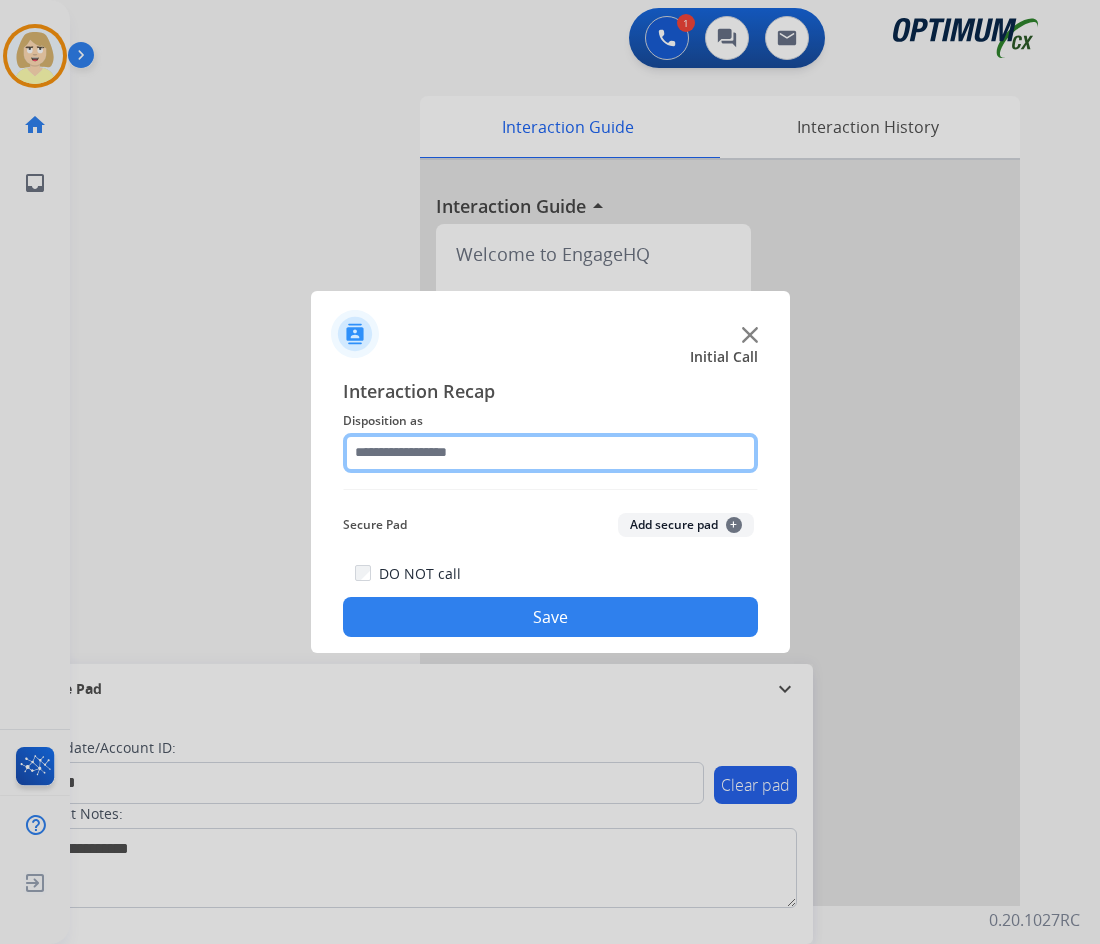 click 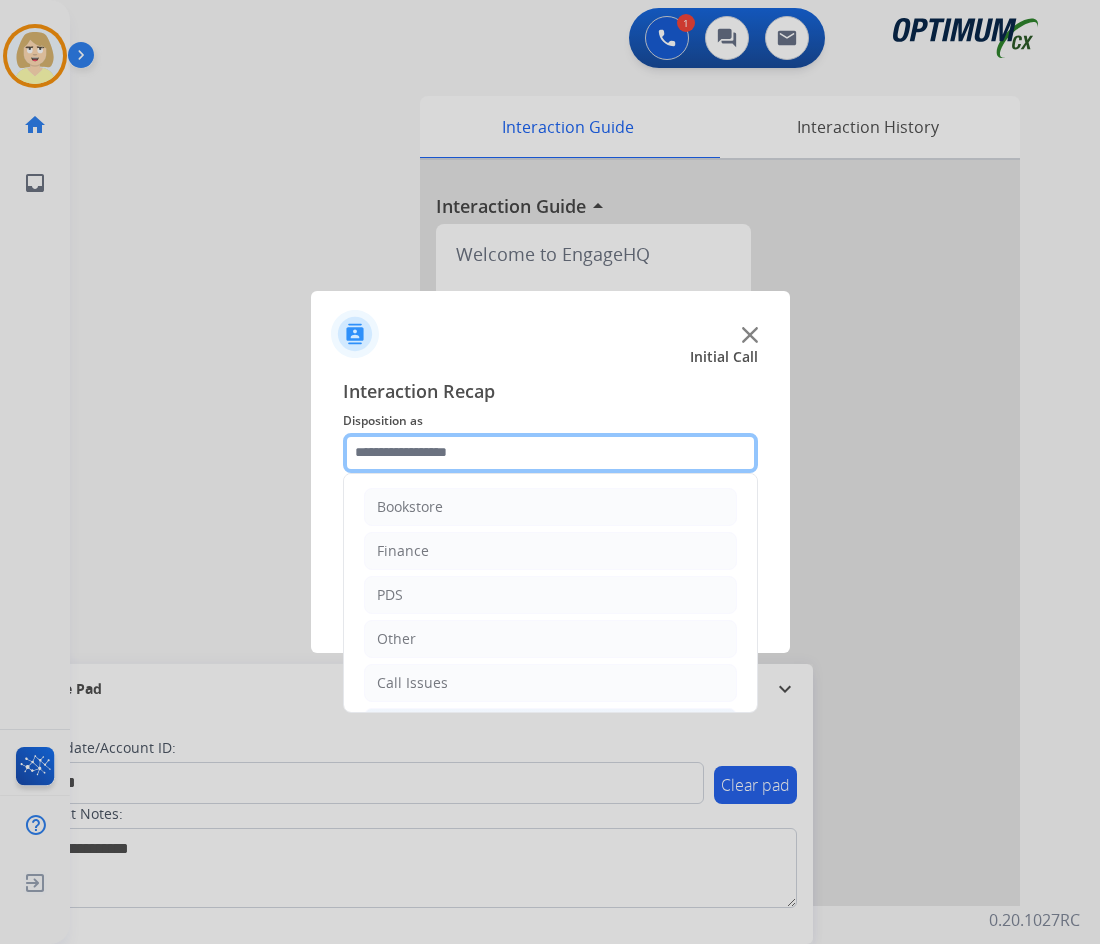 scroll, scrollTop: 136, scrollLeft: 0, axis: vertical 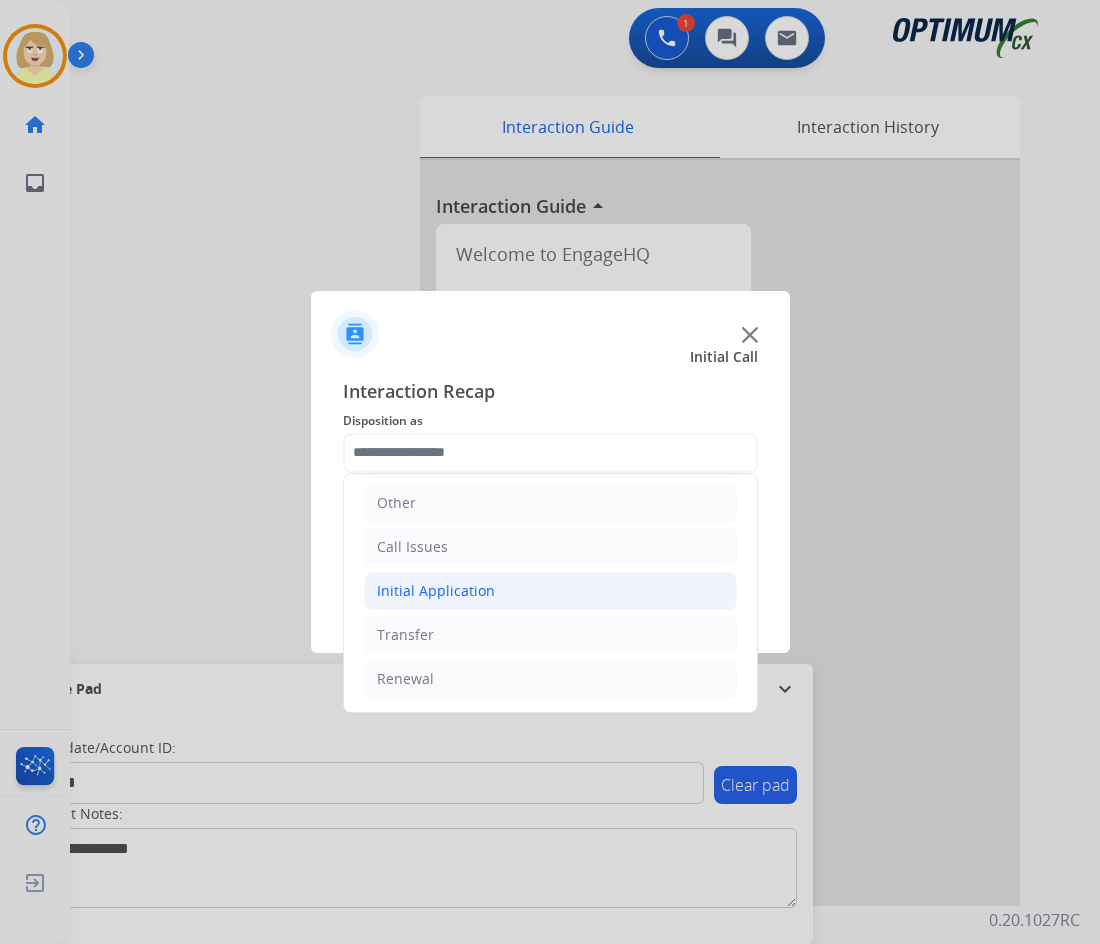 click on "Initial Application" 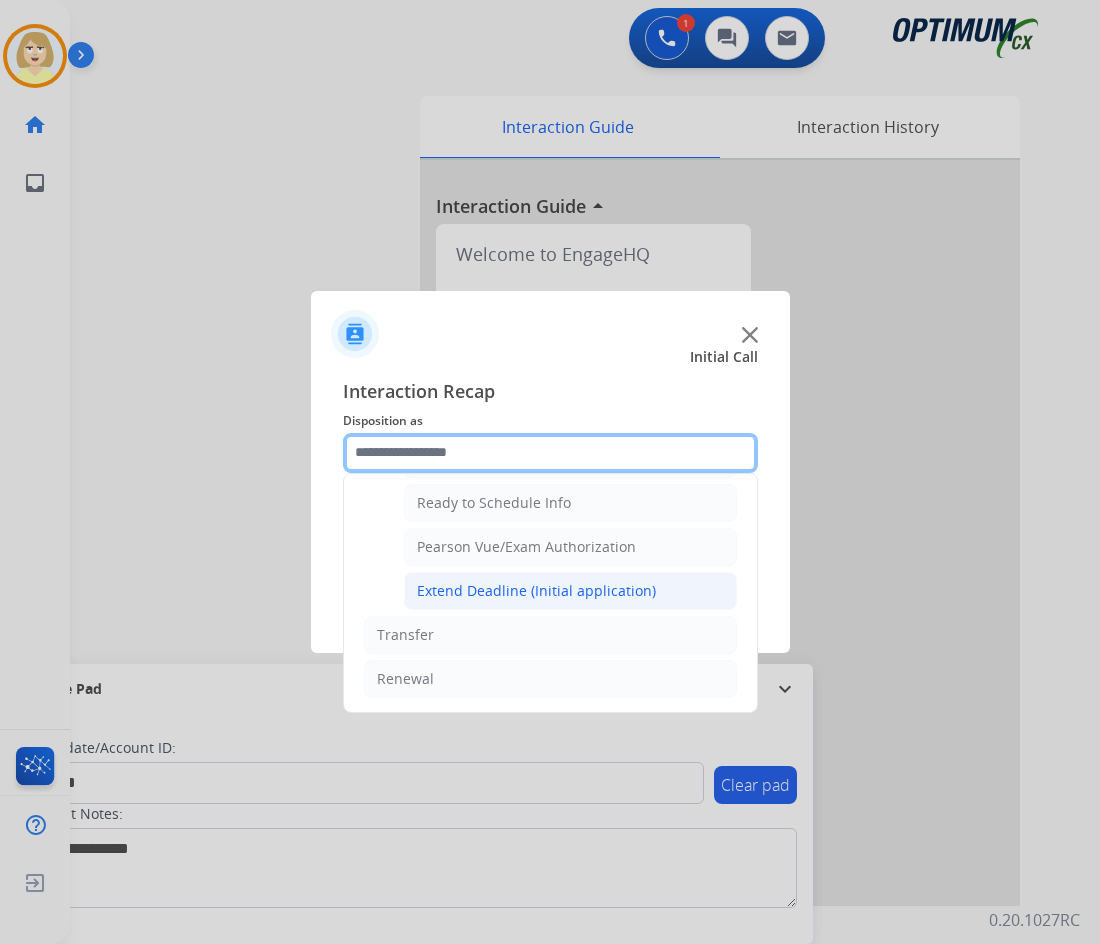 scroll, scrollTop: 1012, scrollLeft: 0, axis: vertical 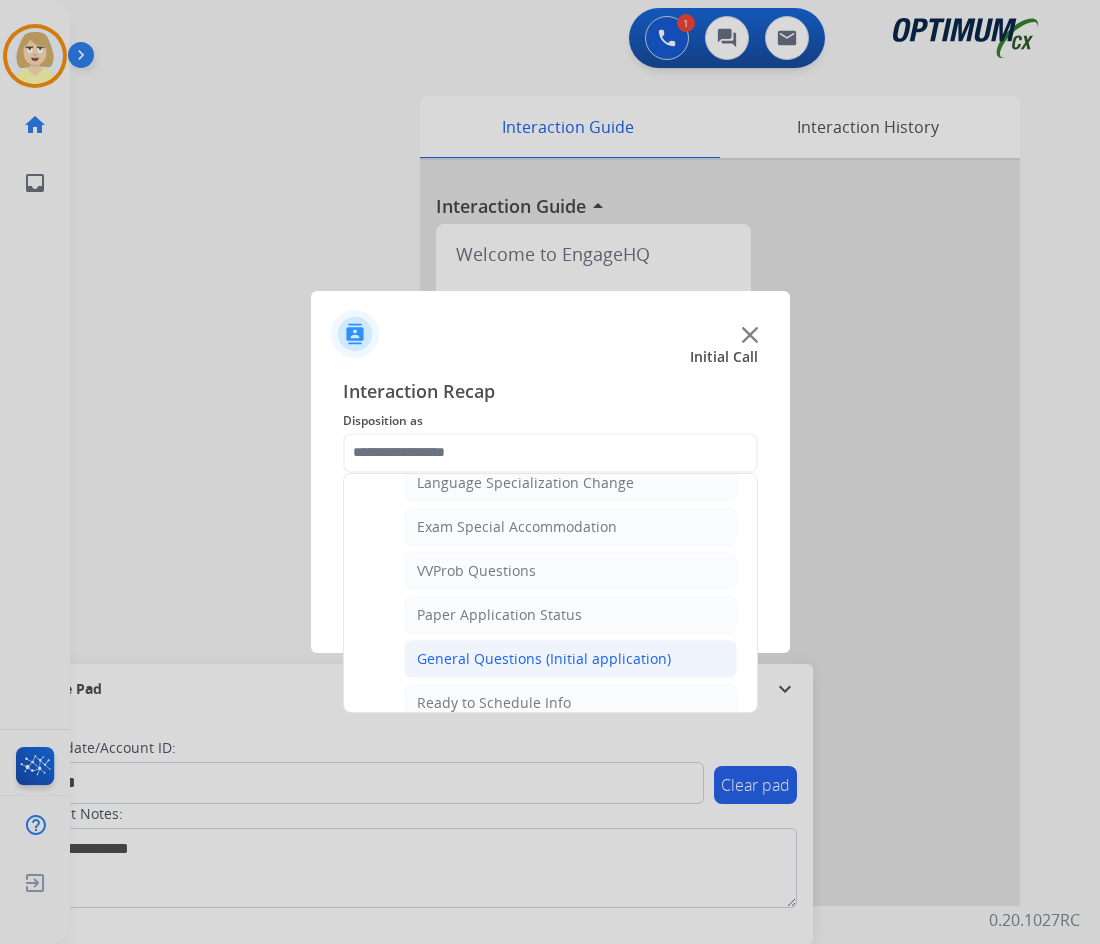 click on "General Questions (Initial application)" 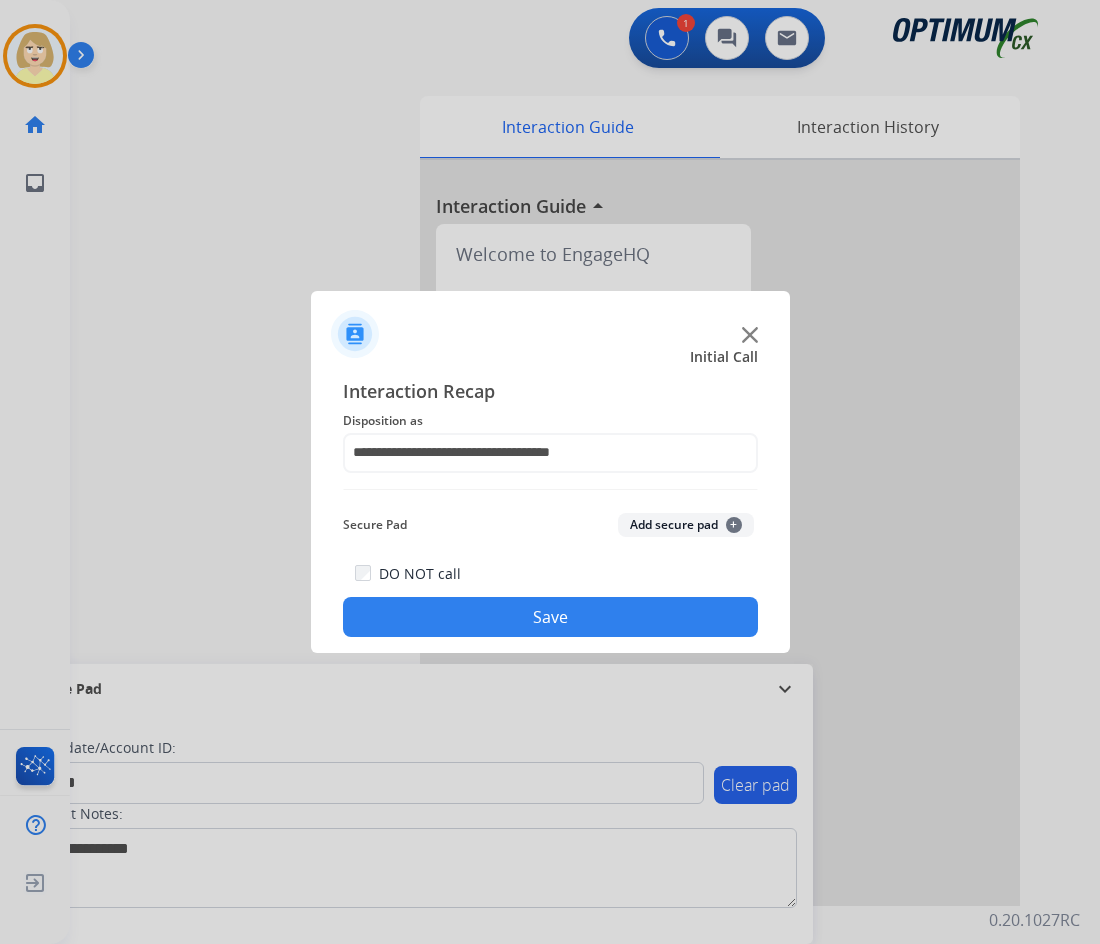 click on "Add secure pad  +" 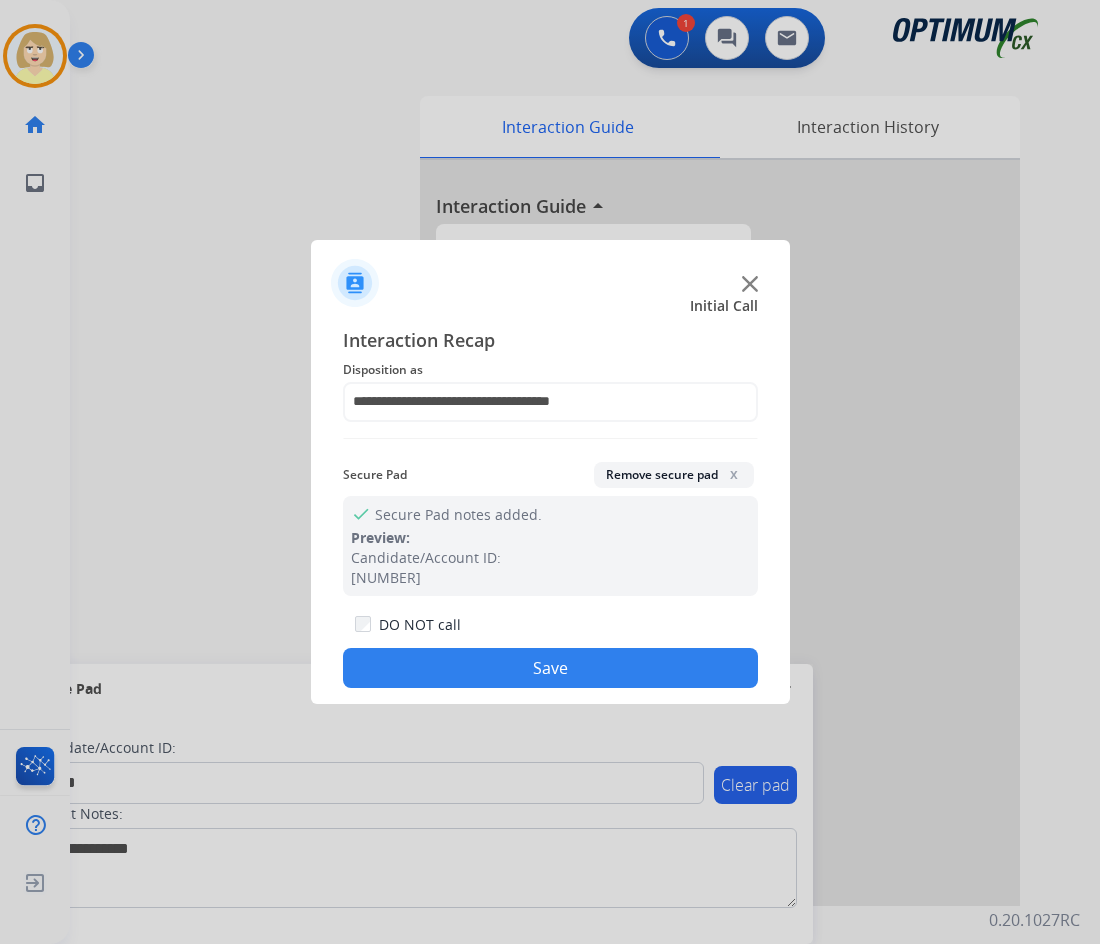 drag, startPoint x: 469, startPoint y: 670, endPoint x: 424, endPoint y: 634, distance: 57.628117 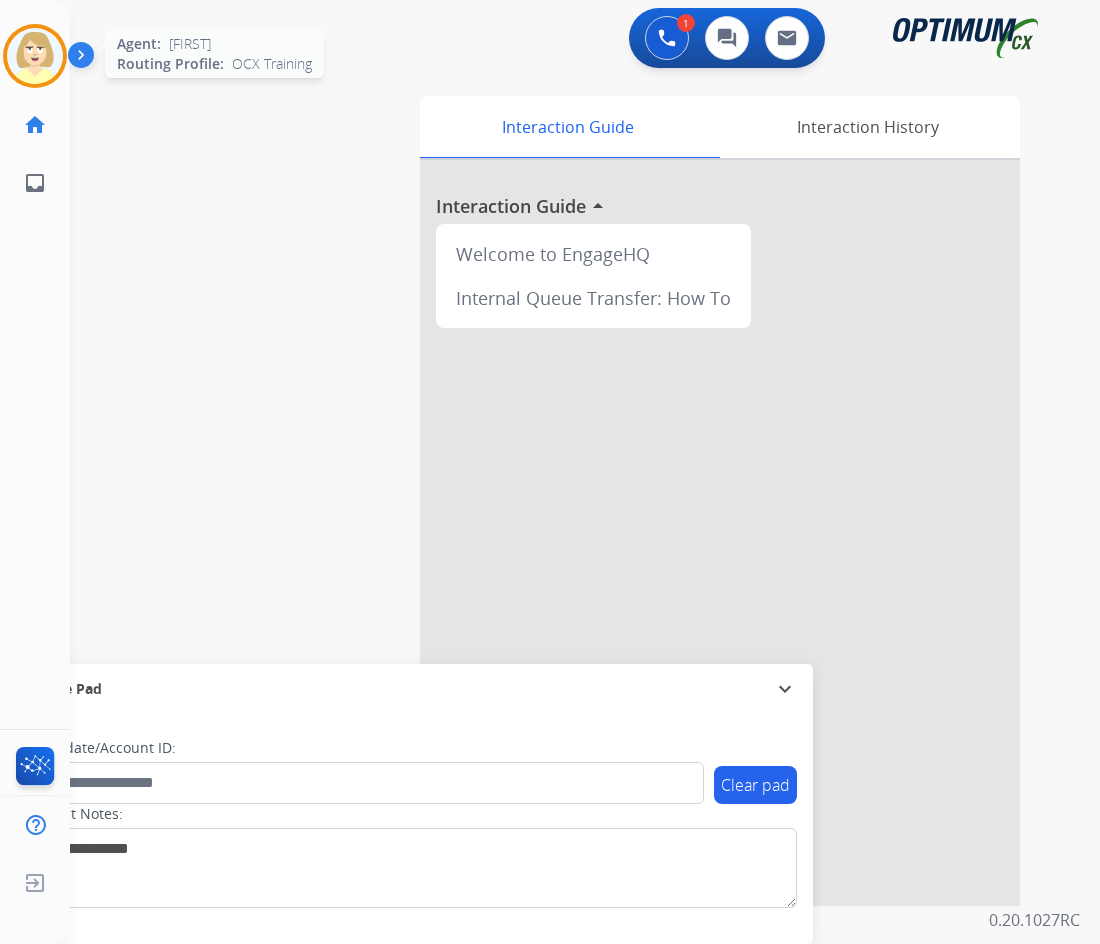 click at bounding box center (35, 56) 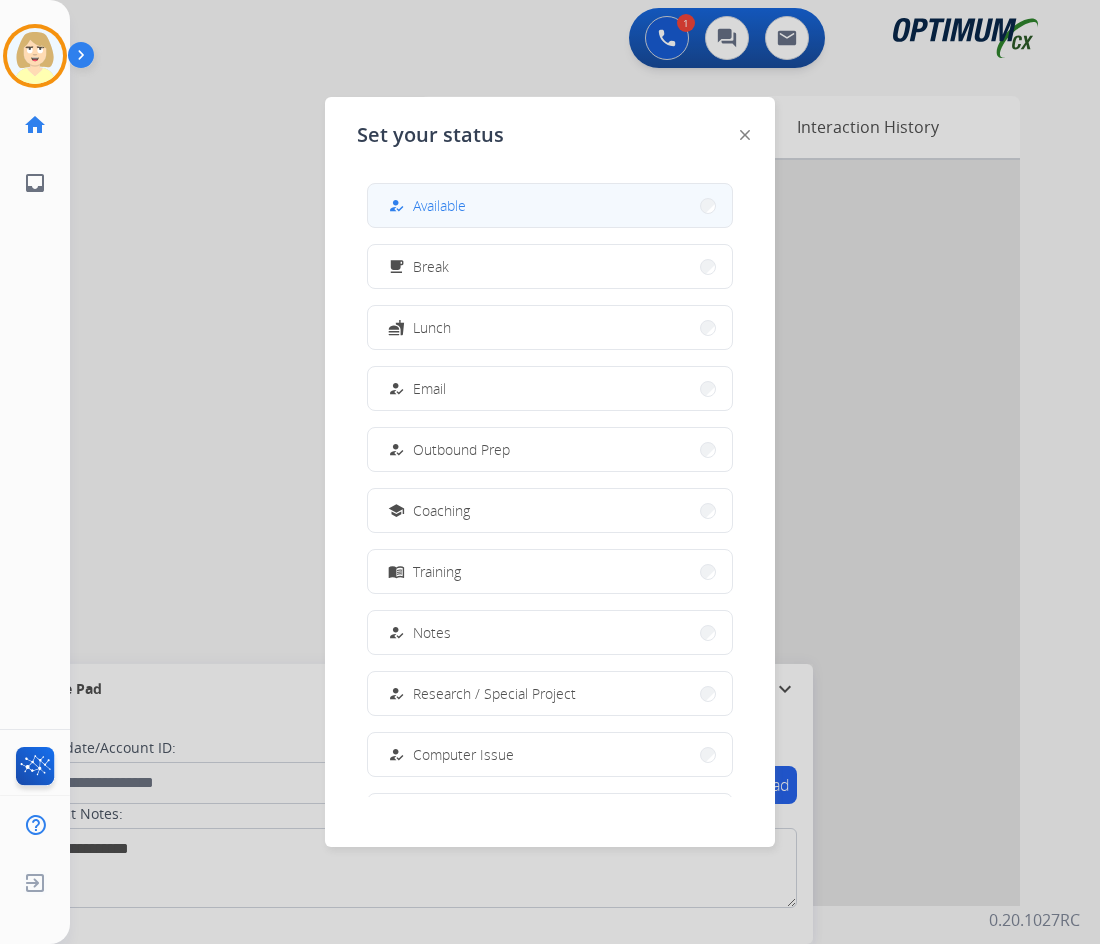 click on "Available" at bounding box center [439, 205] 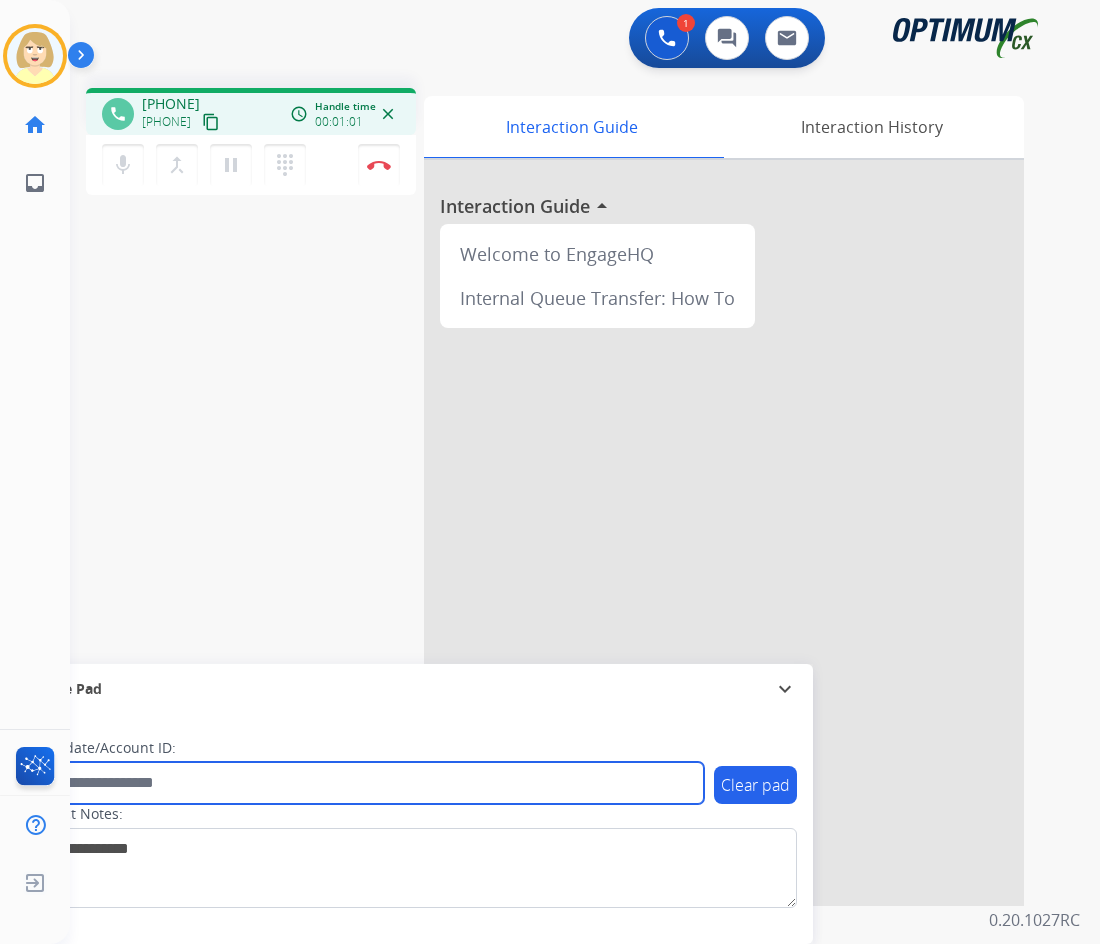 click at bounding box center [365, 783] 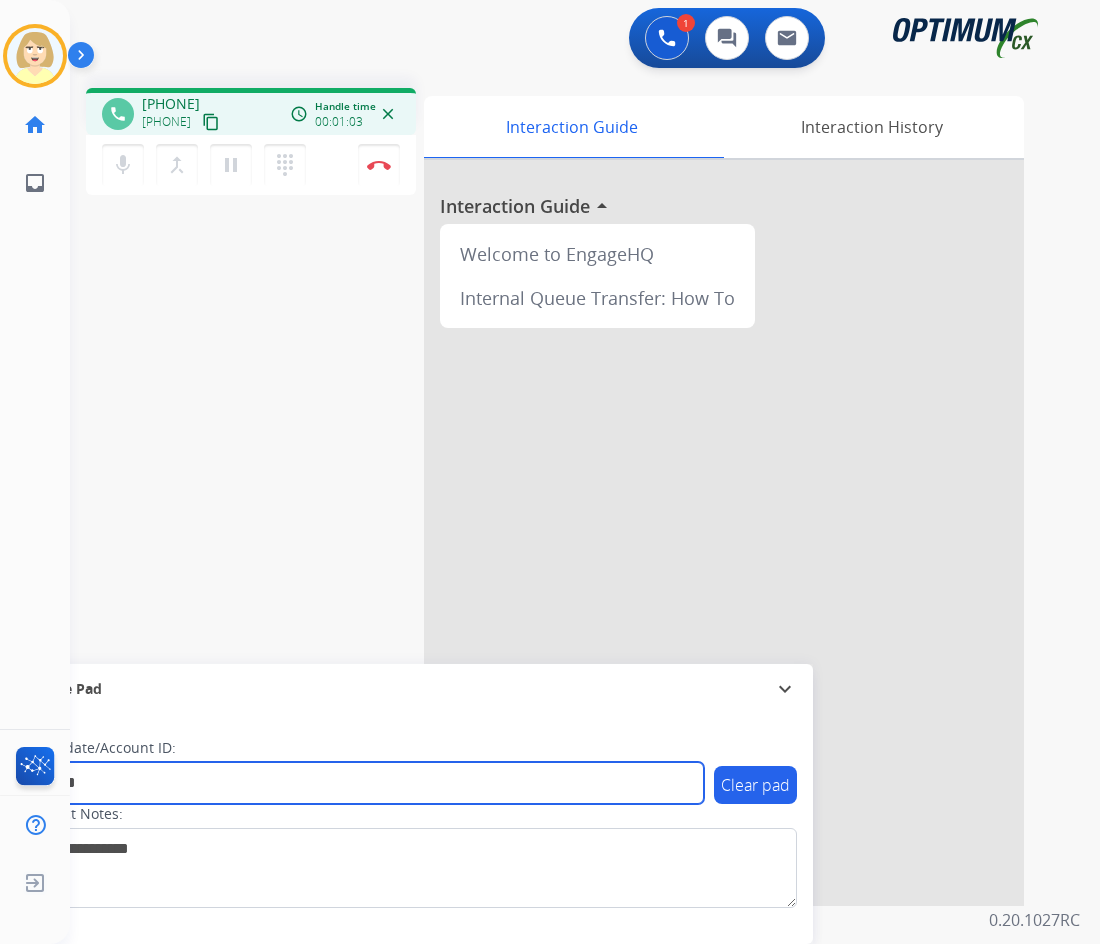 type on "*******" 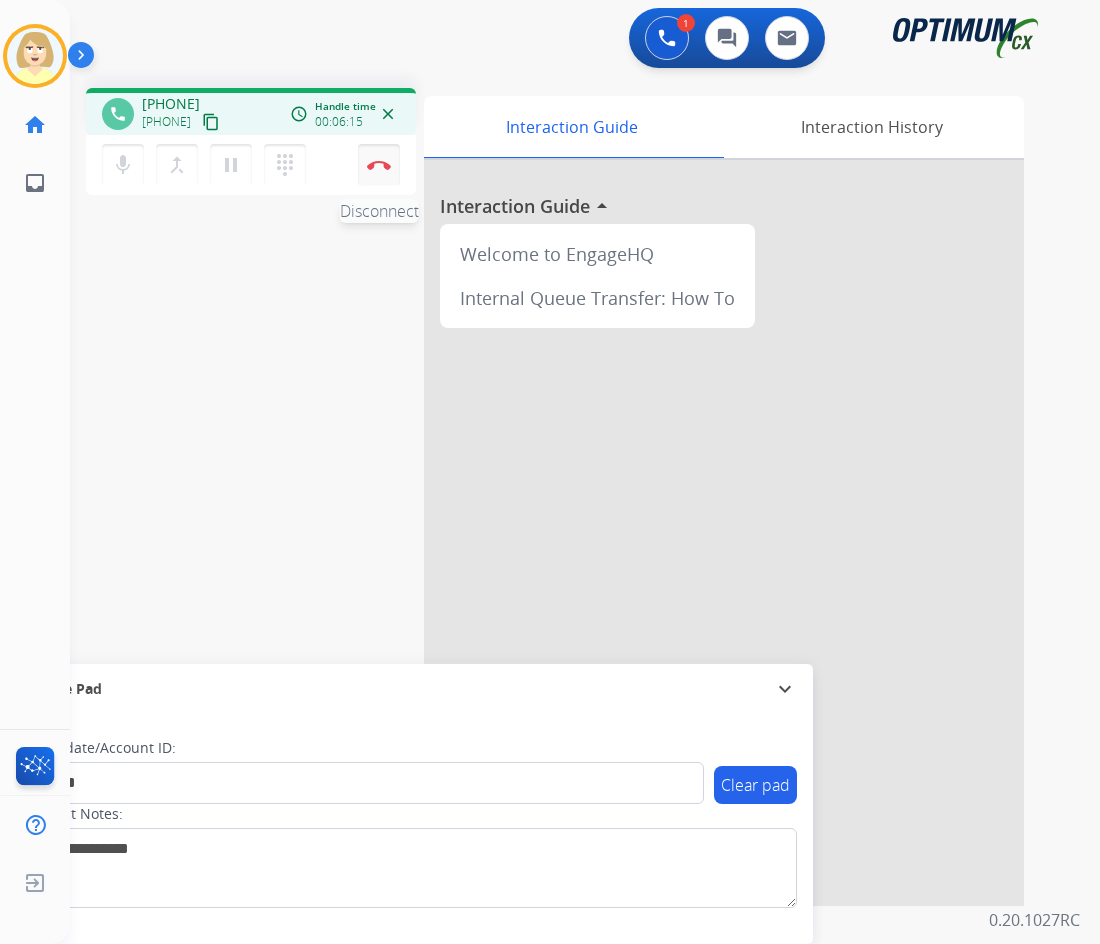 click at bounding box center (379, 165) 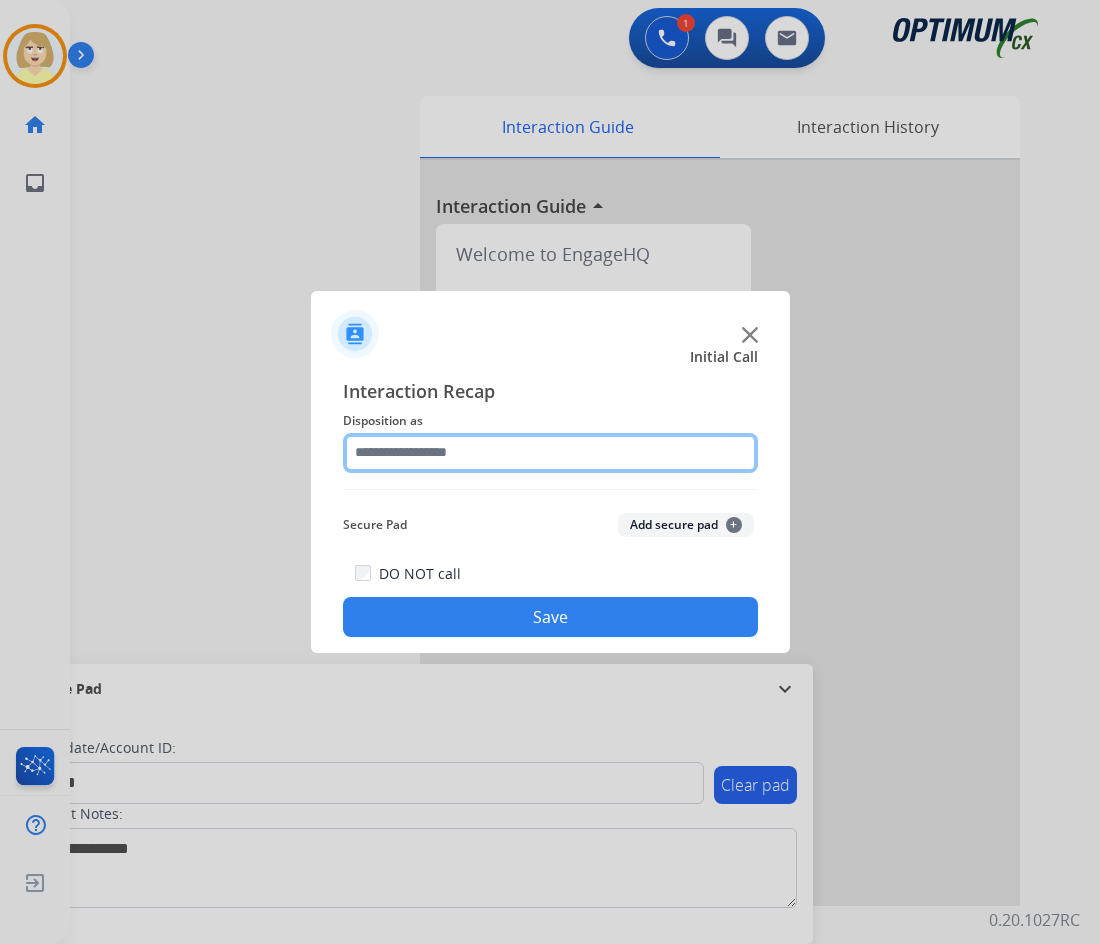 click 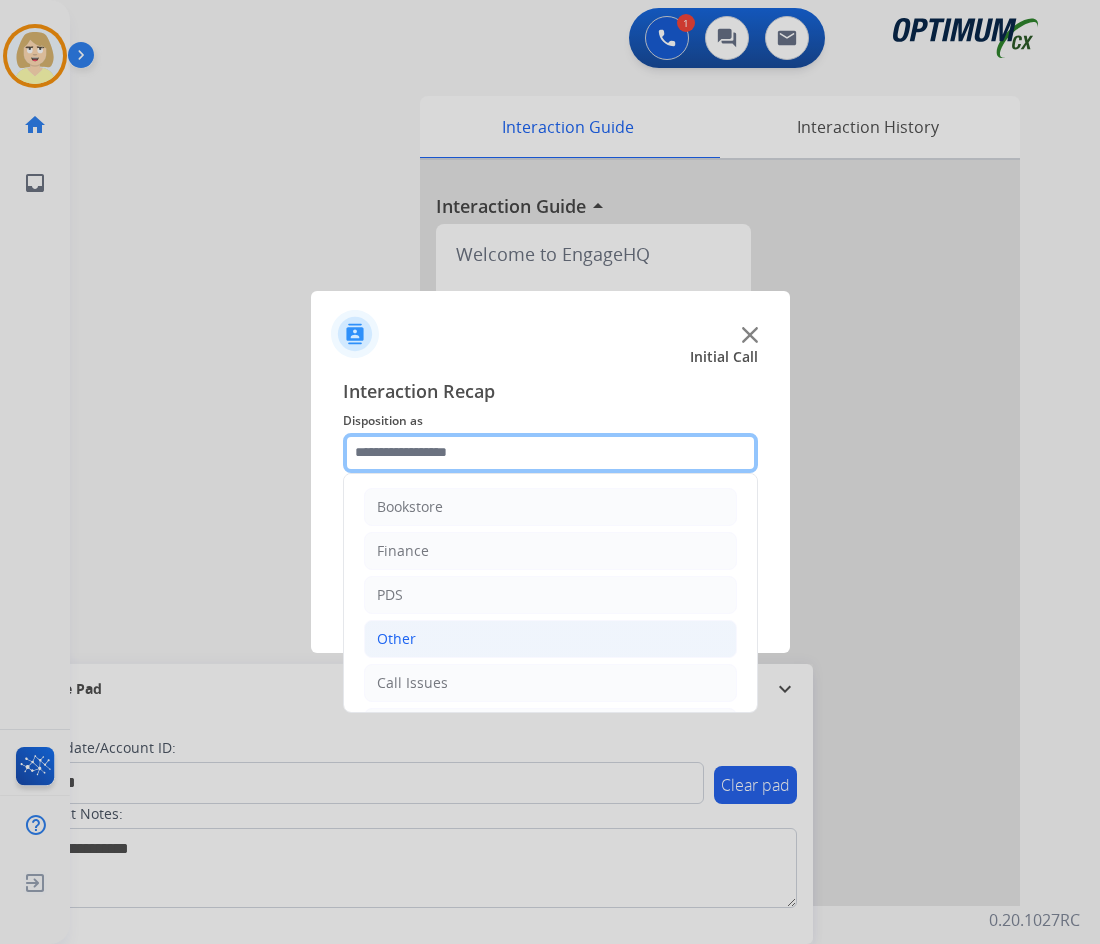 scroll, scrollTop: 136, scrollLeft: 0, axis: vertical 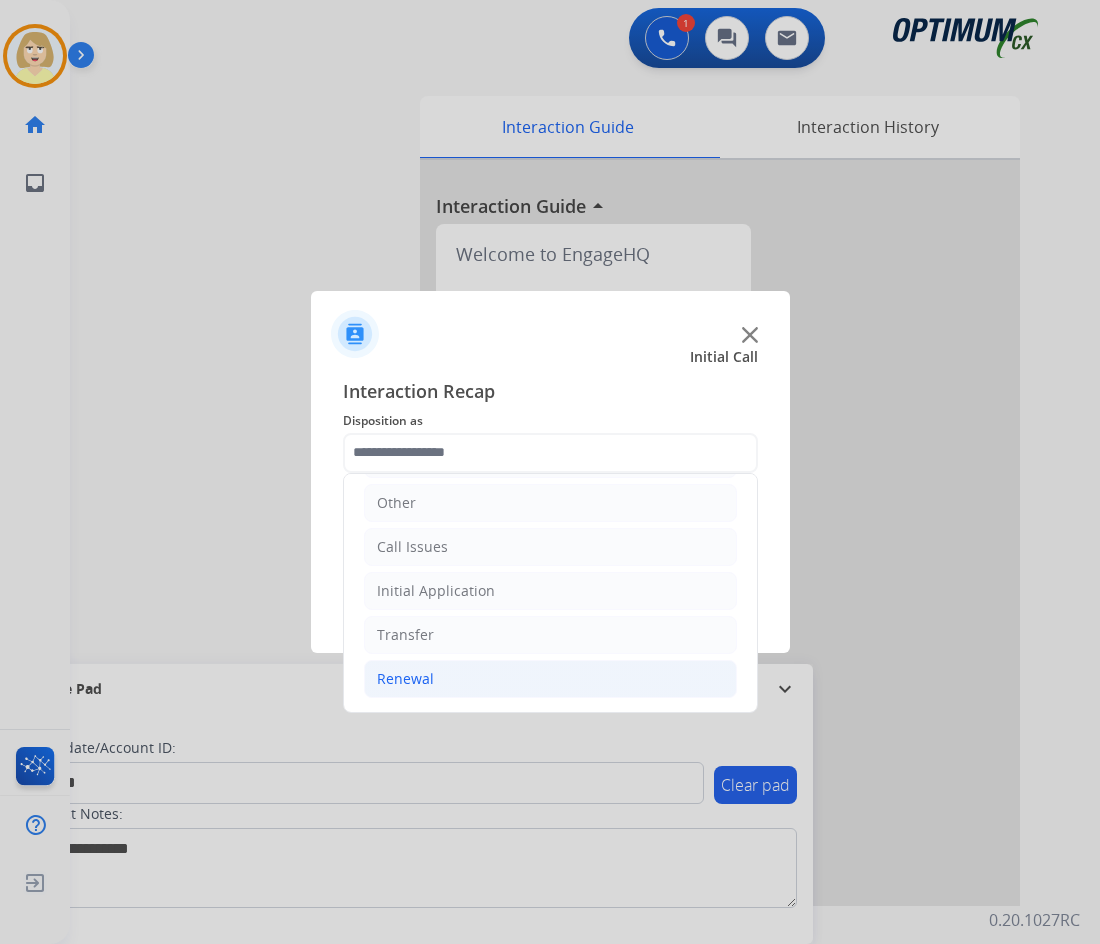 click on "Renewal" 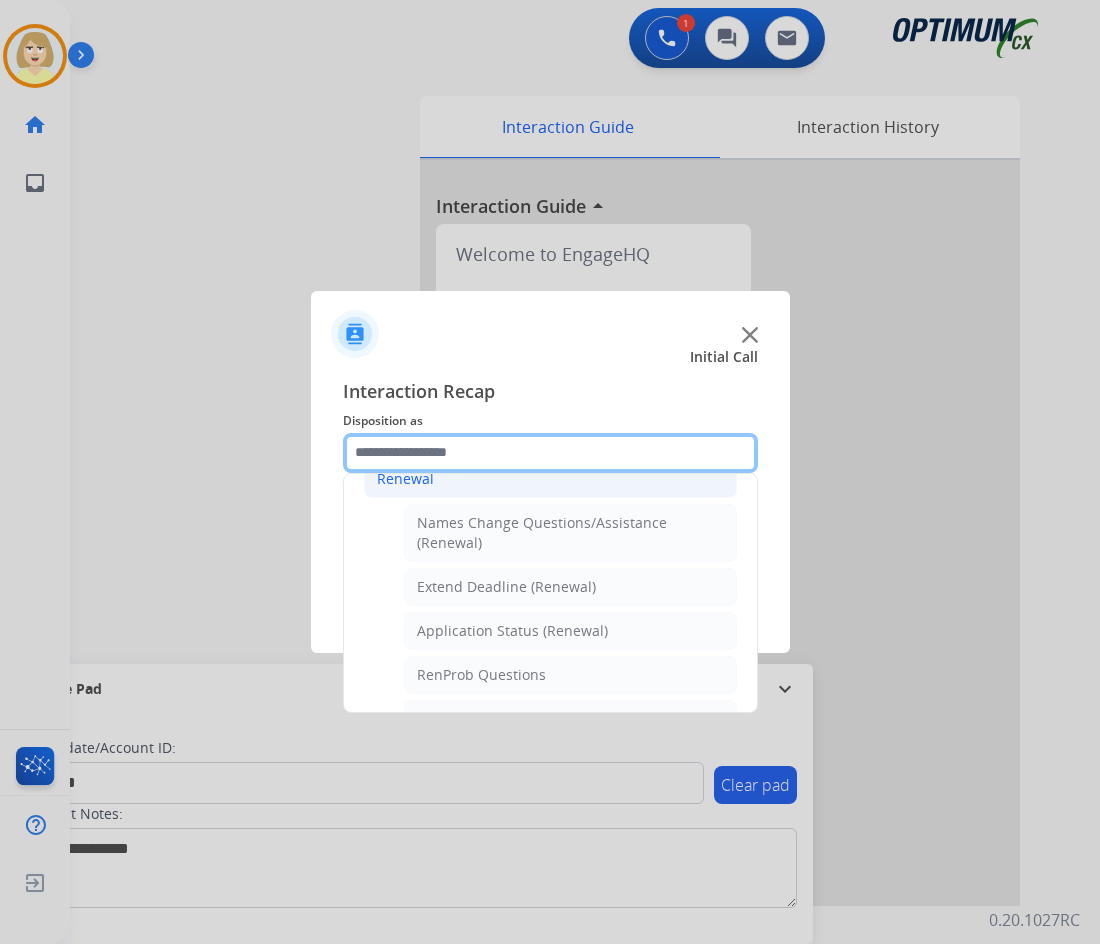 scroll, scrollTop: 536, scrollLeft: 0, axis: vertical 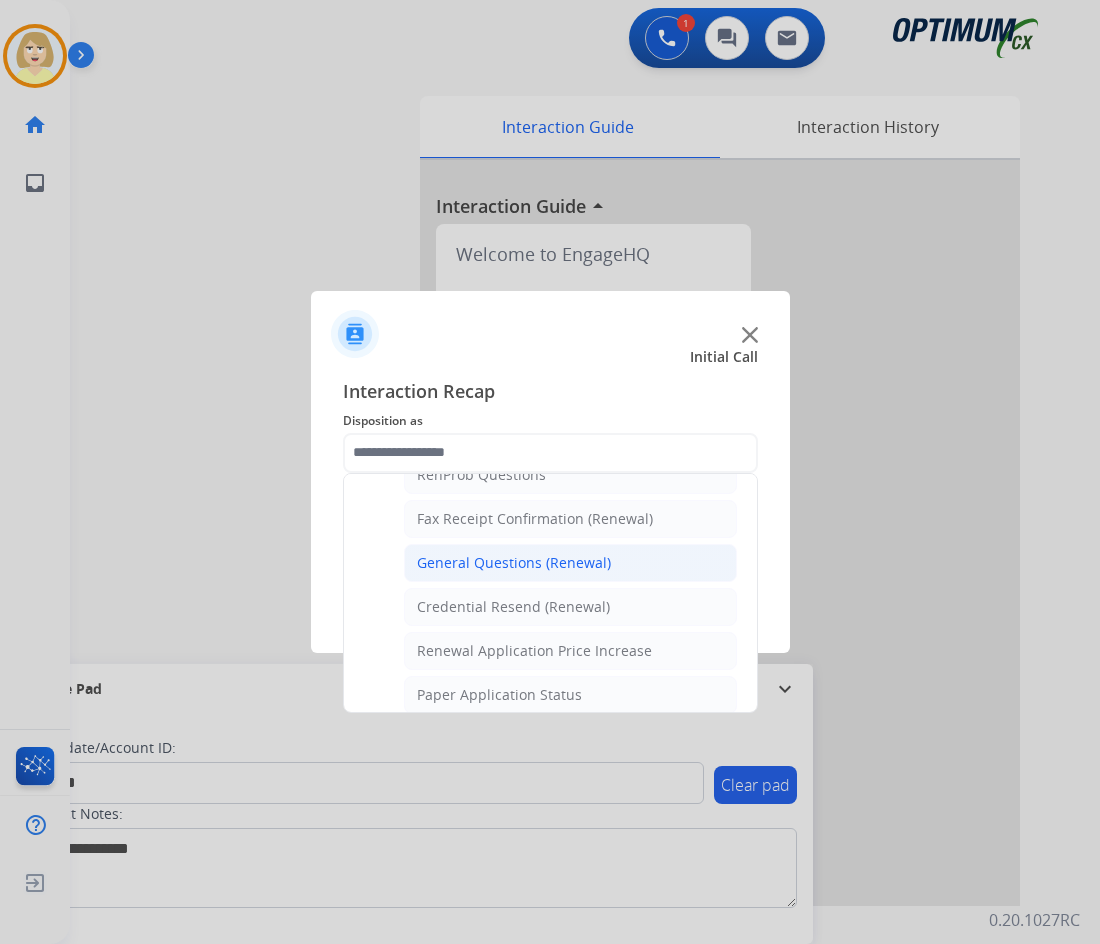 click on "General Questions (Renewal)" 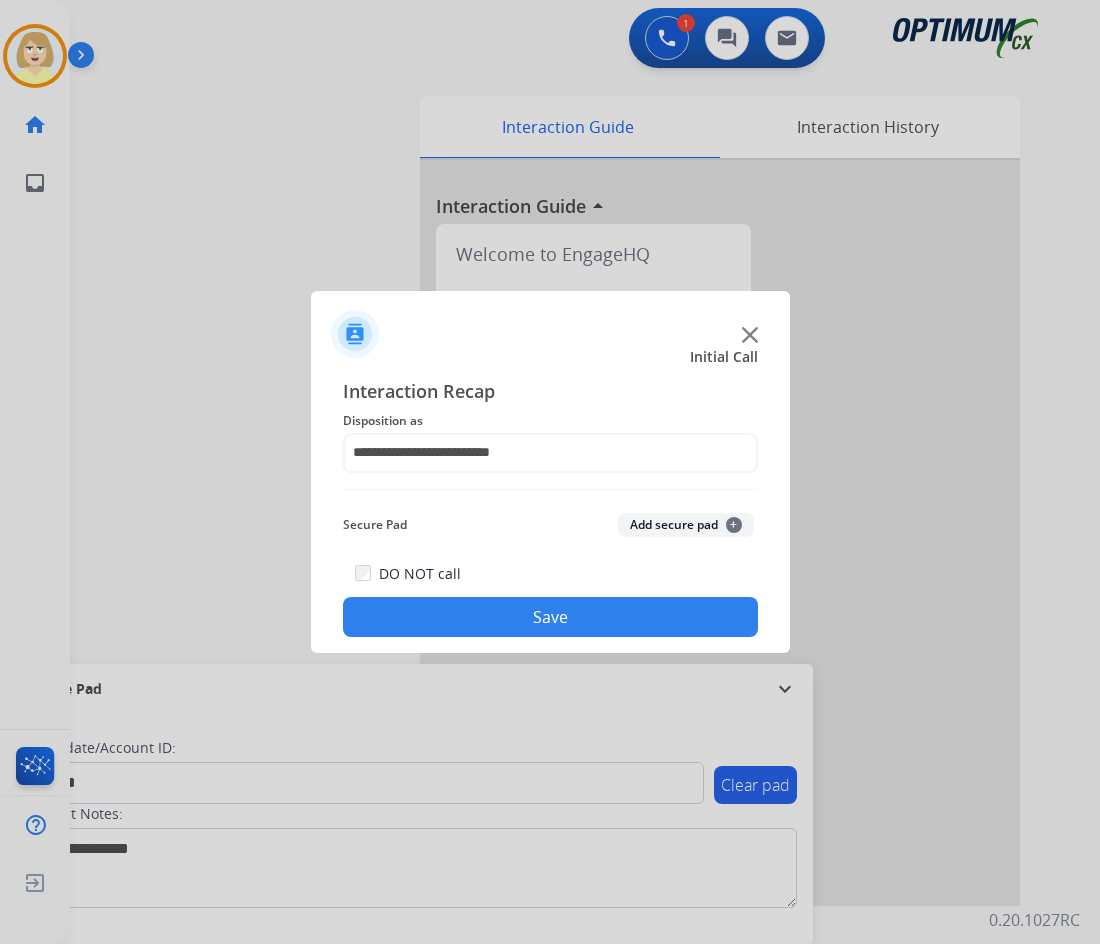 click on "Add secure pad  +" 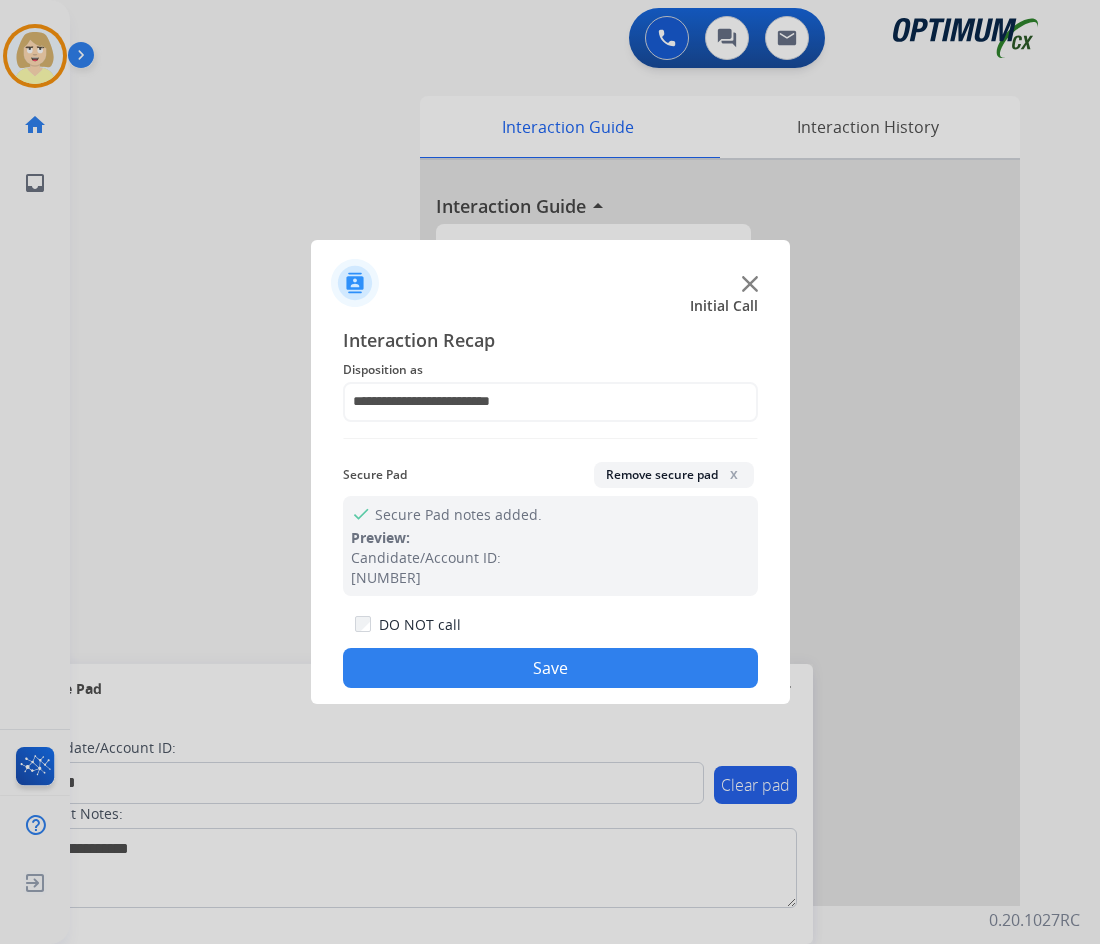 click on "Save" 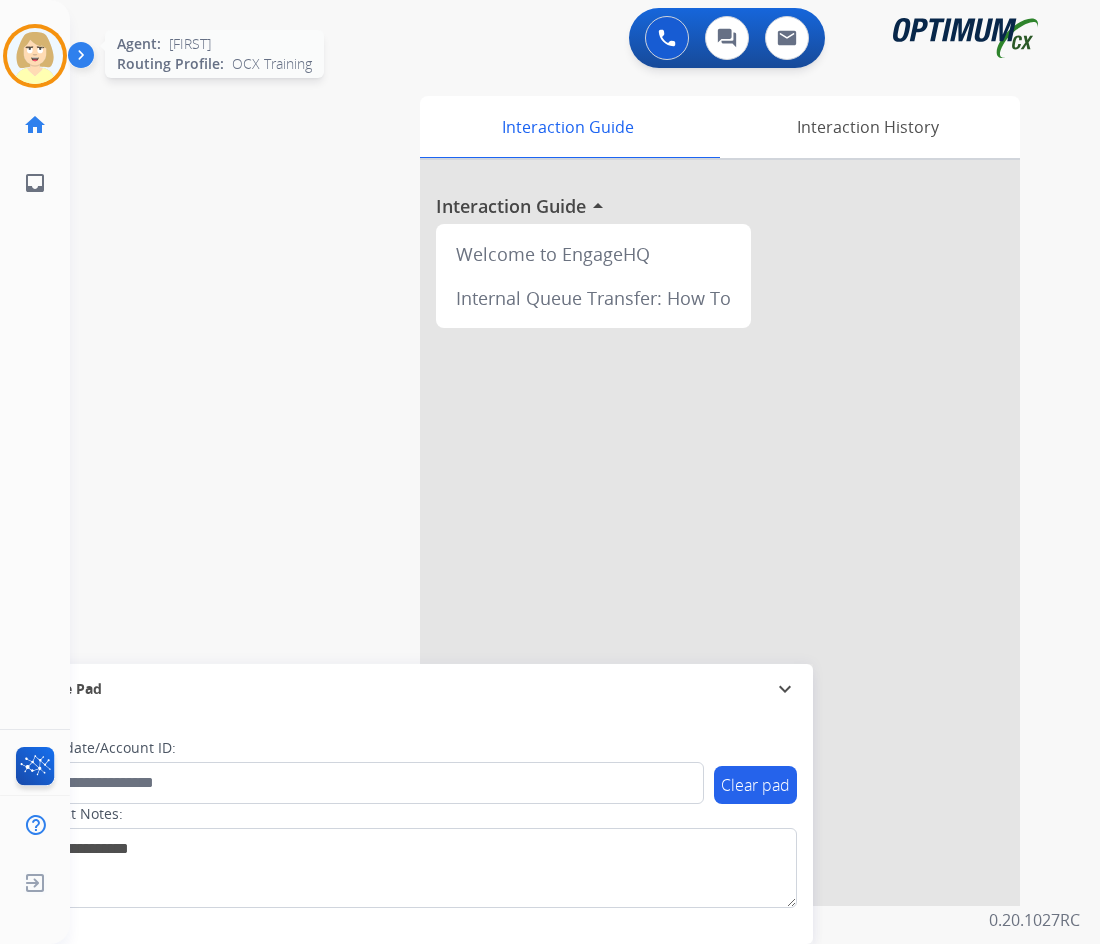 click at bounding box center [35, 56] 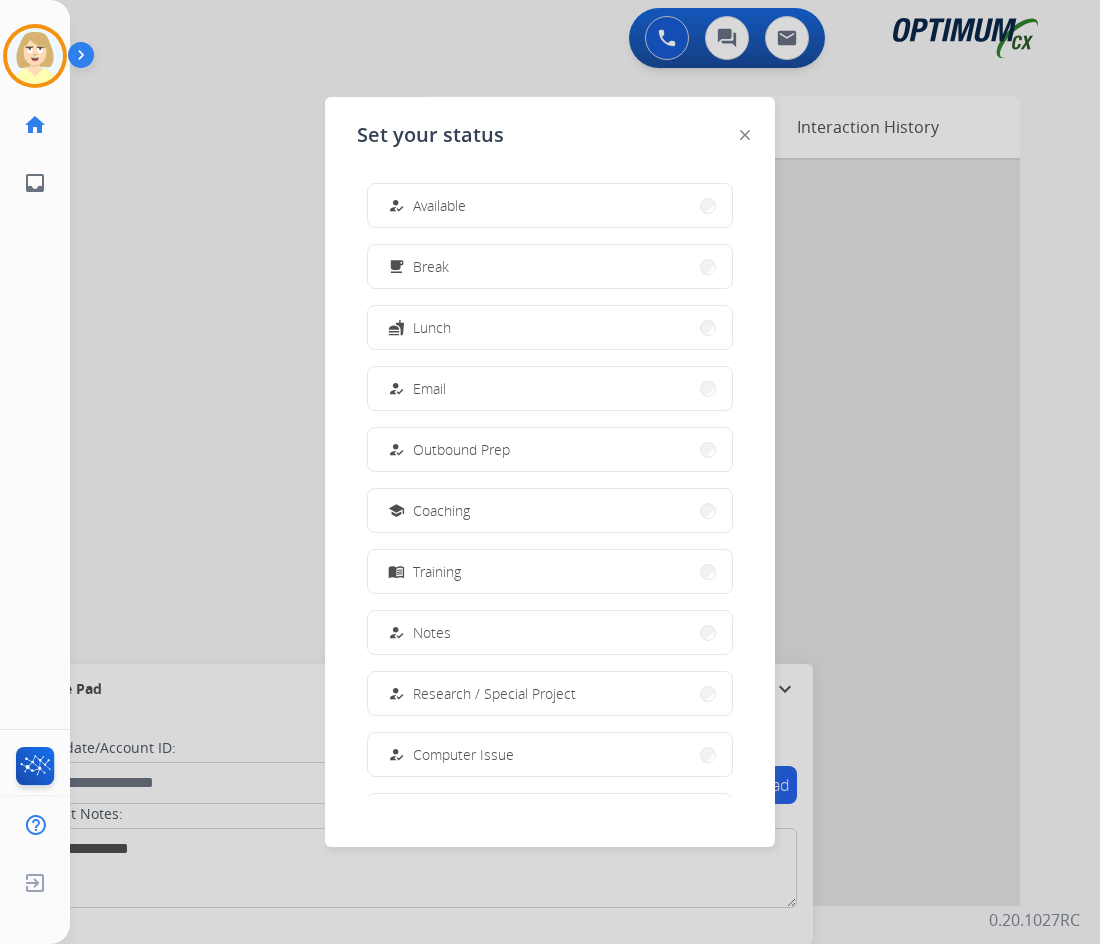 click on "how_to_reg Available" at bounding box center (425, 206) 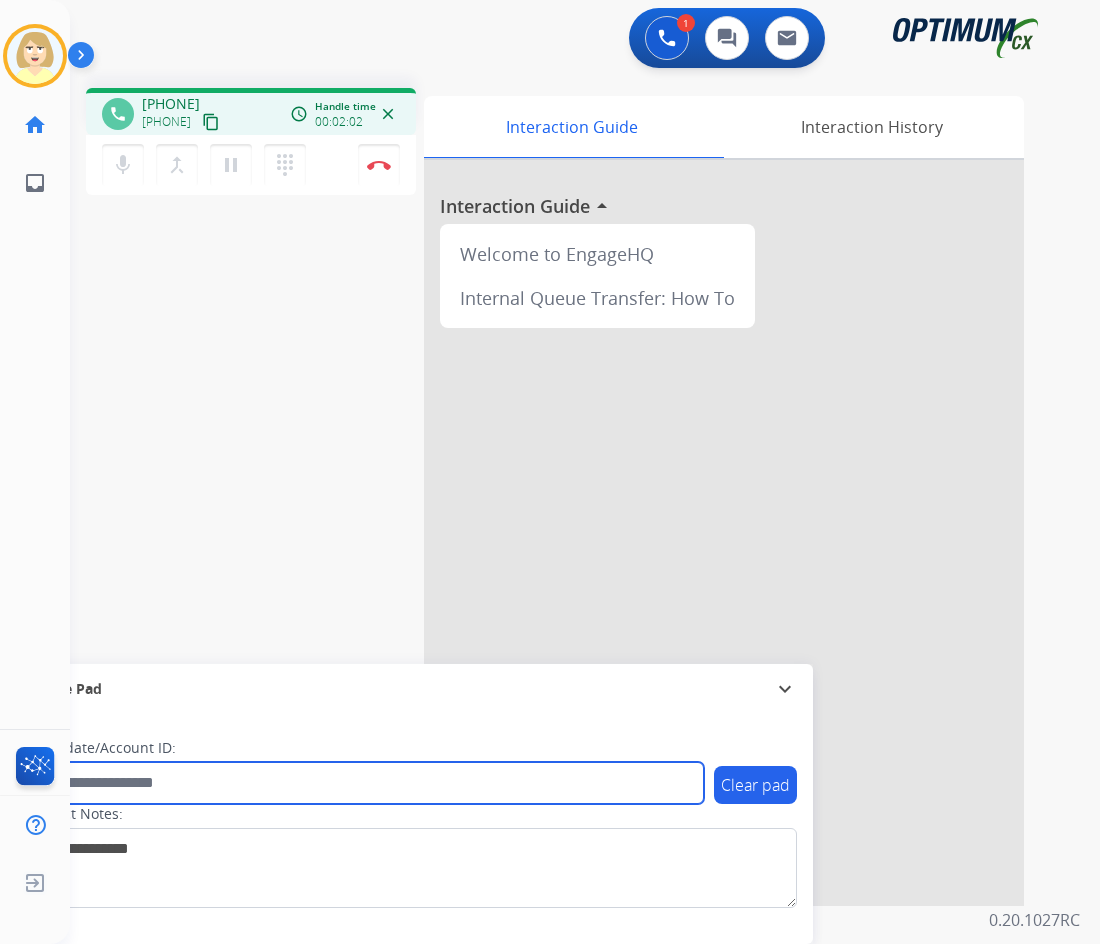 click at bounding box center [365, 783] 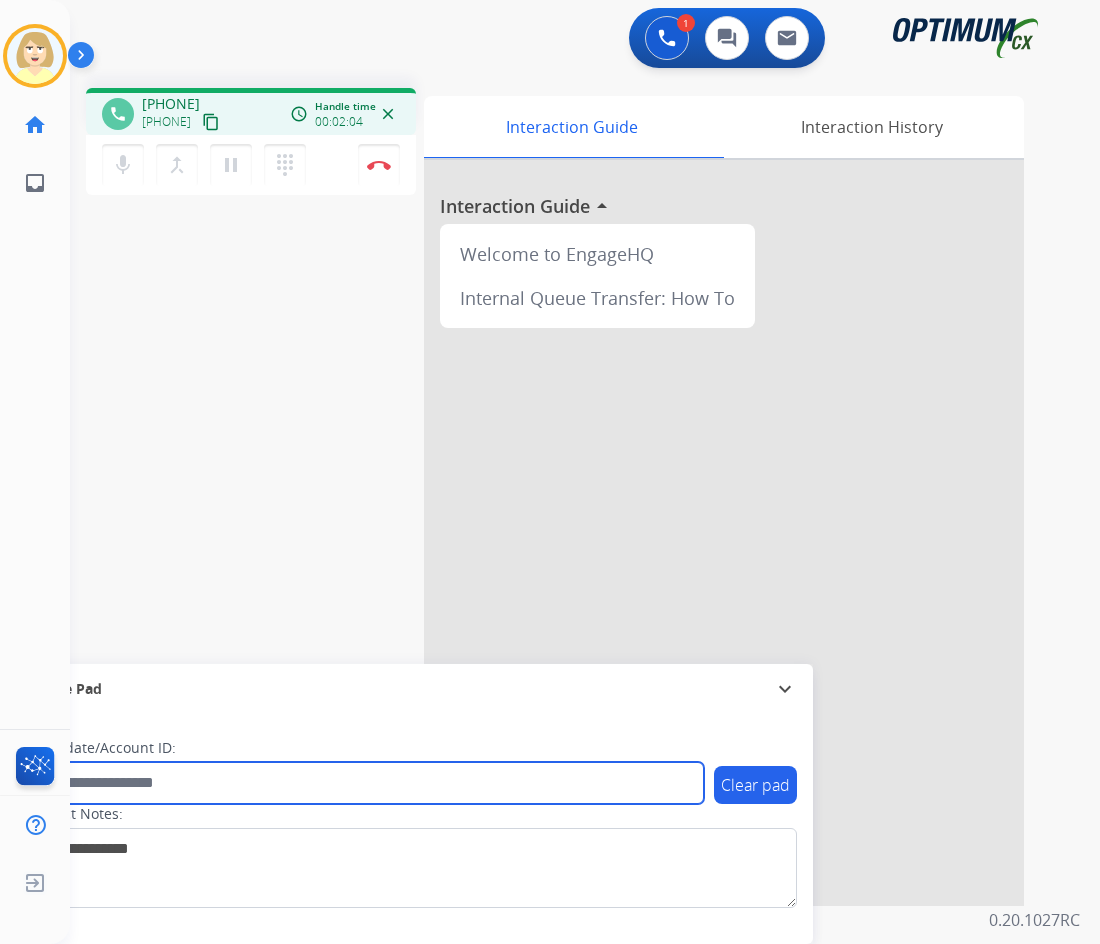 paste on "*******" 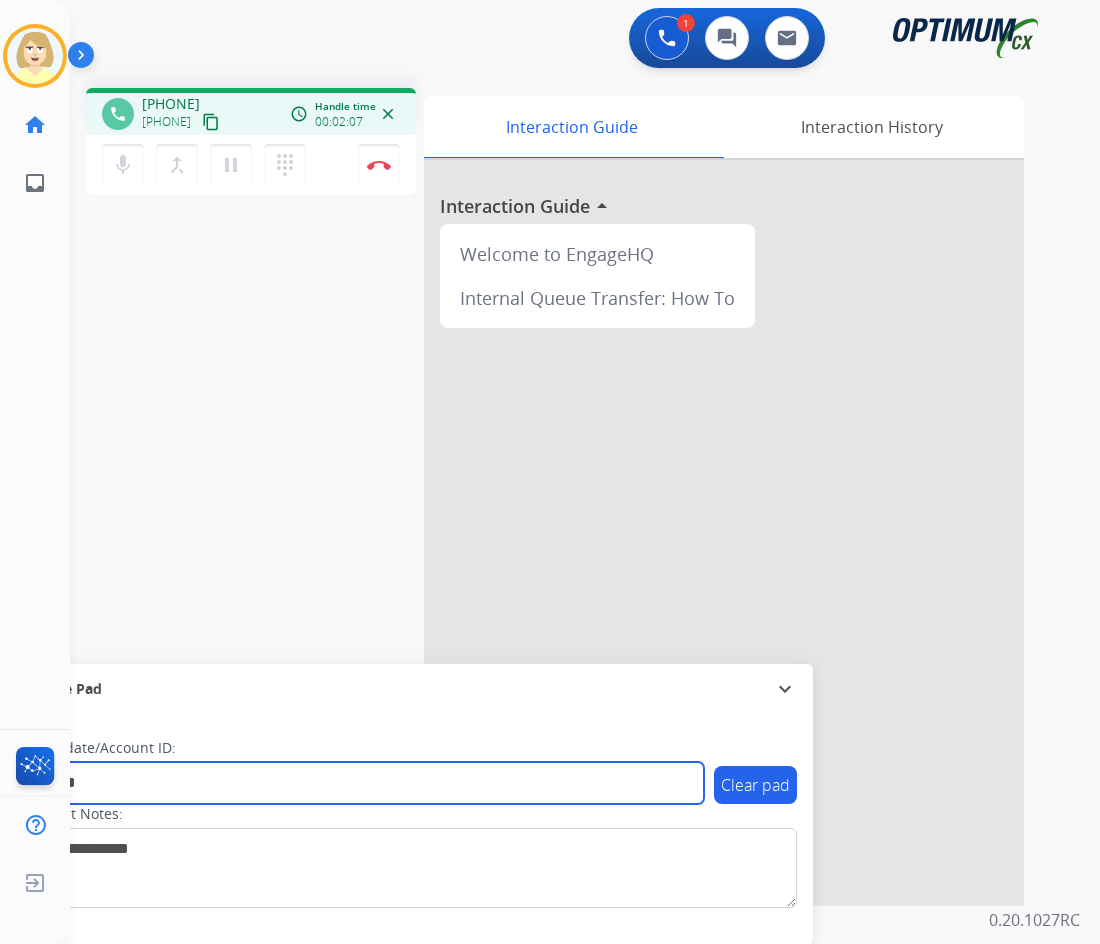 type on "*******" 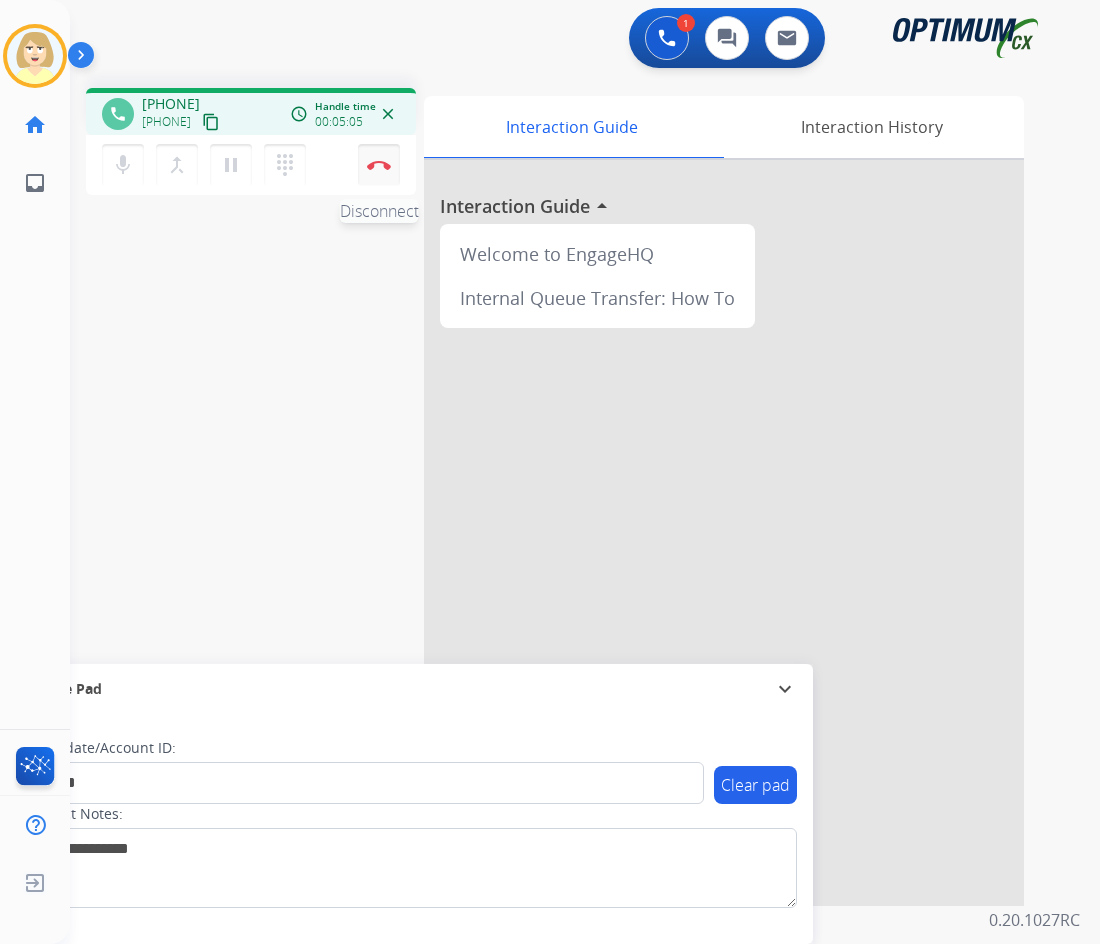click on "Disconnect" at bounding box center (379, 165) 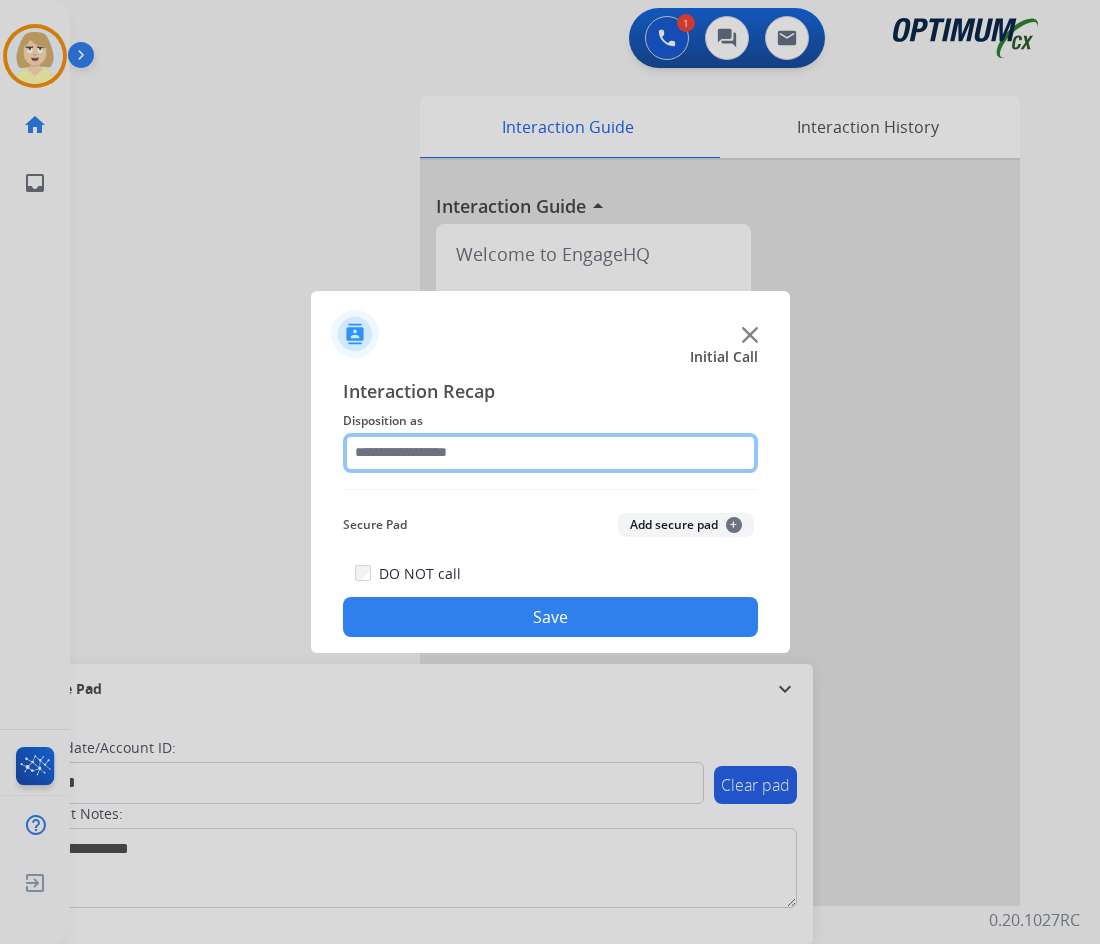 drag, startPoint x: 436, startPoint y: 452, endPoint x: 448, endPoint y: 466, distance: 18.439089 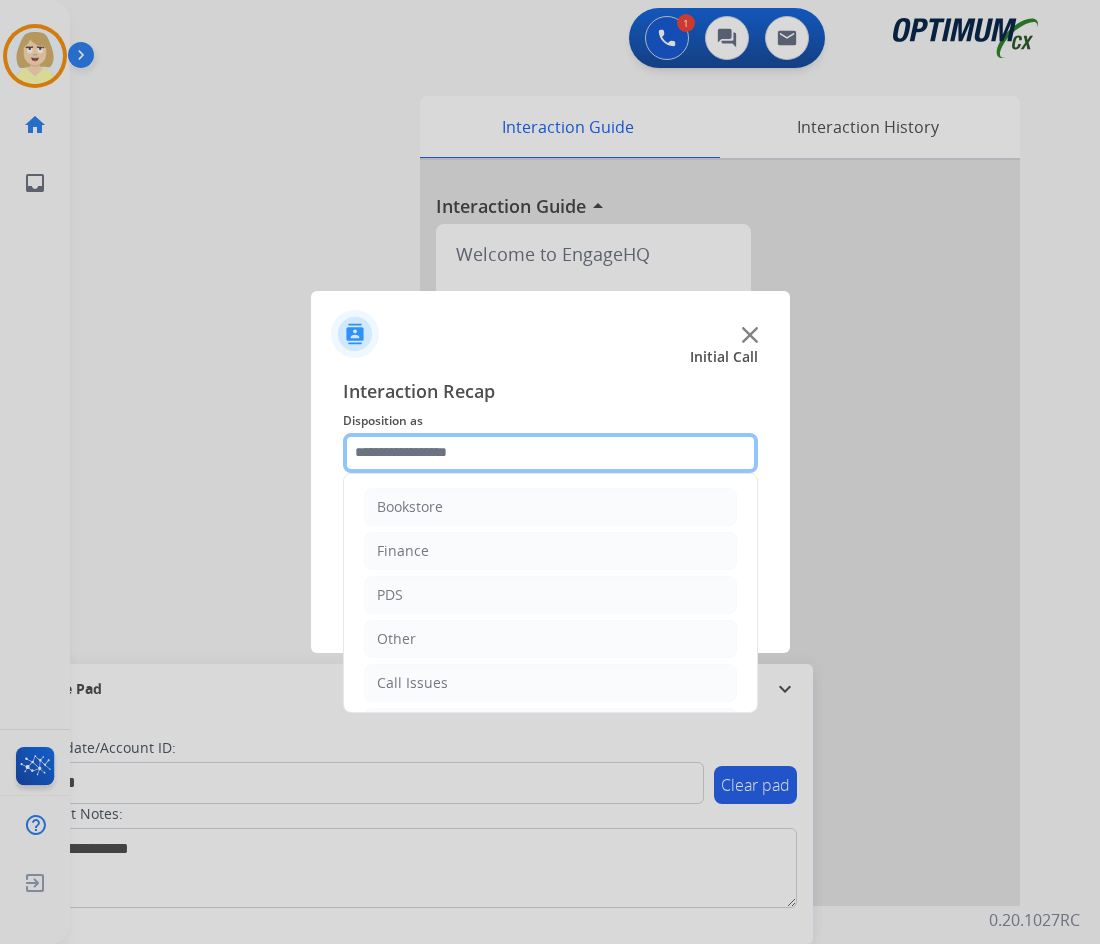scroll, scrollTop: 136, scrollLeft: 0, axis: vertical 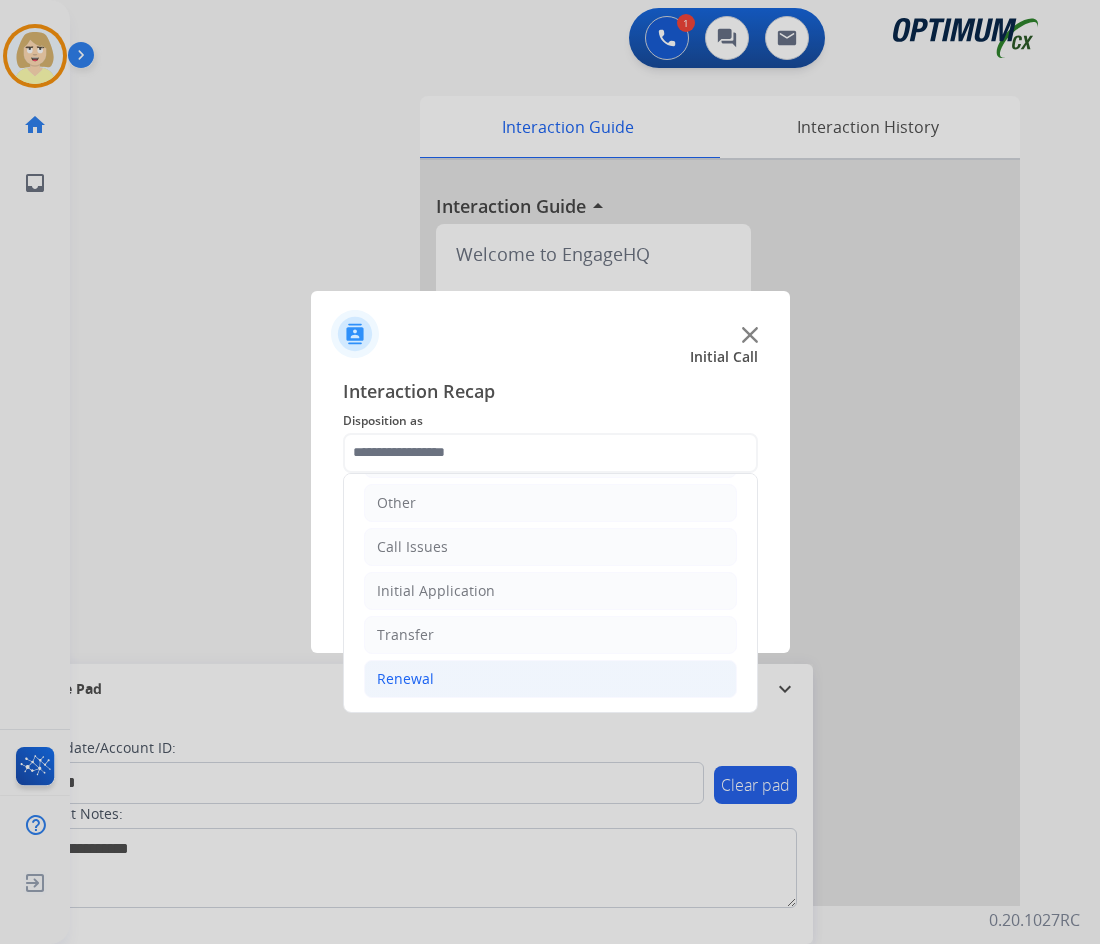 click on "Renewal" 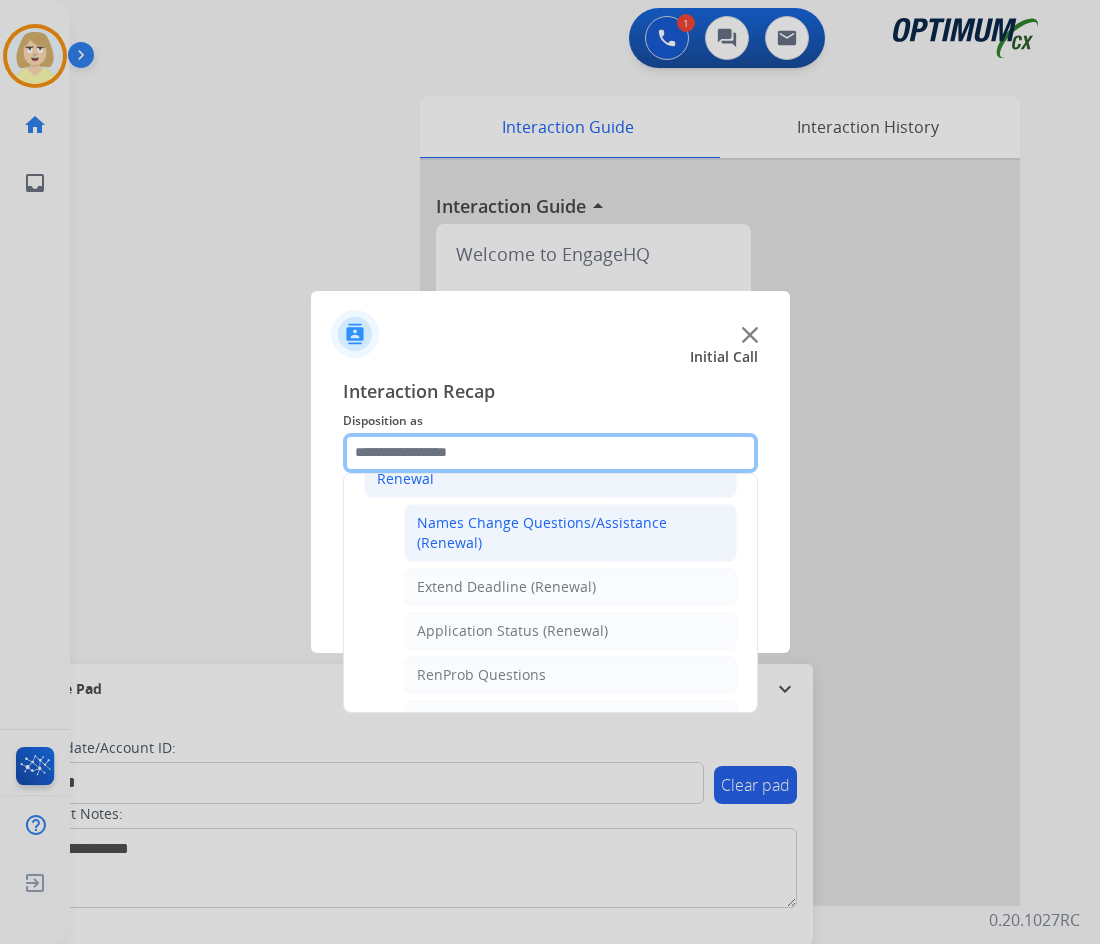 scroll, scrollTop: 436, scrollLeft: 0, axis: vertical 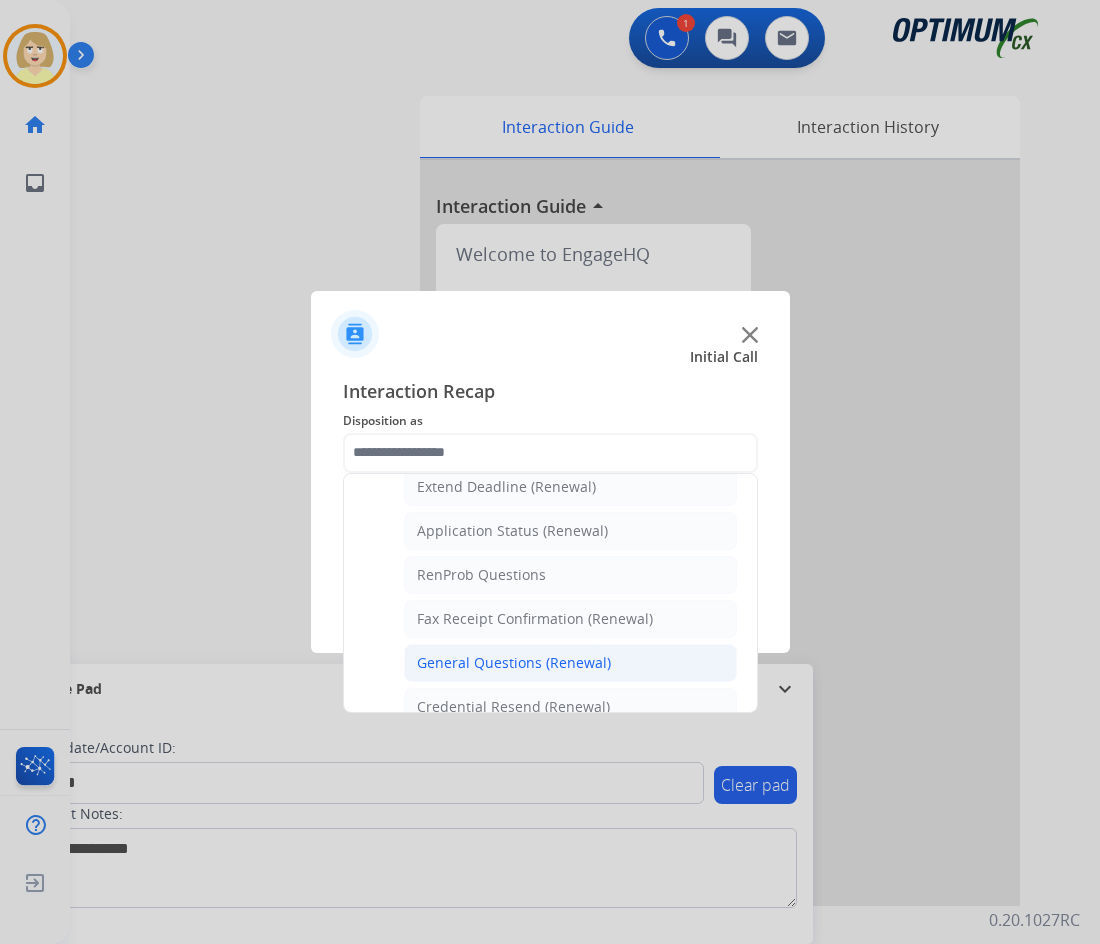 click on "General Questions (Renewal)" 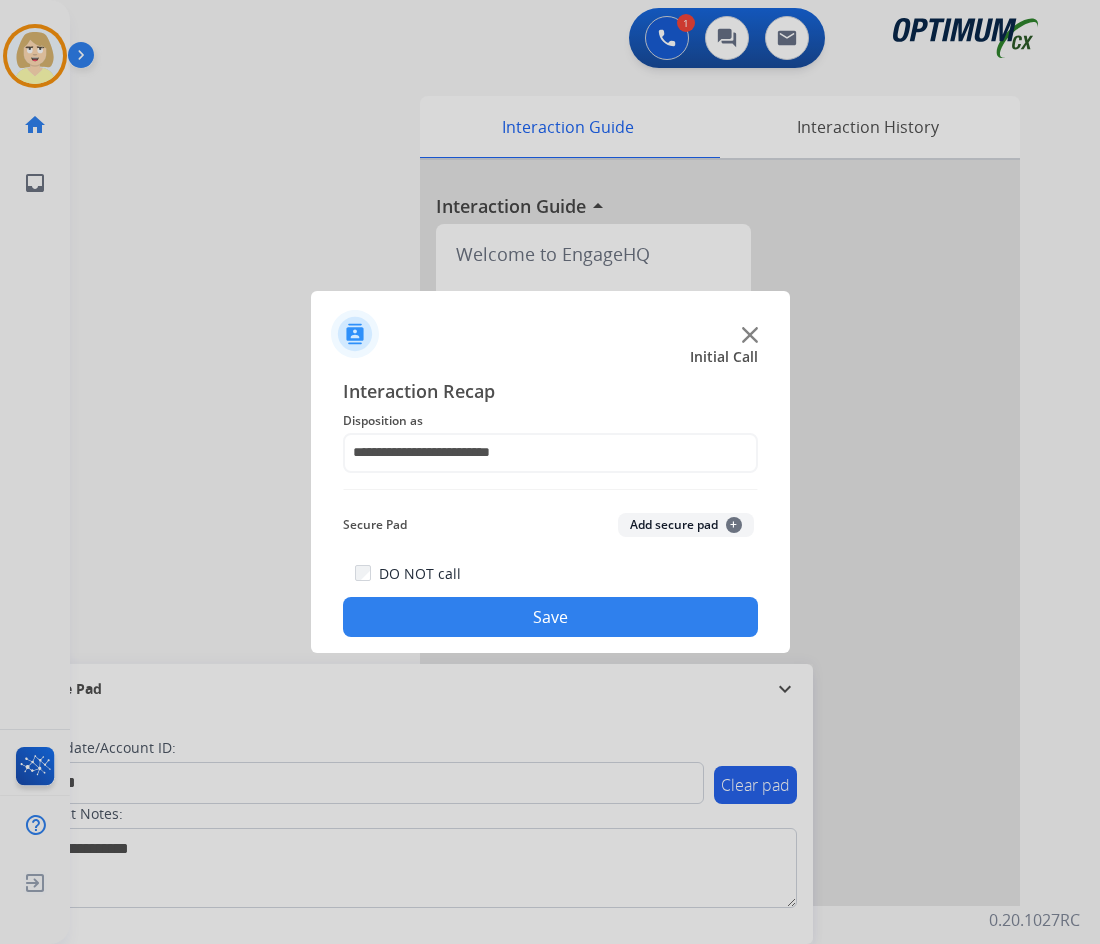 click on "Add secure pad  +" 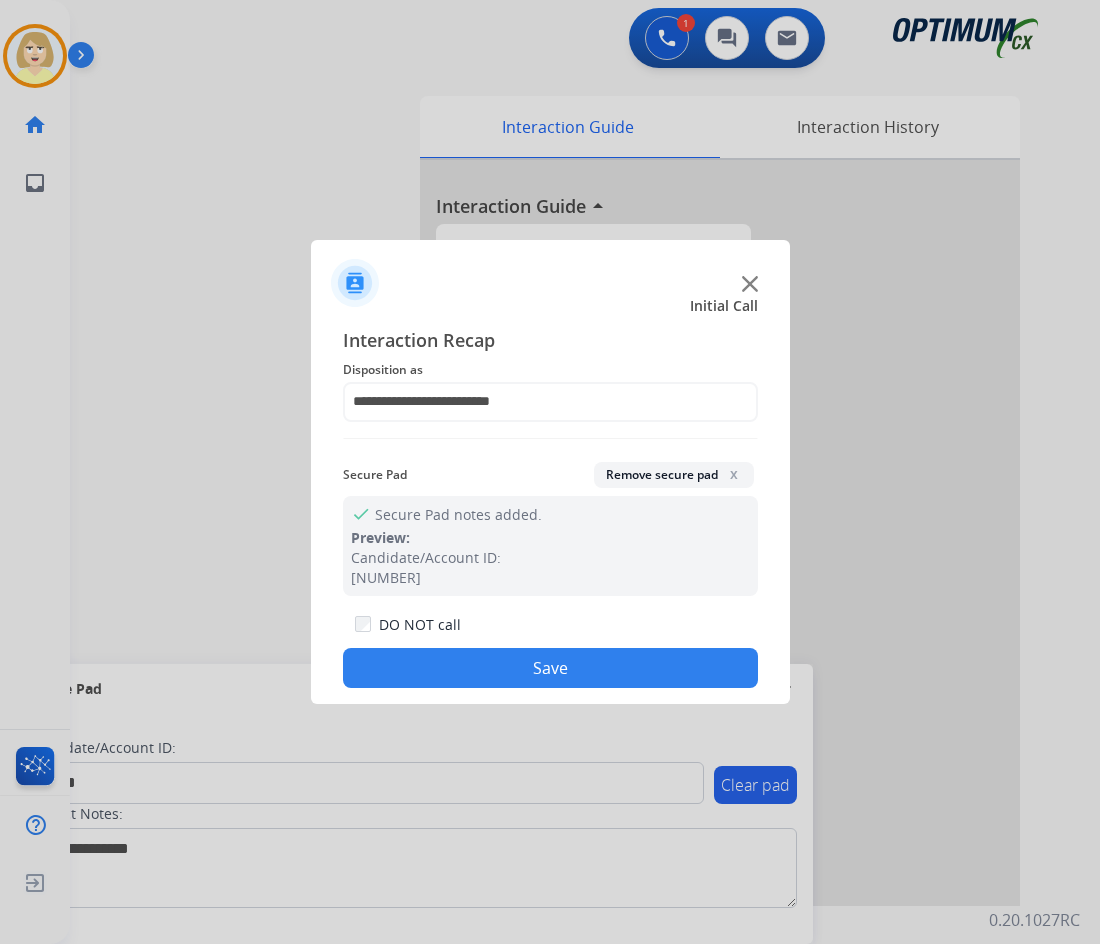 click on "Save" 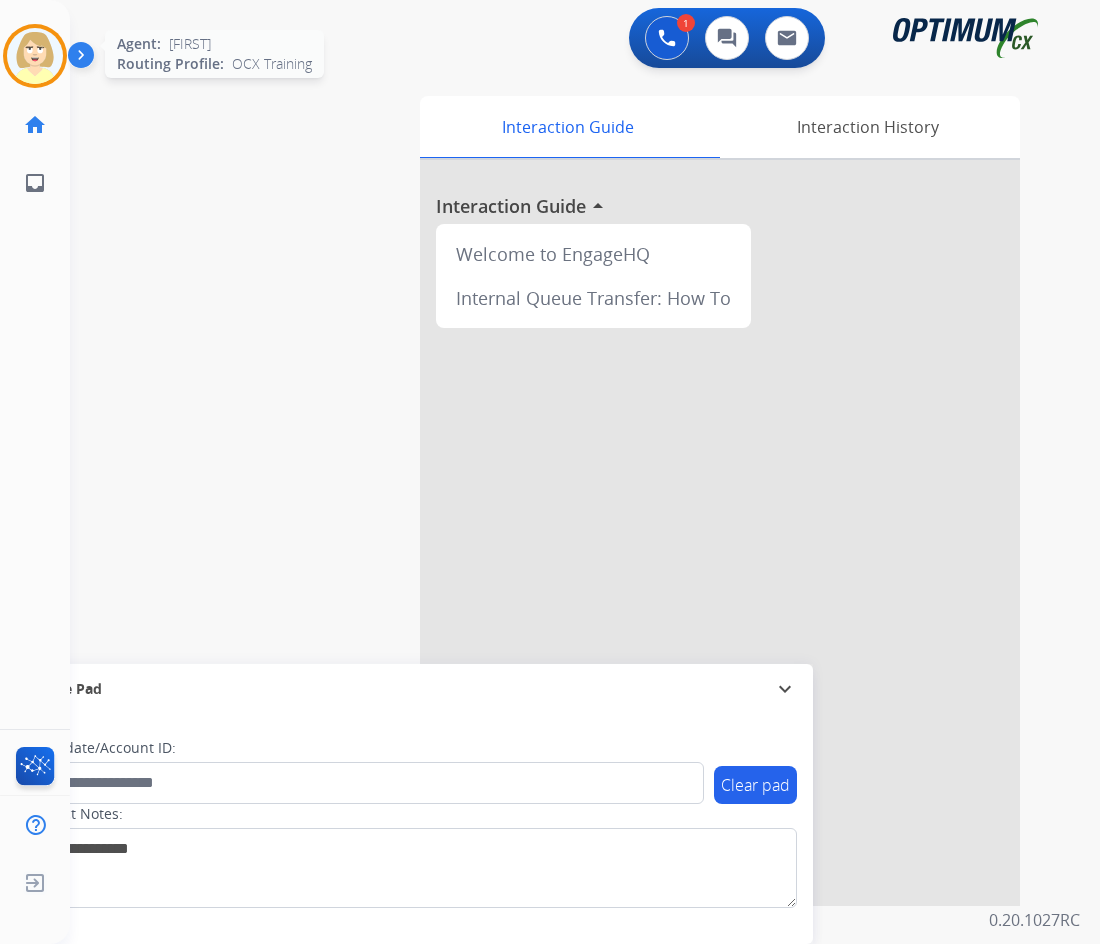 click at bounding box center (35, 56) 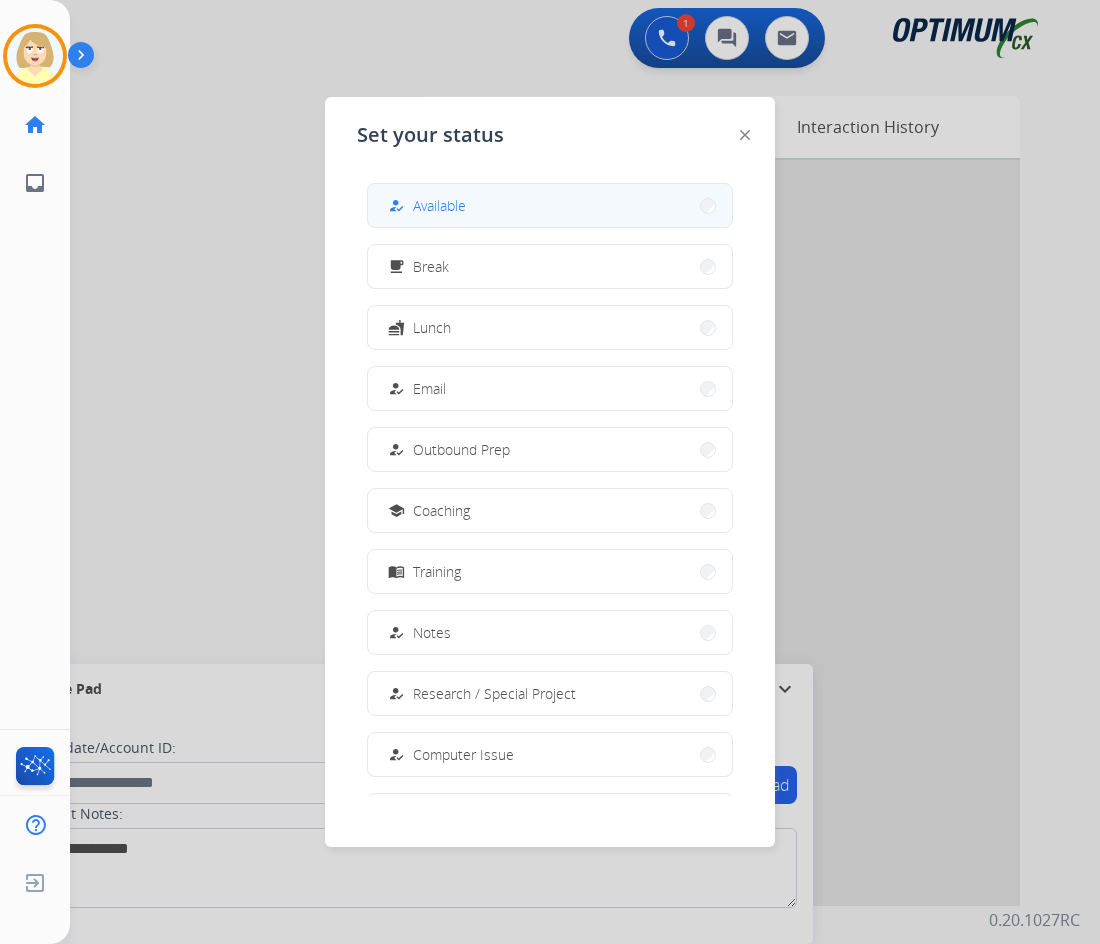 click on "Available" at bounding box center [439, 205] 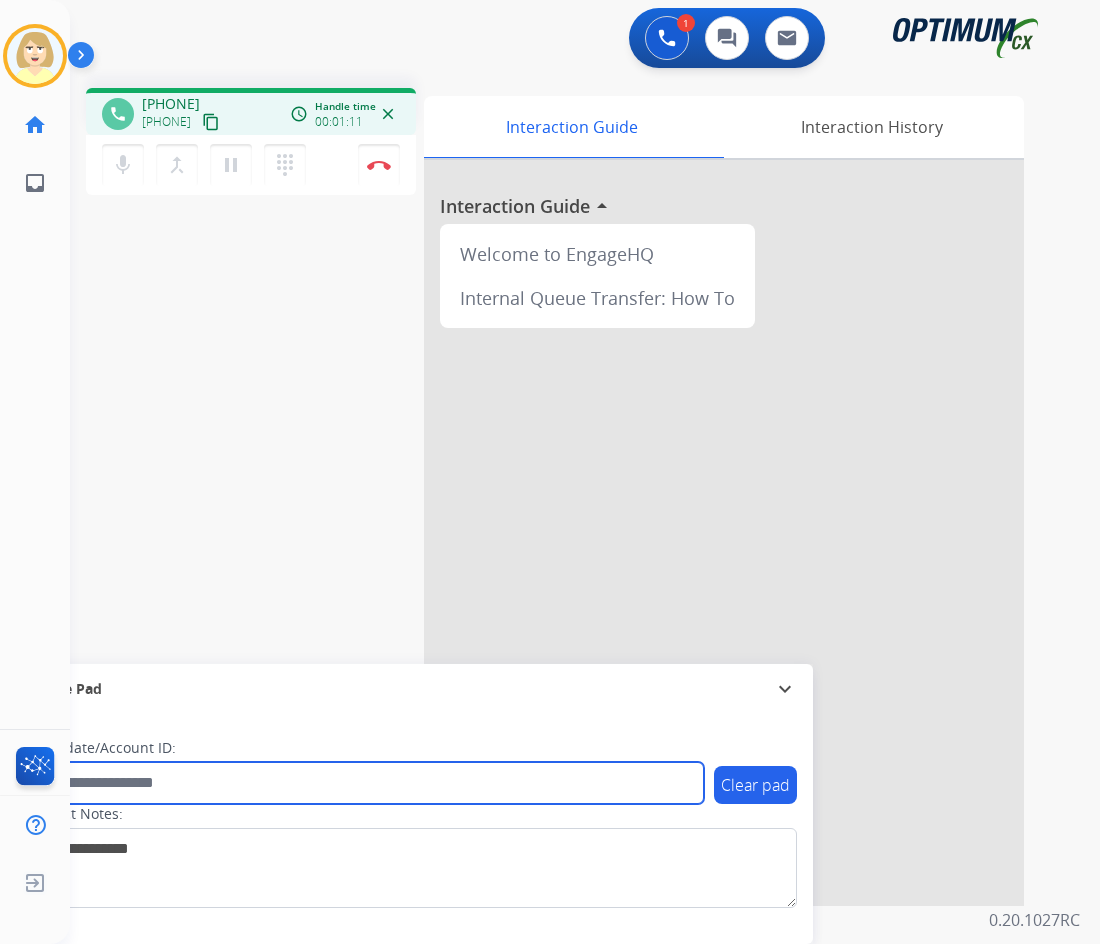 click at bounding box center [365, 783] 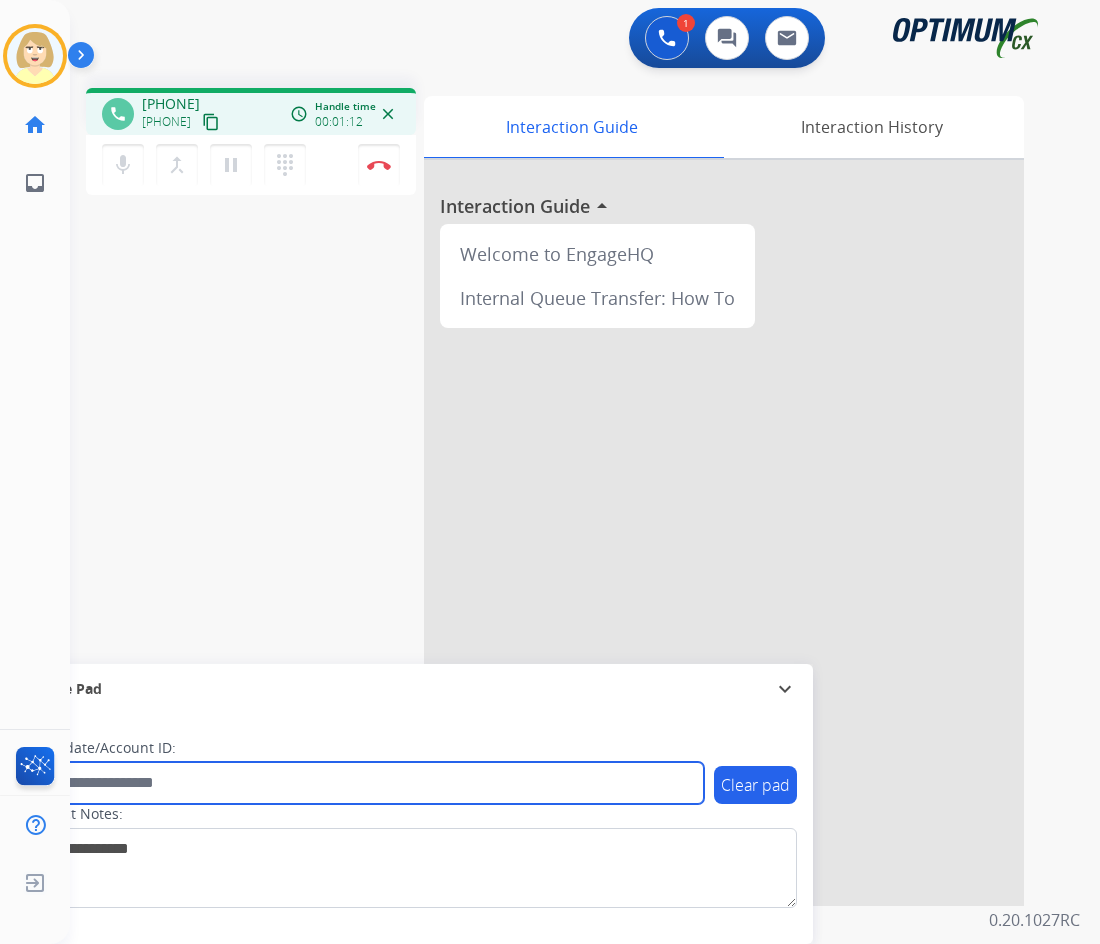 paste on "*******" 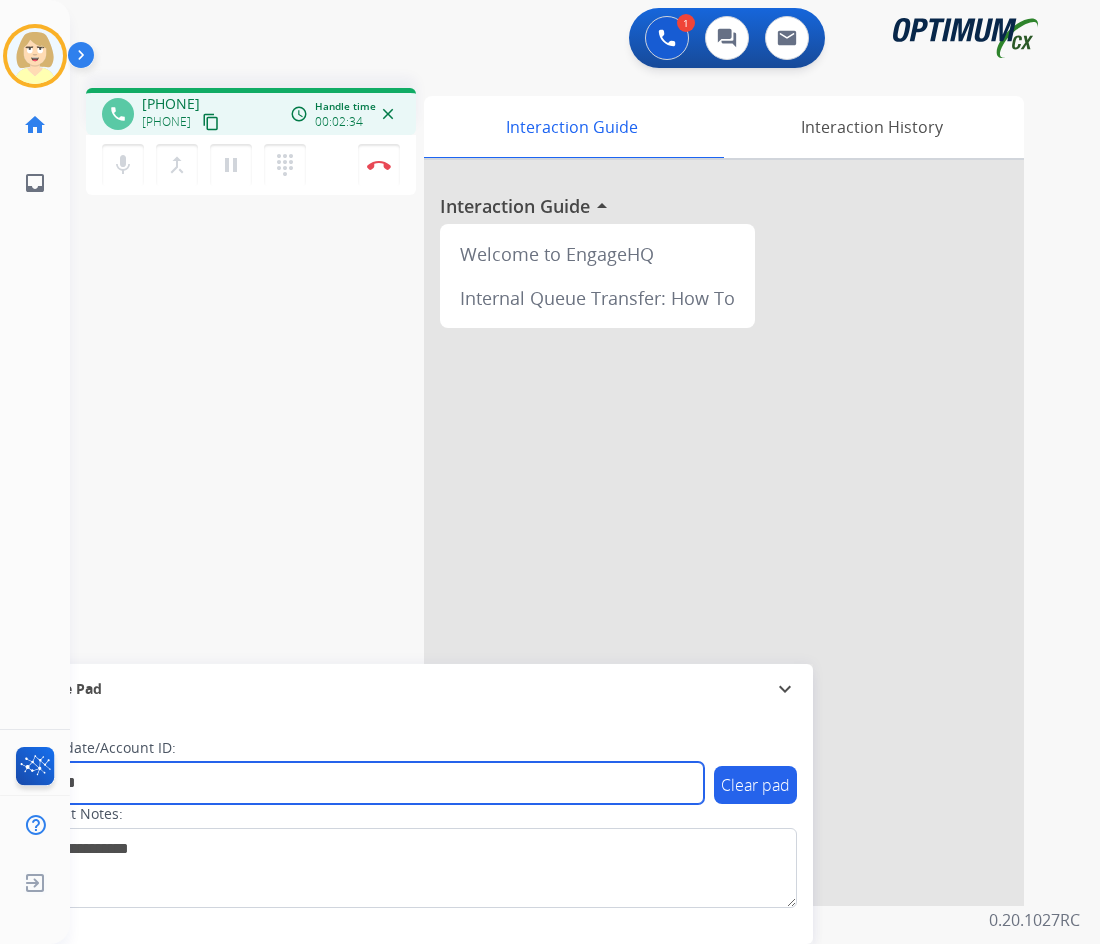 type on "*******" 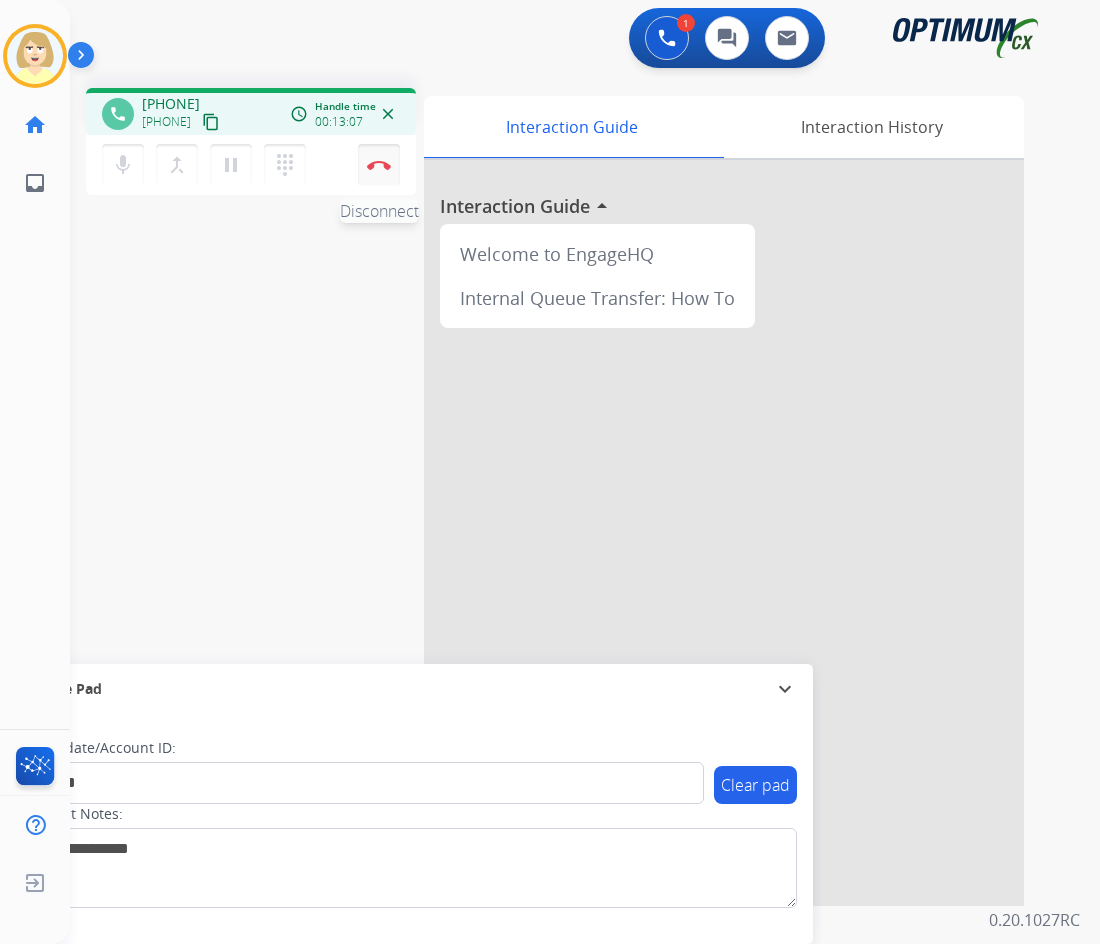 click on "Disconnect" at bounding box center (379, 165) 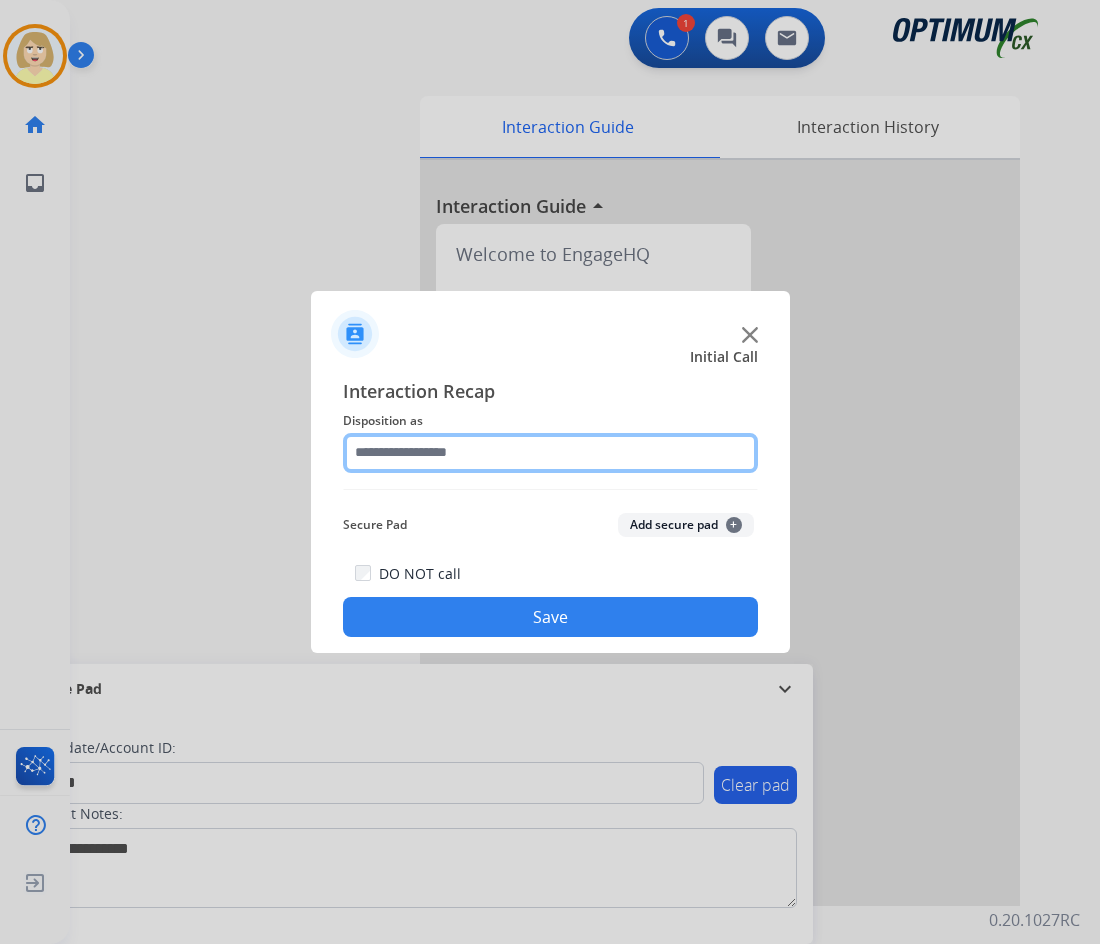 click 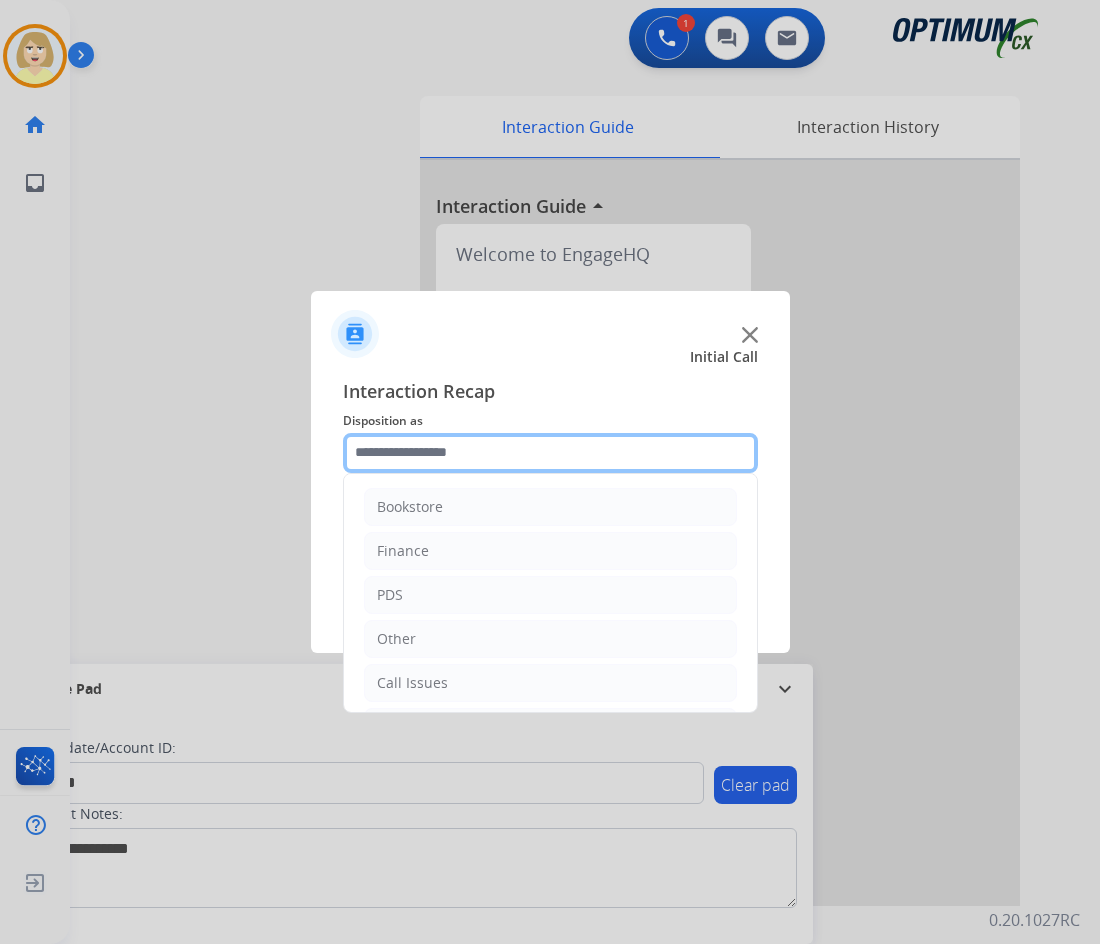 scroll, scrollTop: 136, scrollLeft: 0, axis: vertical 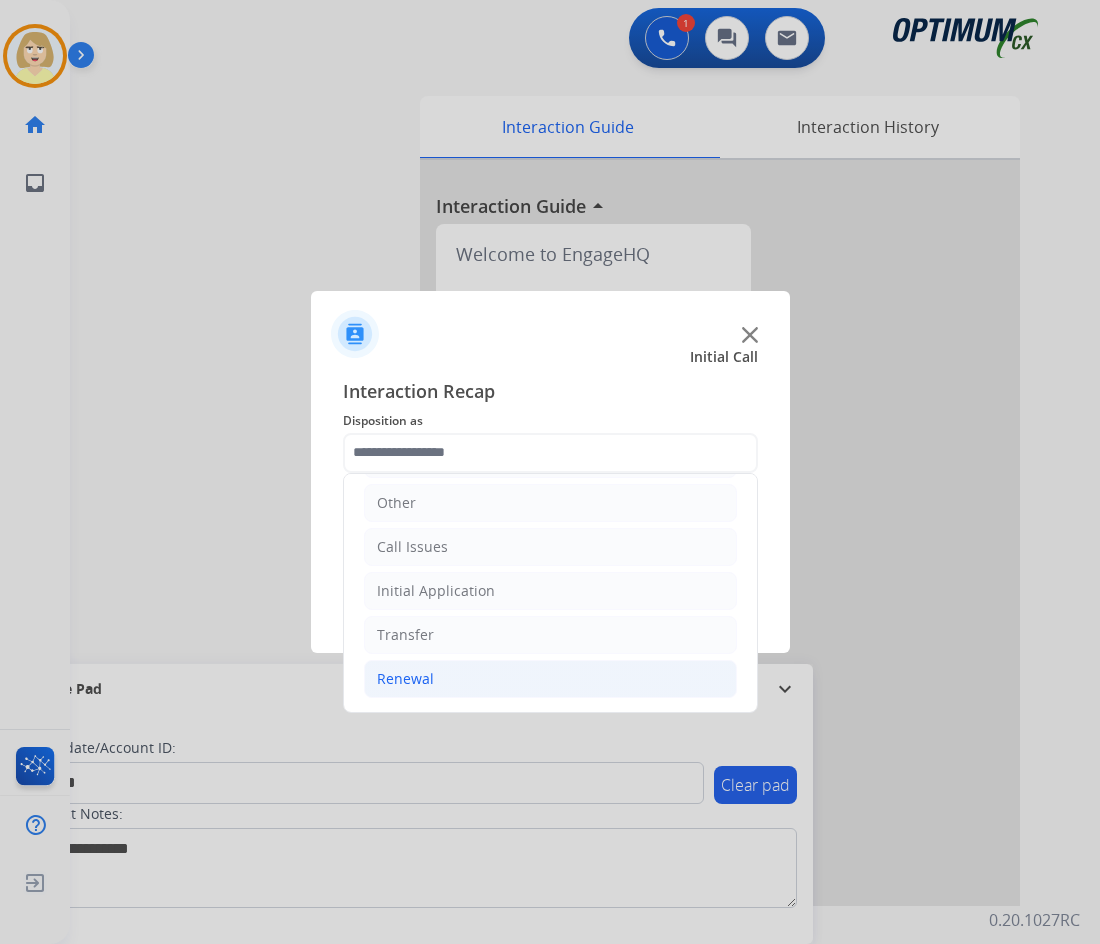 click on "Renewal" 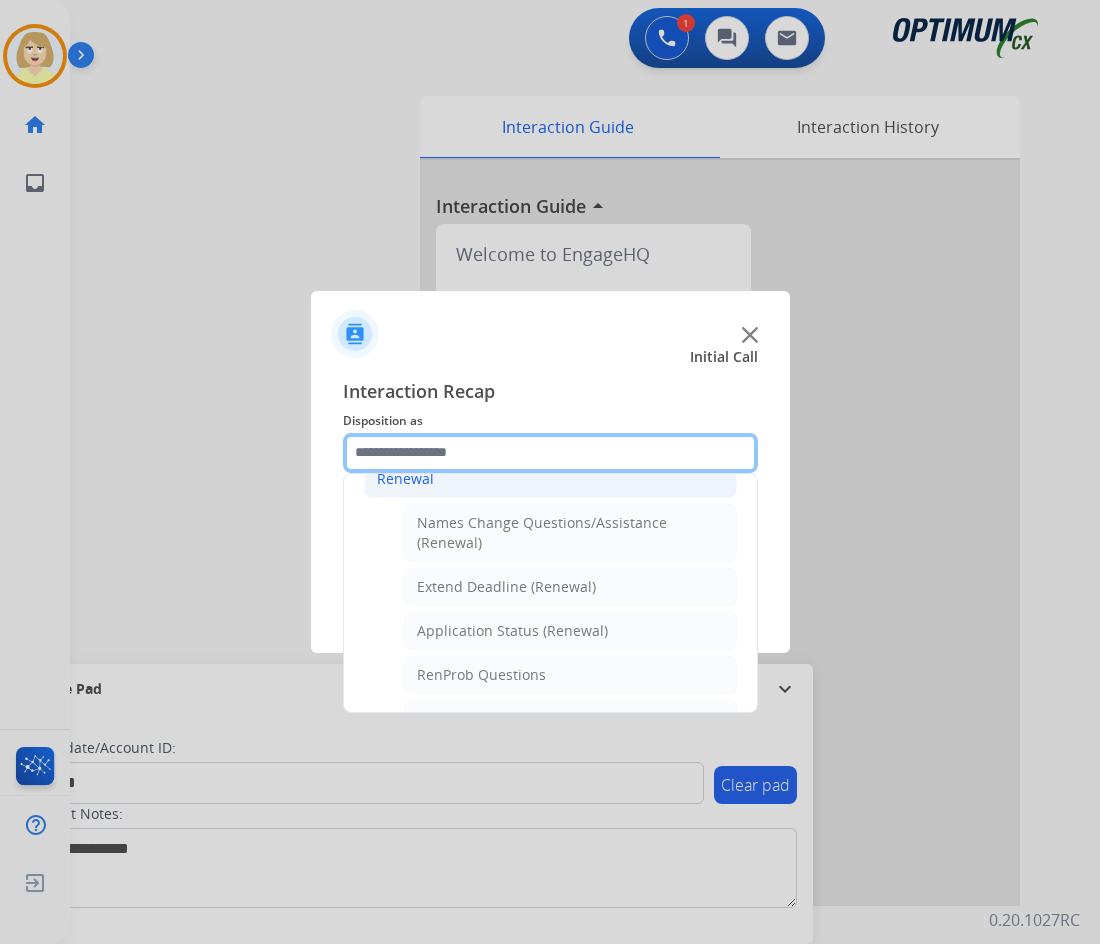 scroll, scrollTop: 436, scrollLeft: 0, axis: vertical 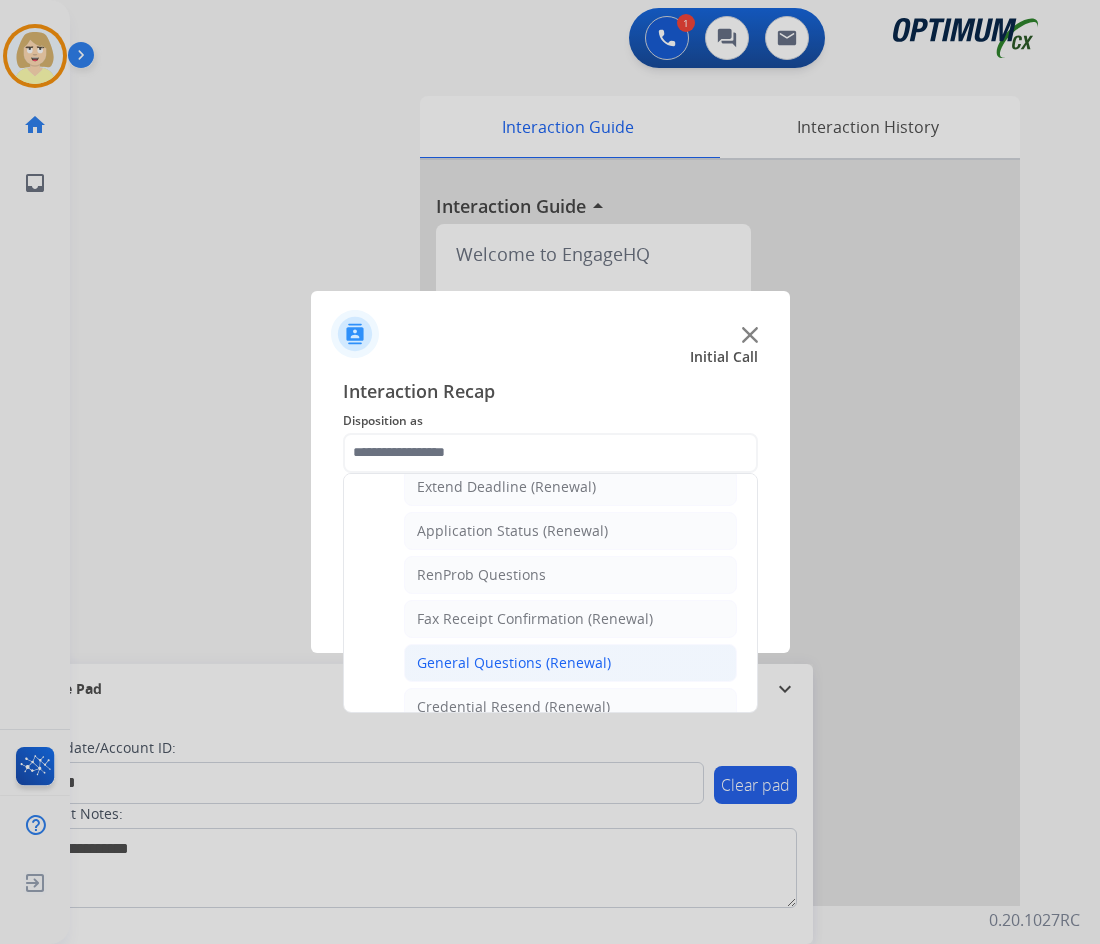 click on "General Questions (Renewal)" 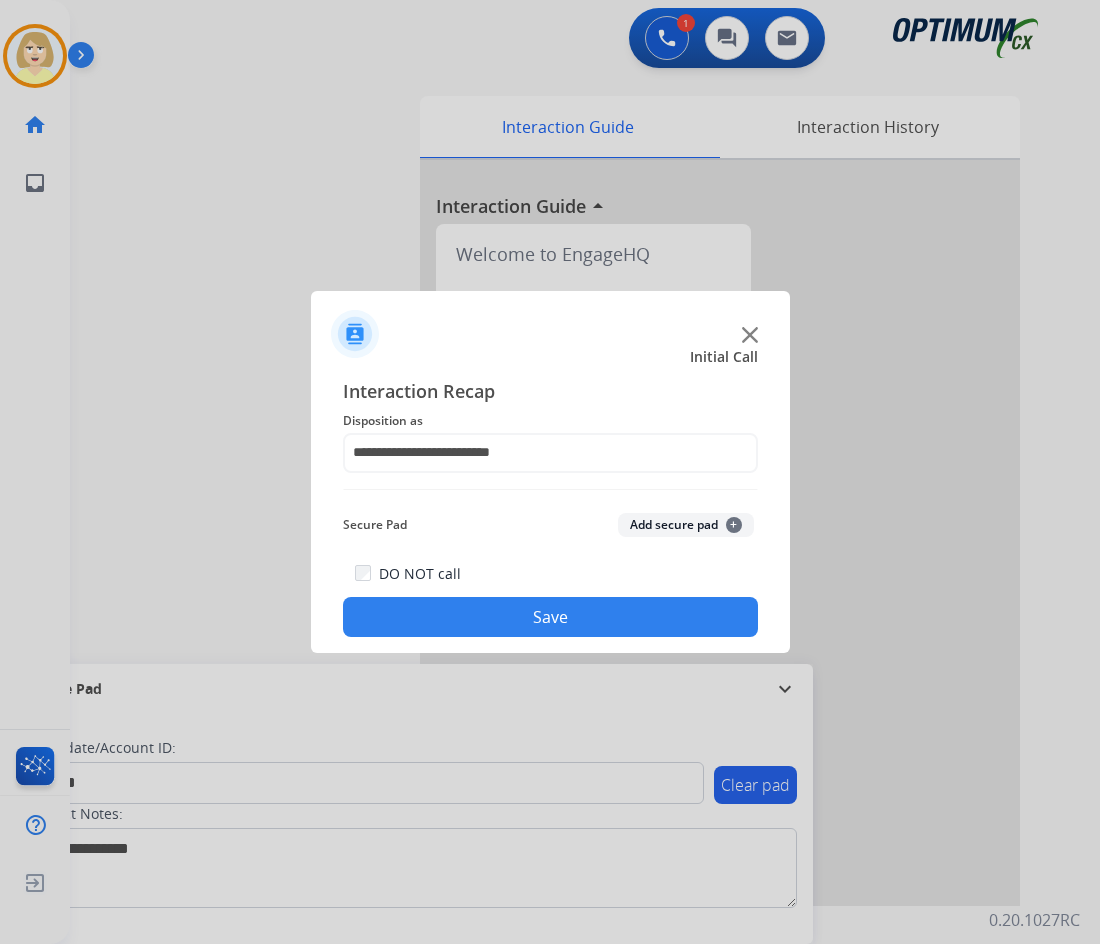 click on "Add secure pad  +" 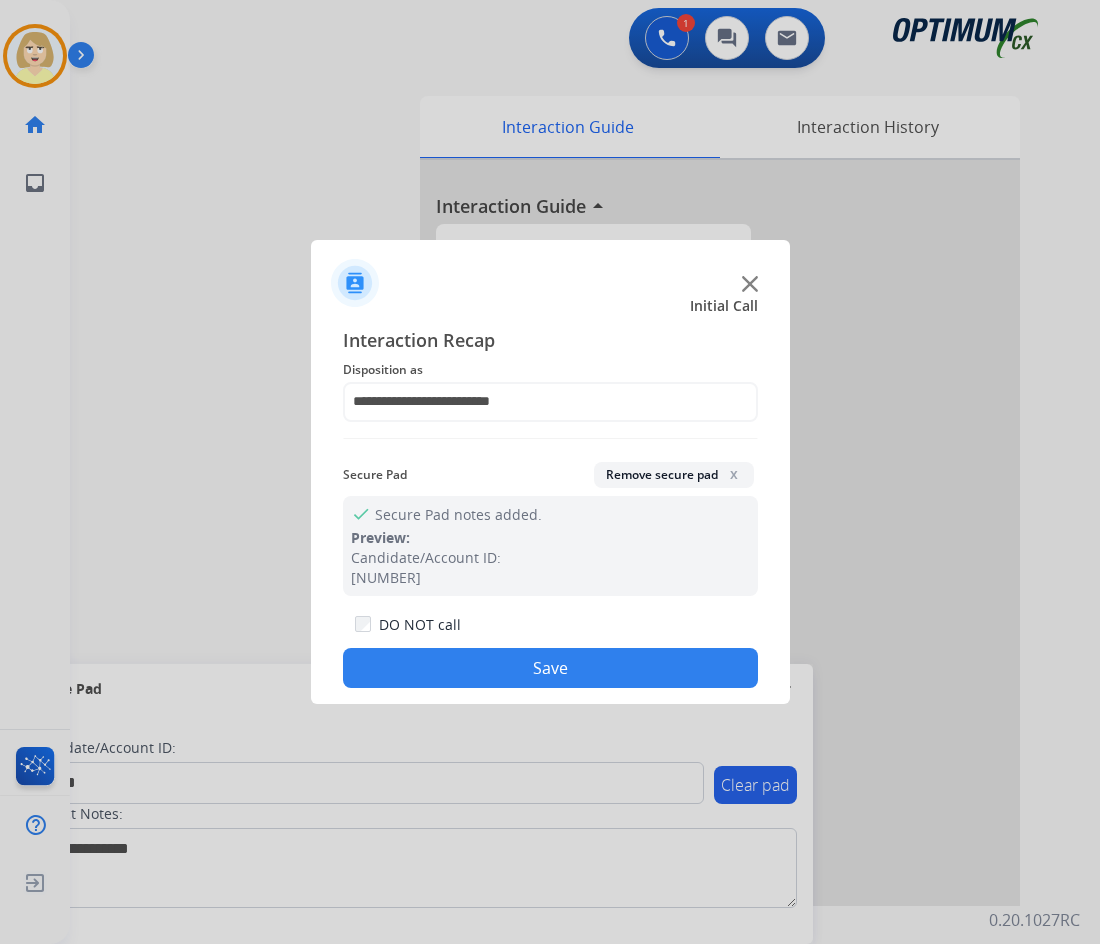 click on "Save" 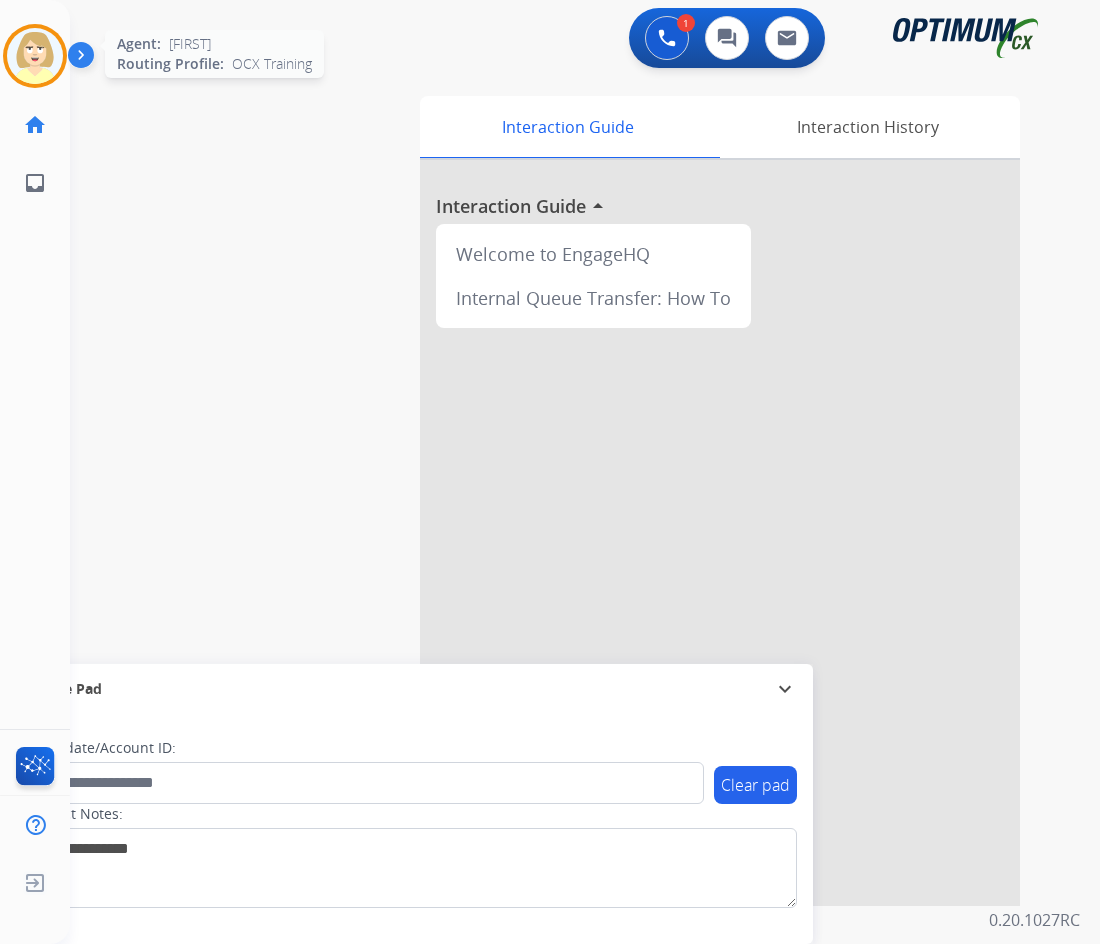 click at bounding box center (35, 56) 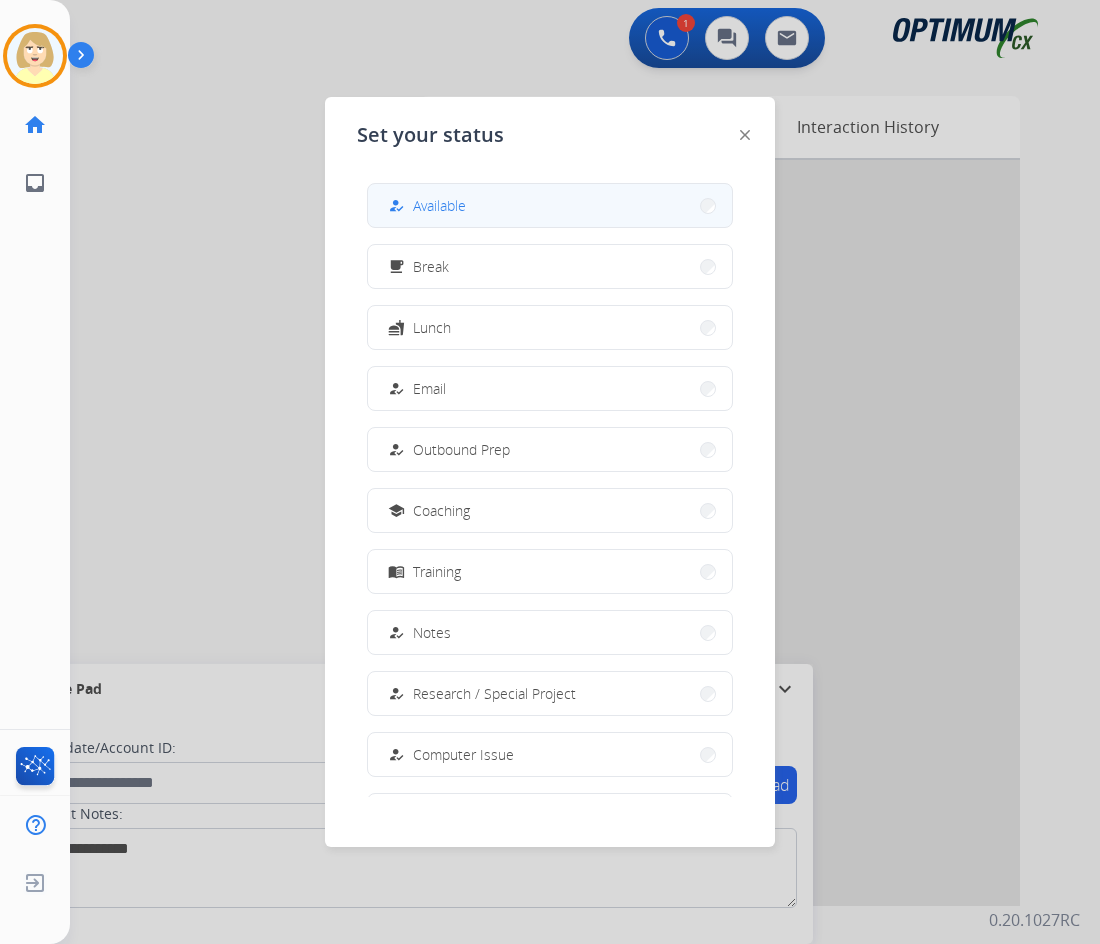 drag, startPoint x: 429, startPoint y: 200, endPoint x: 266, endPoint y: 266, distance: 175.85506 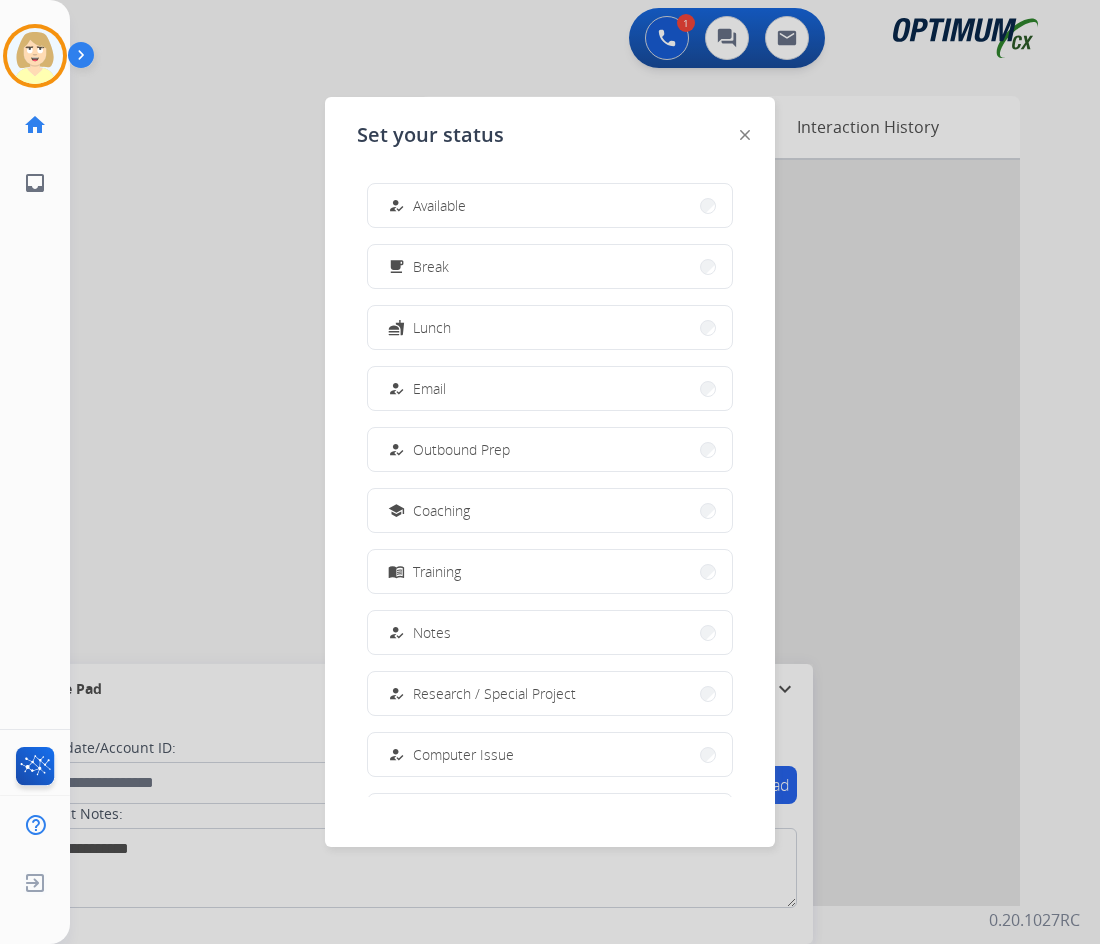 click on "Available" at bounding box center (439, 205) 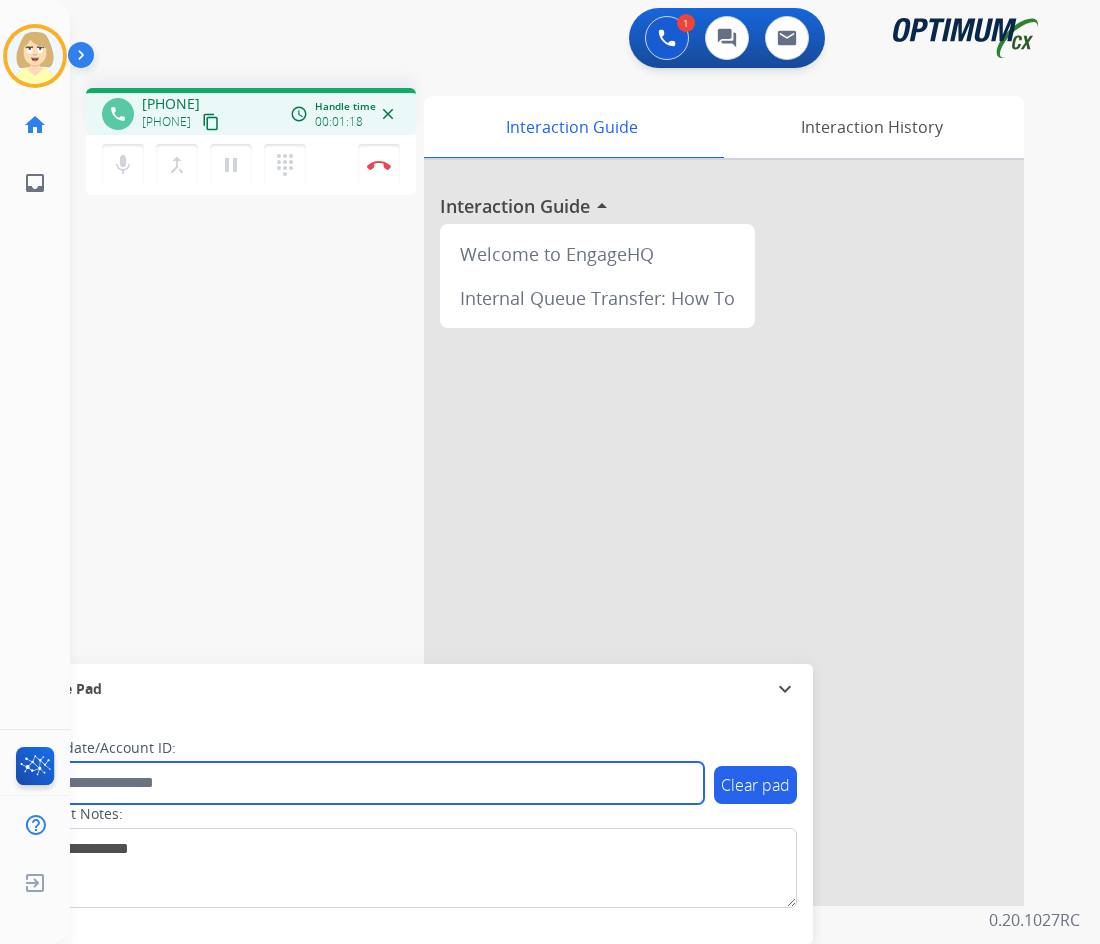 click at bounding box center (365, 783) 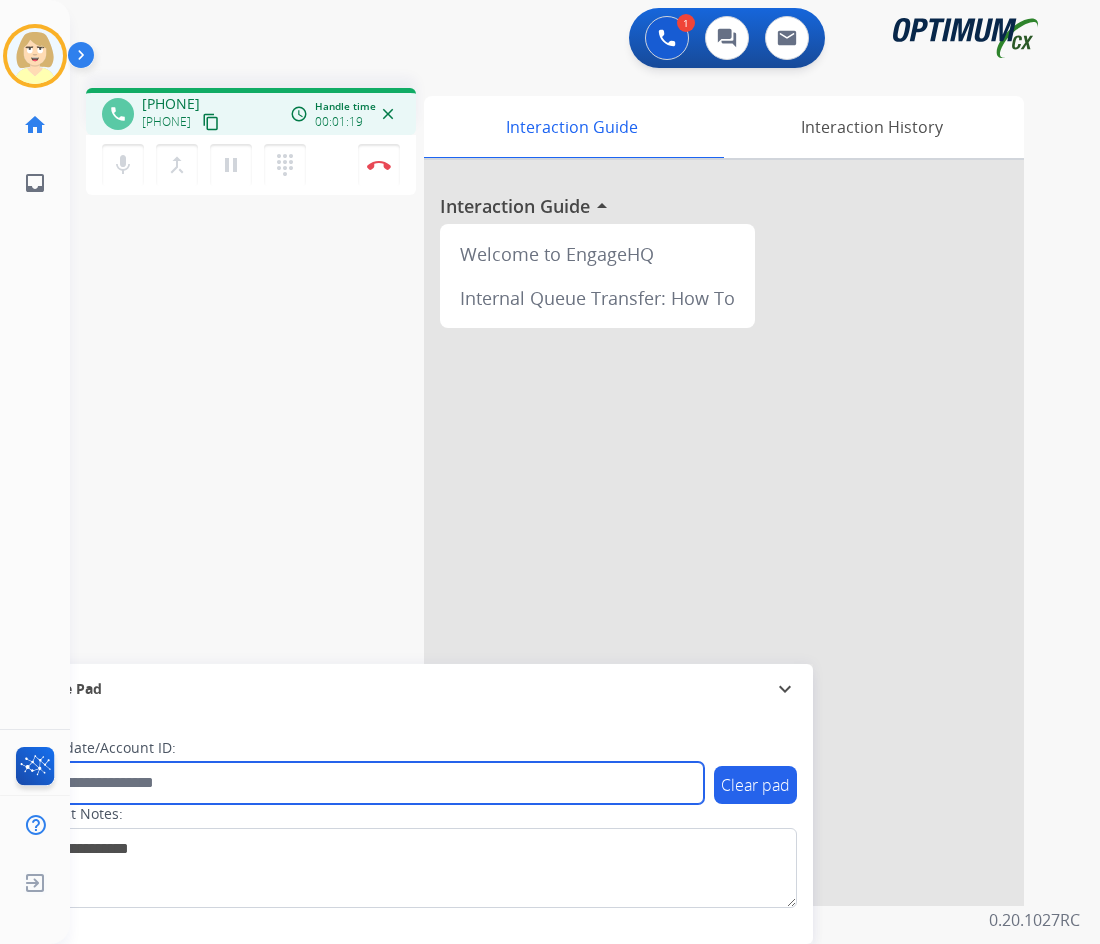 paste on "*******" 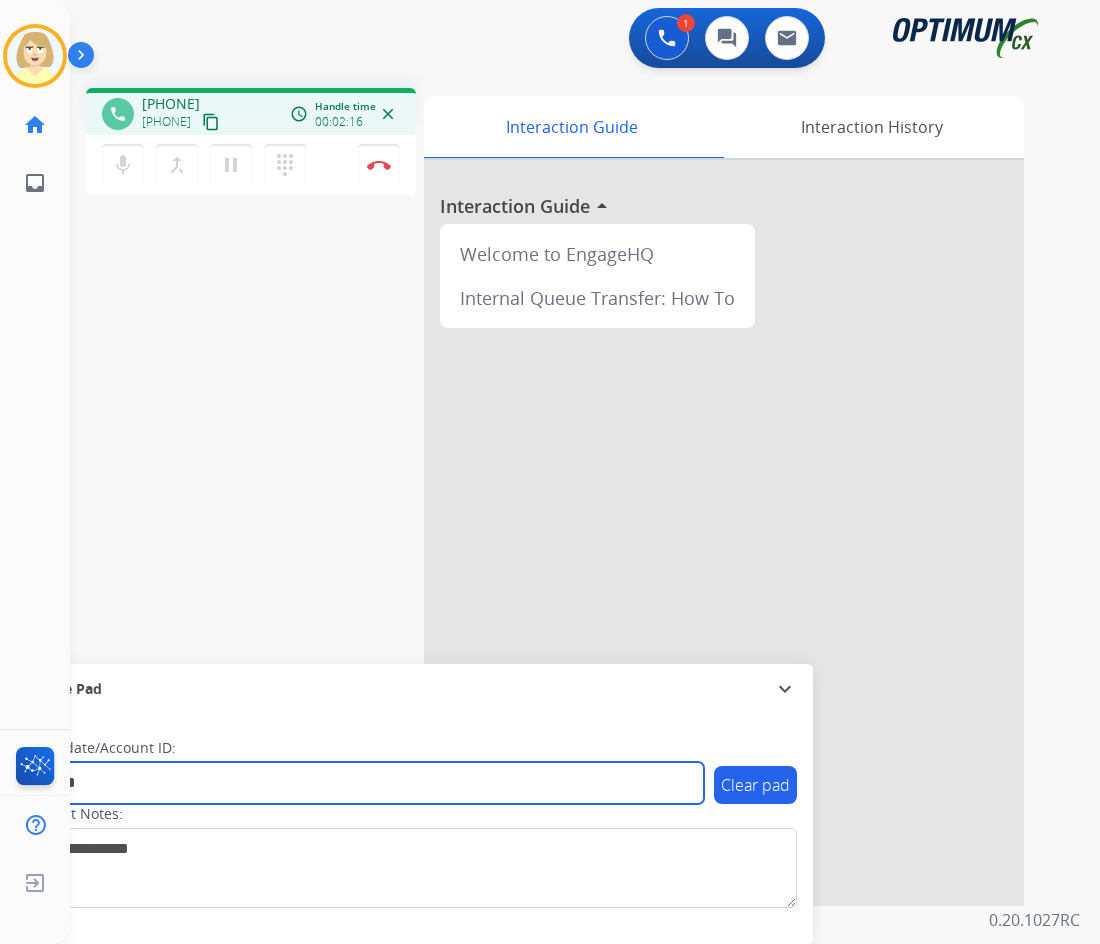 type on "*******" 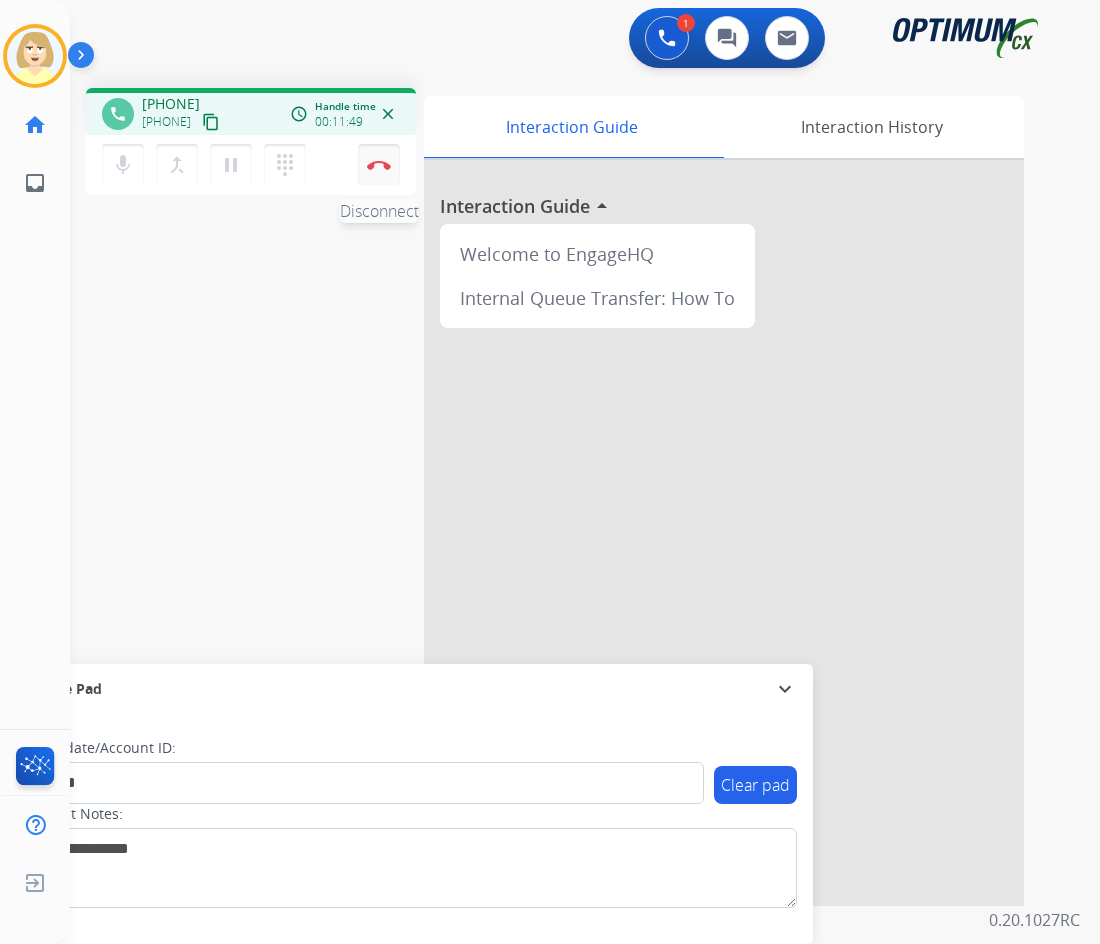 click on "Disconnect" at bounding box center [379, 165] 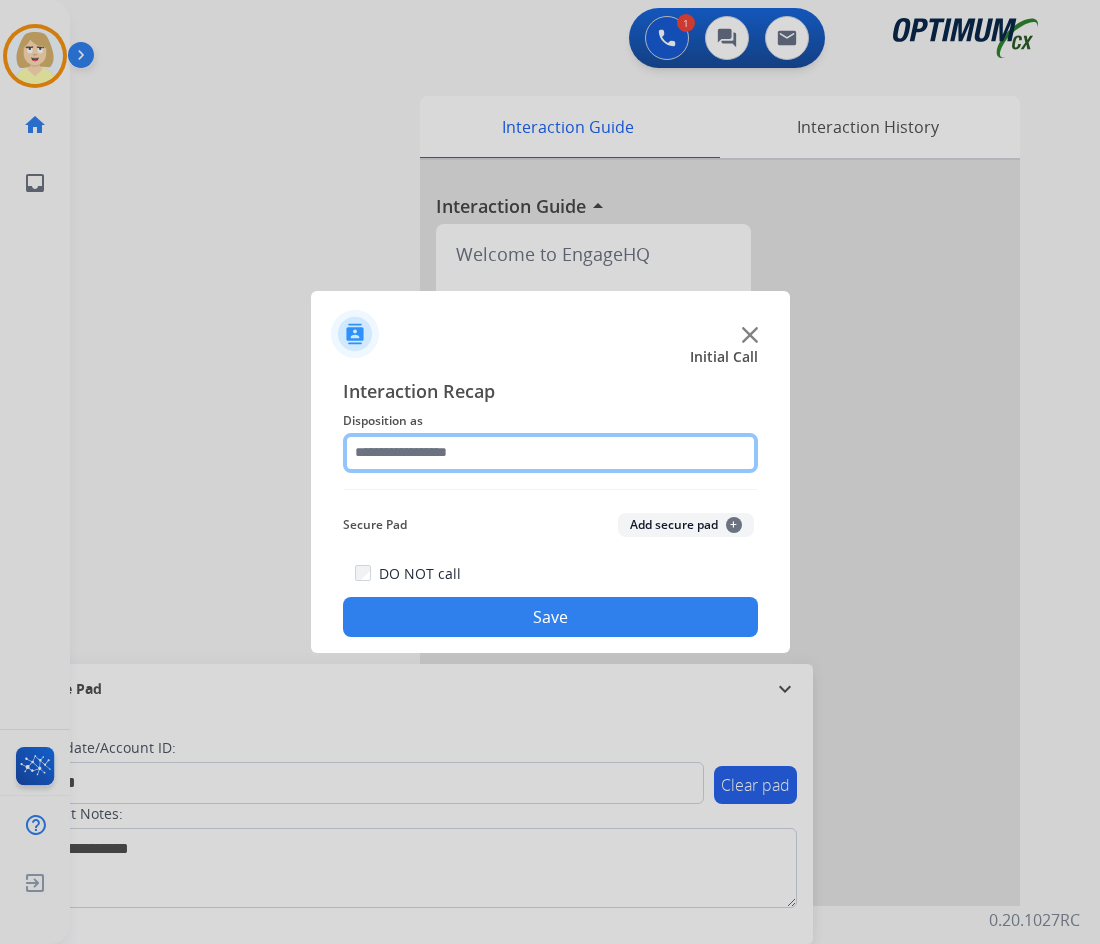 click 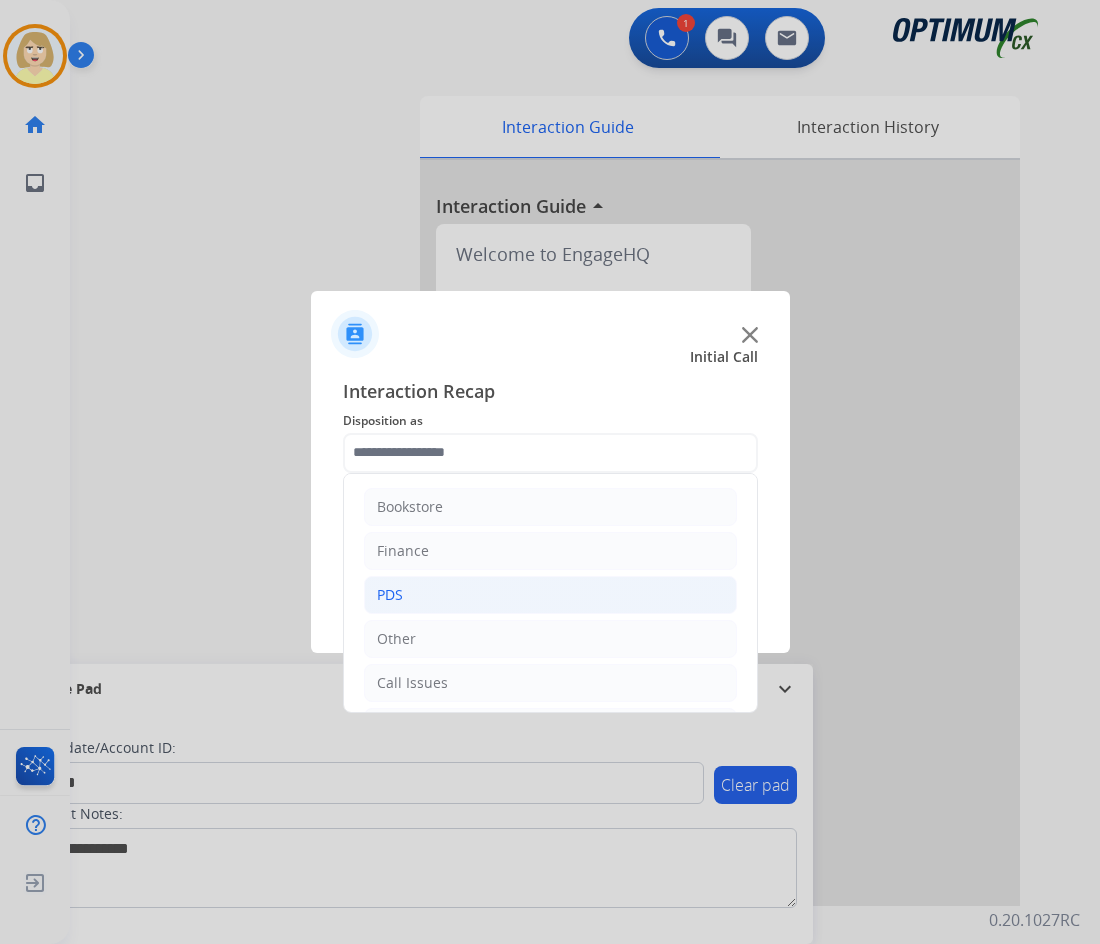 click on "PDS" 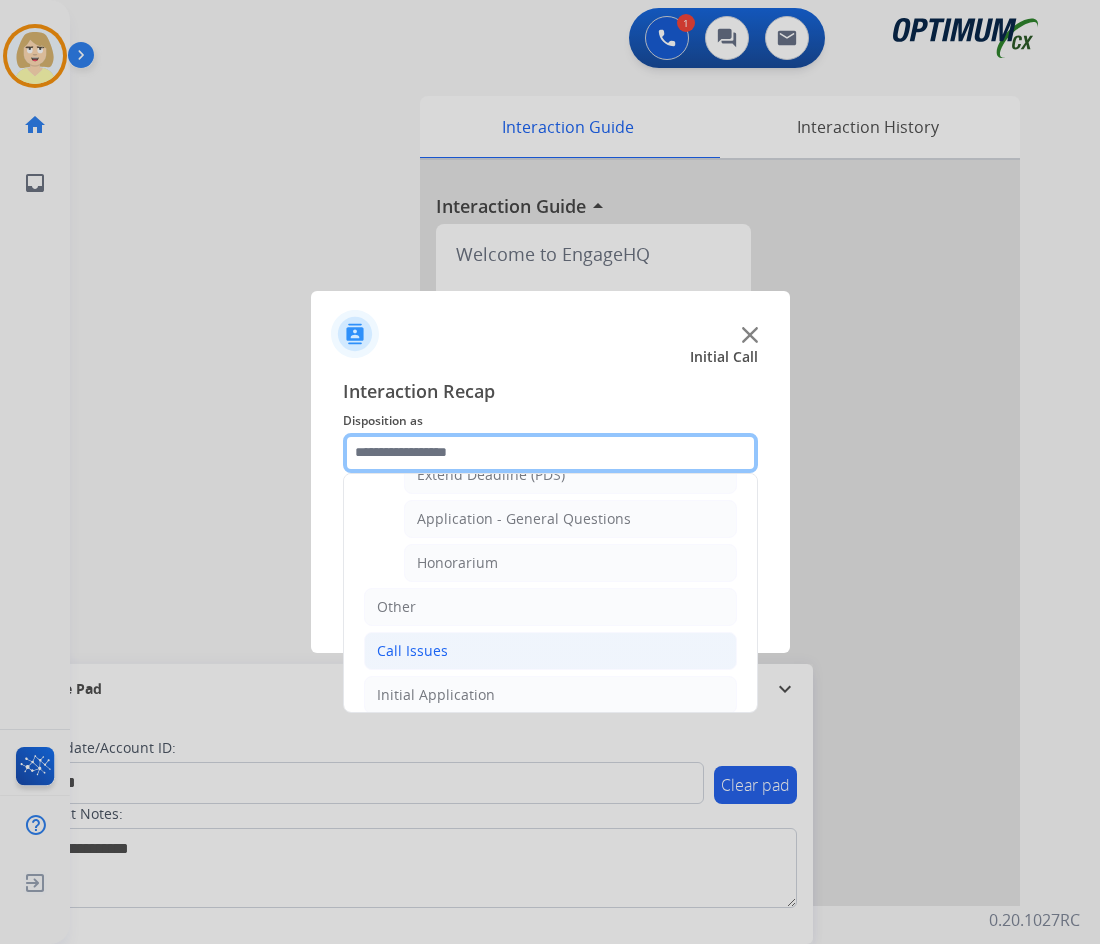 scroll, scrollTop: 500, scrollLeft: 0, axis: vertical 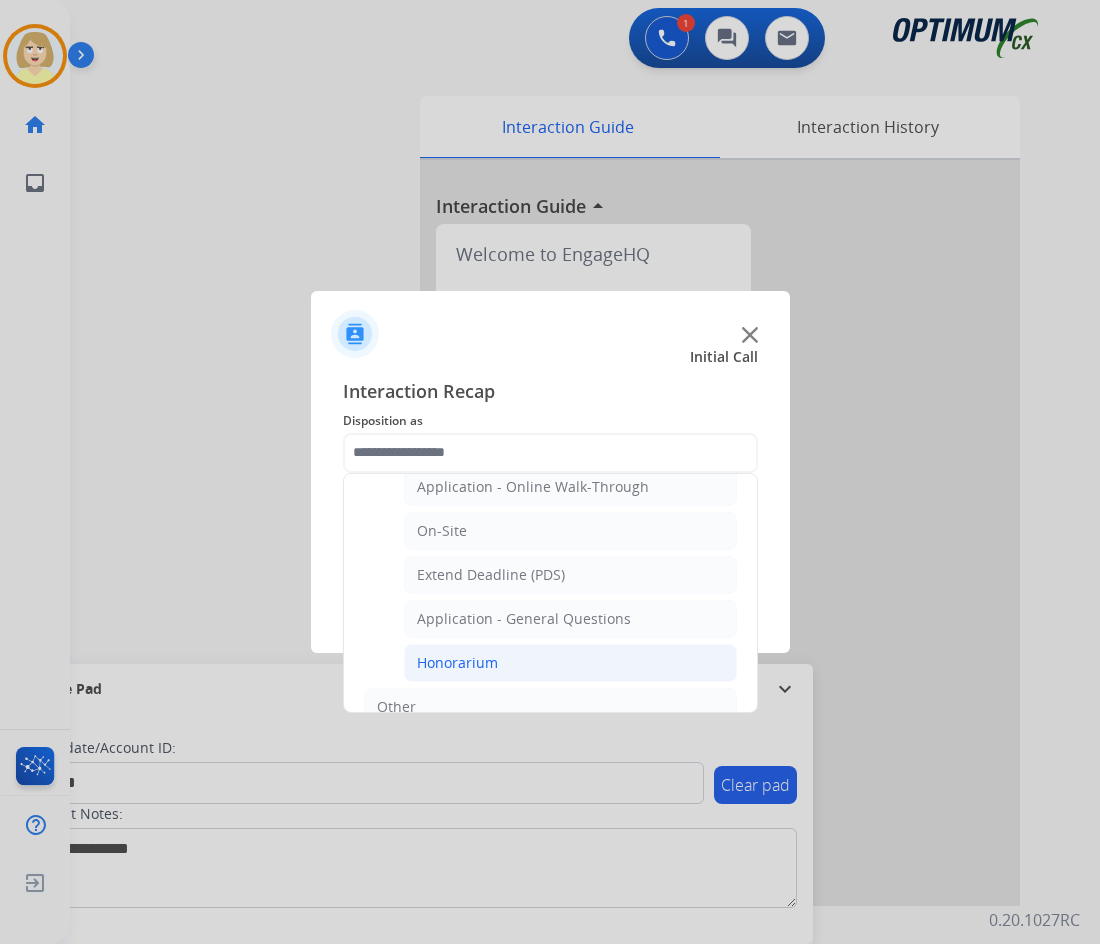 click on "Honorarium" 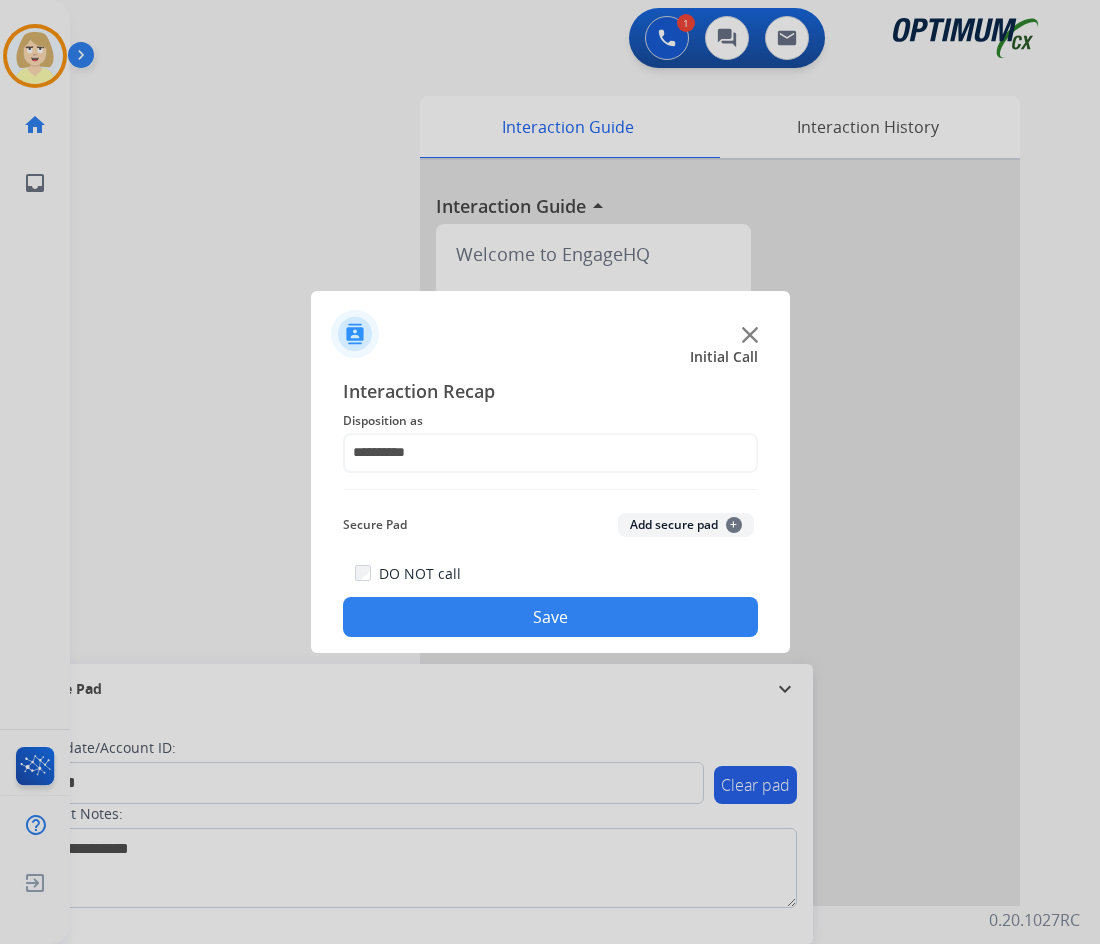 click on "Add secure pad  +" 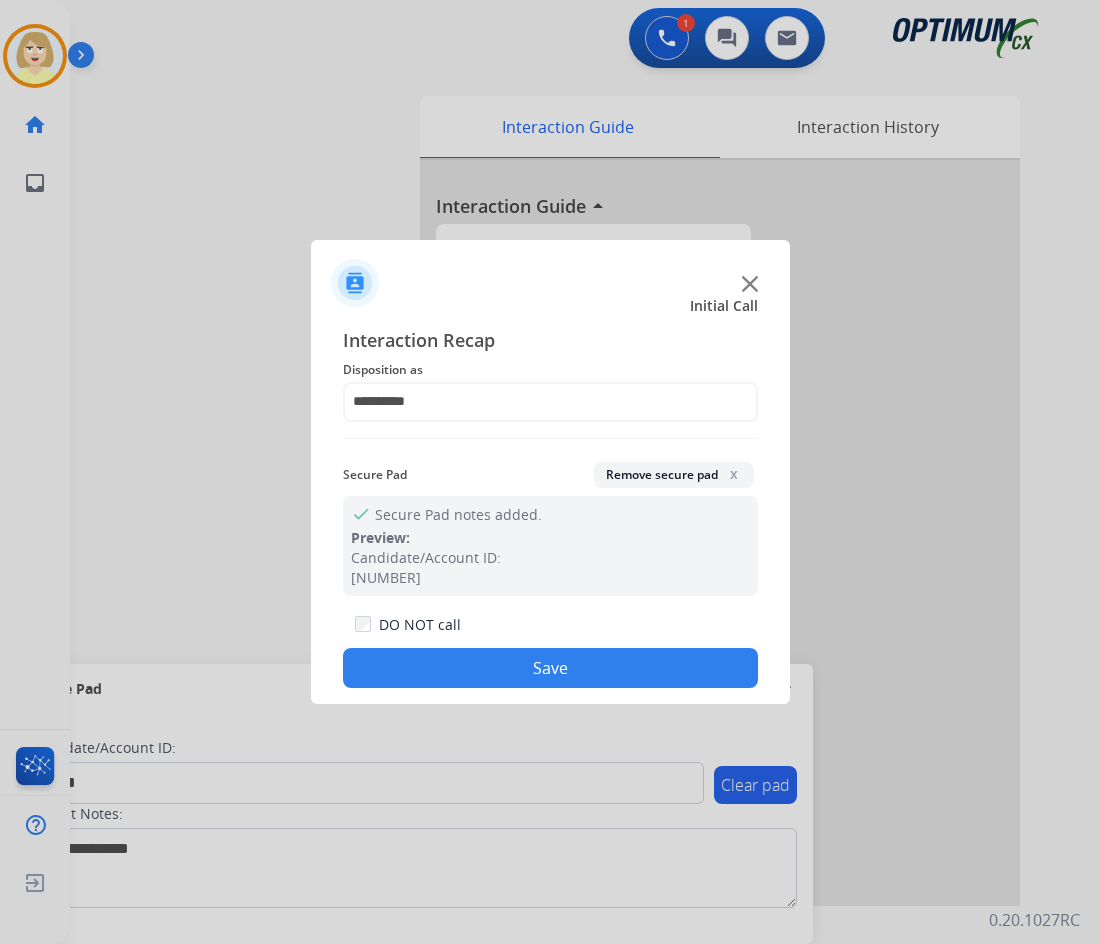 drag, startPoint x: 456, startPoint y: 678, endPoint x: 194, endPoint y: 275, distance: 480.67972 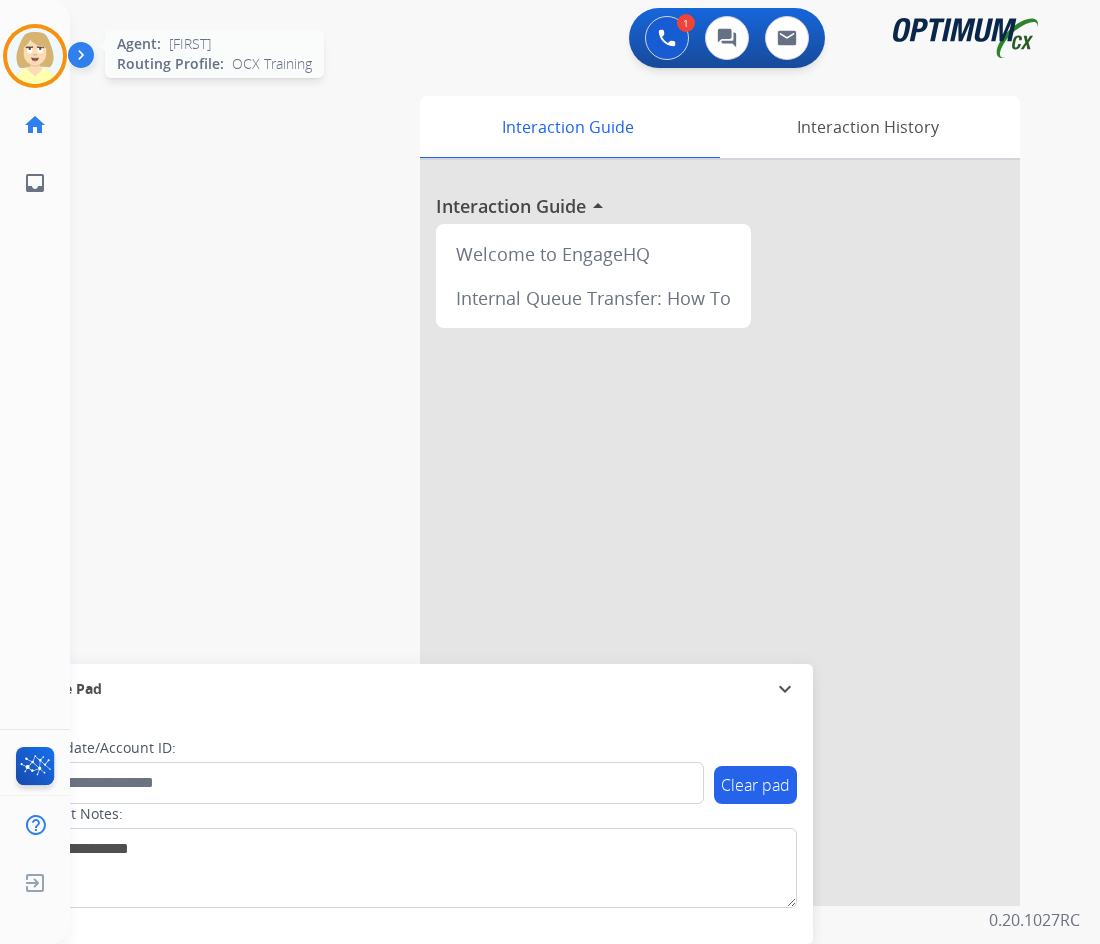 click at bounding box center (35, 56) 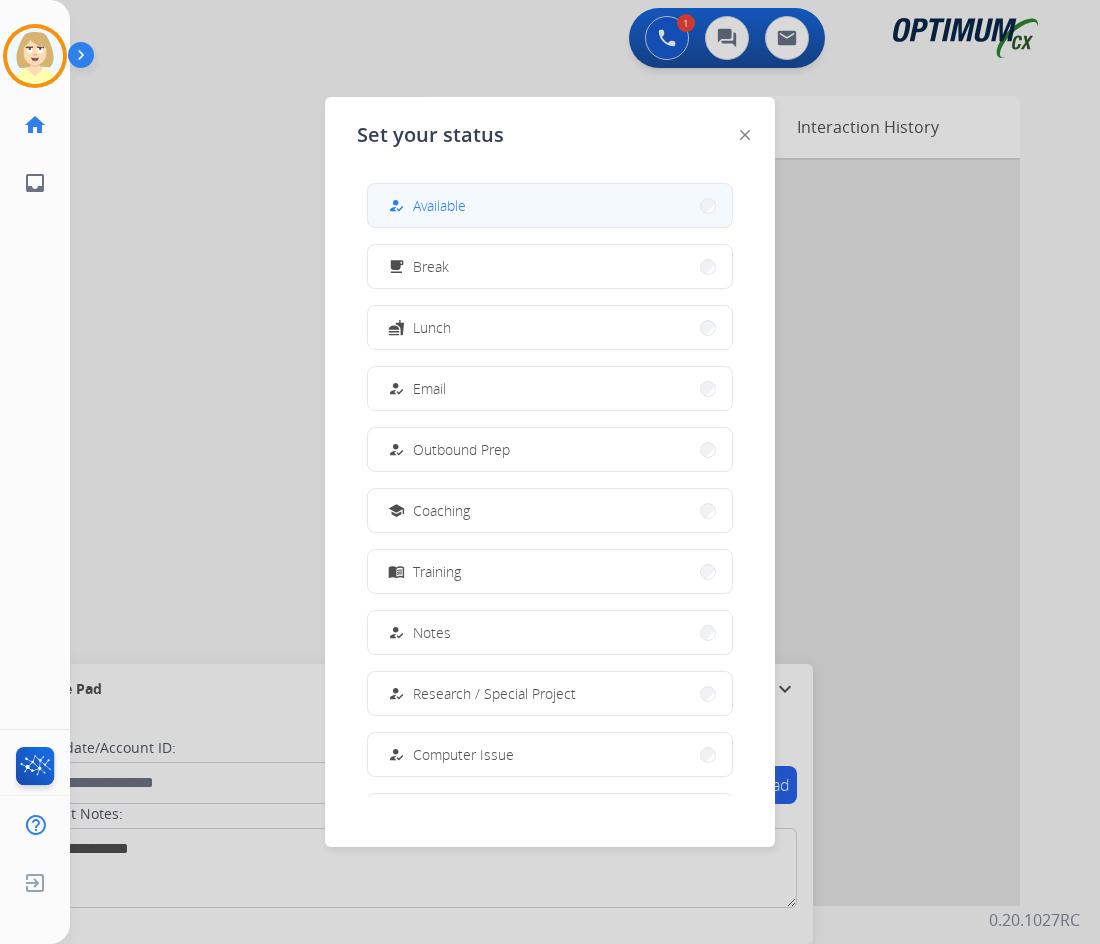 click on "Available" at bounding box center [439, 205] 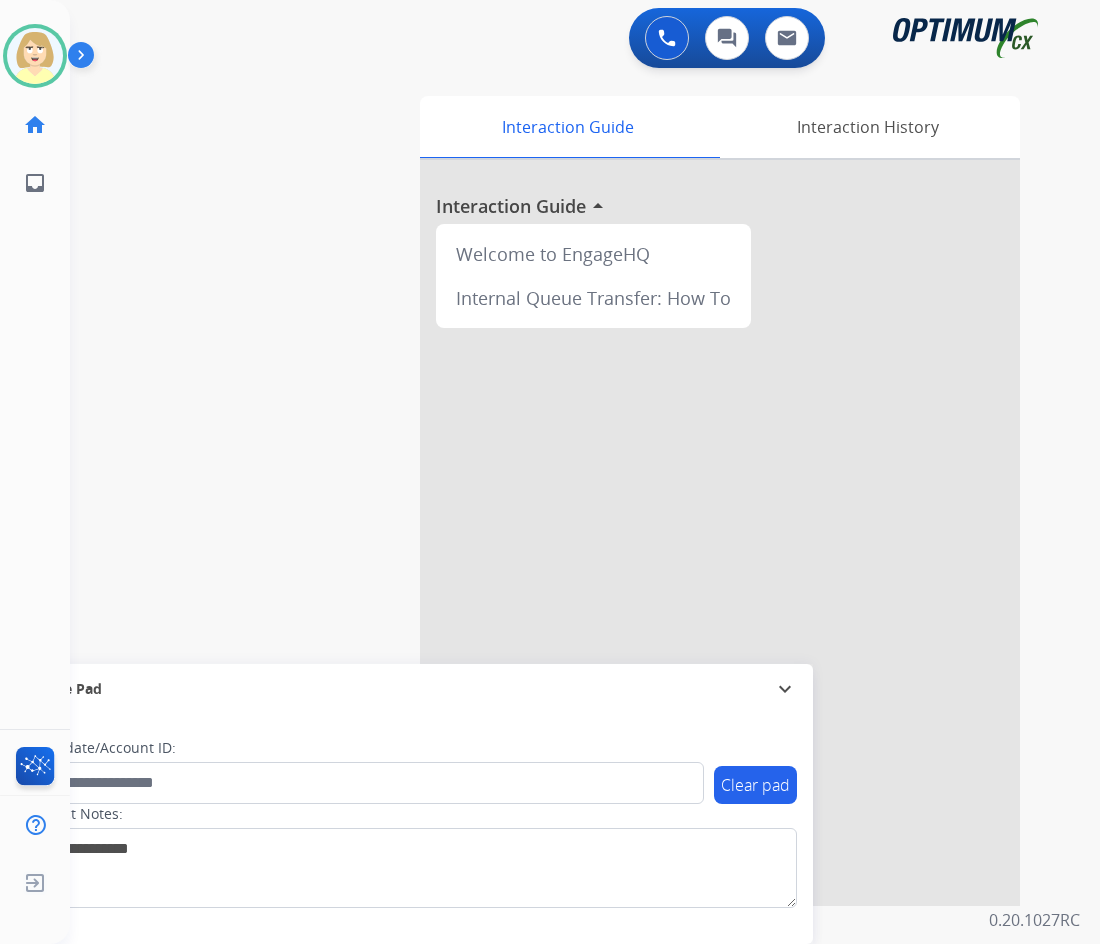 click on "swap_horiz Break voice bridge close_fullscreen Connect 3-Way Call merge_type Separate 3-Way Call  Interaction Guide   Interaction History  Interaction Guide arrow_drop_up  Welcome to EngageHQ   Internal Queue Transfer: How To  Secure Pad expand_more Clear pad Candidate/Account ID: Contact Notes:" at bounding box center (561, 489) 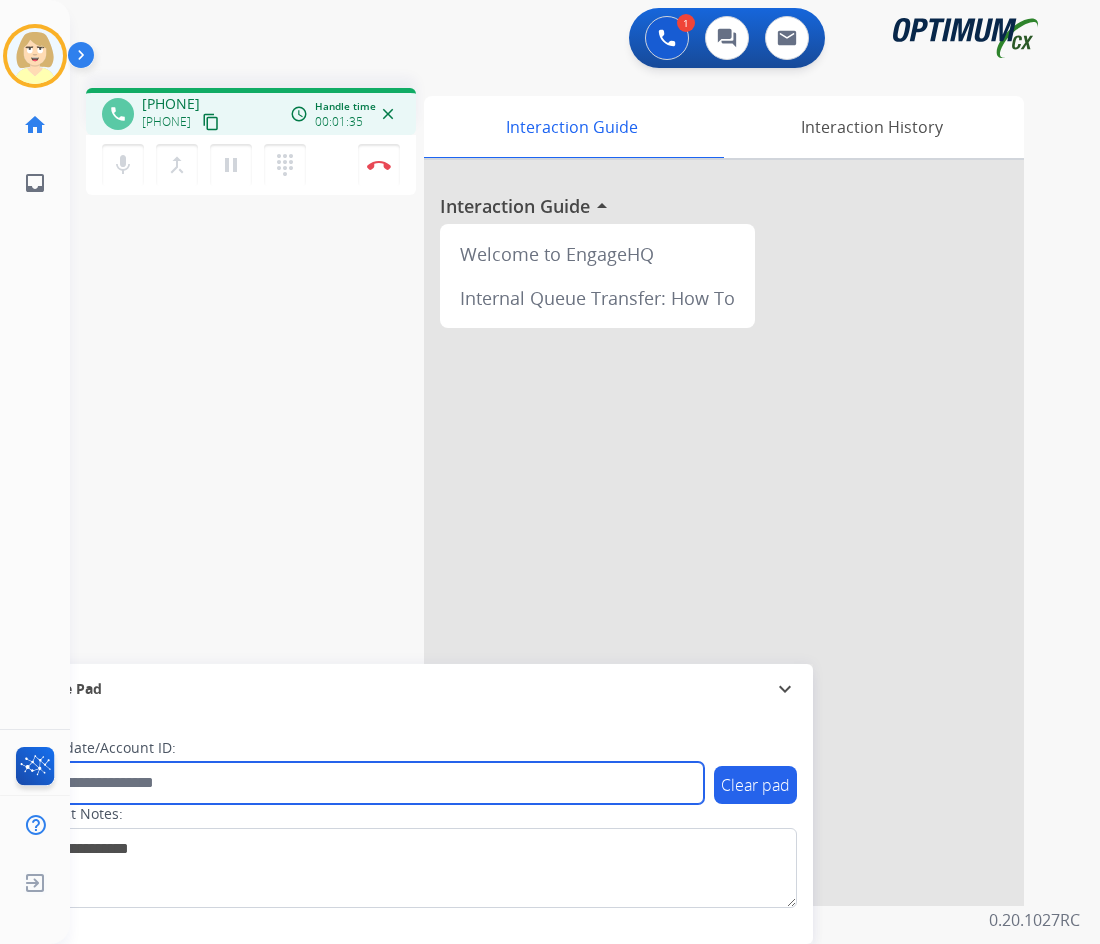 click at bounding box center (365, 783) 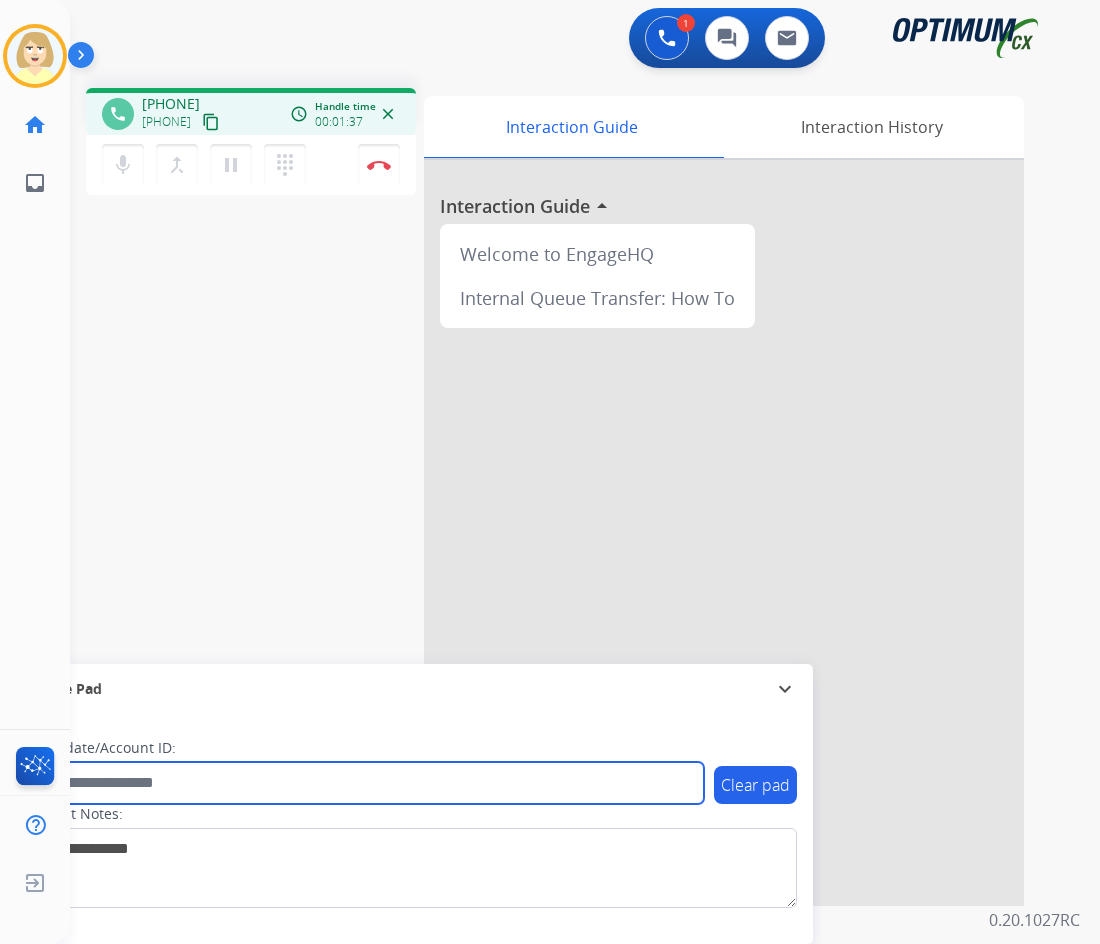 paste on "*******" 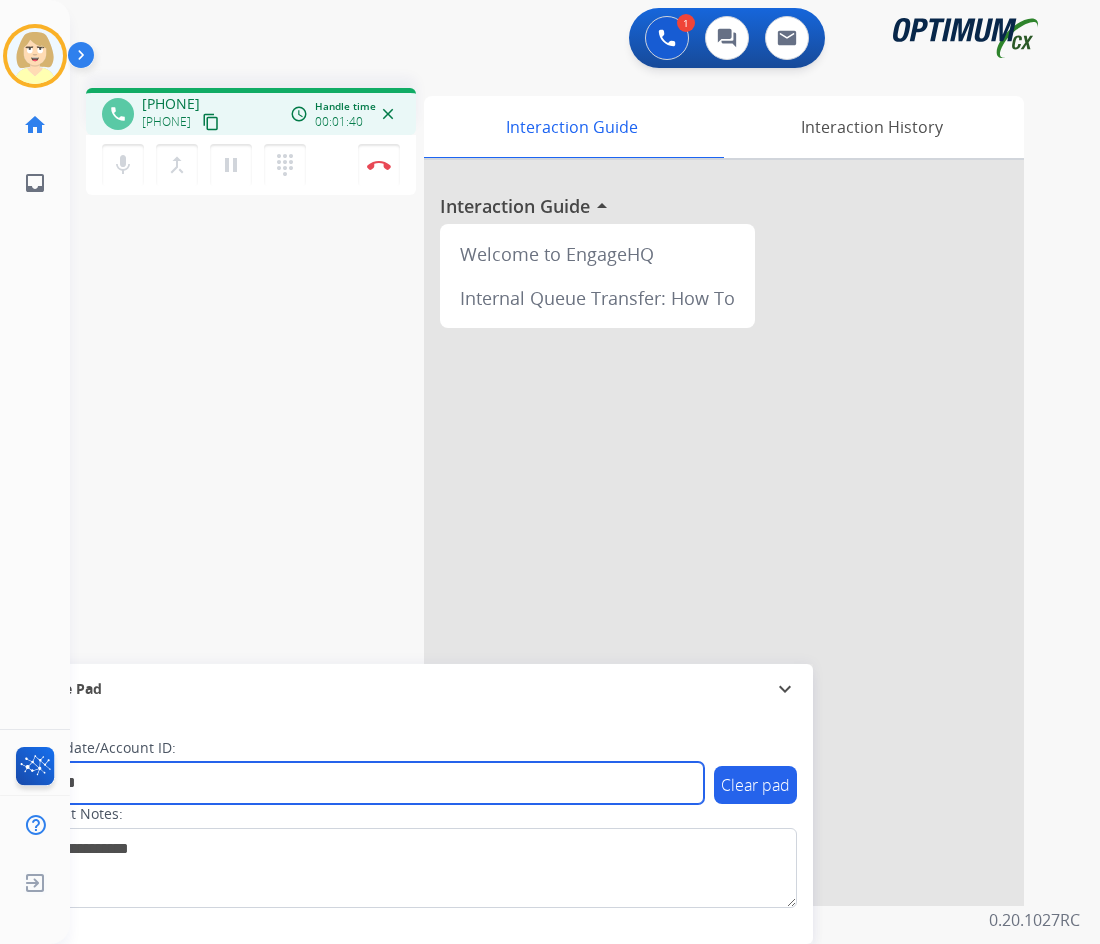 type on "*******" 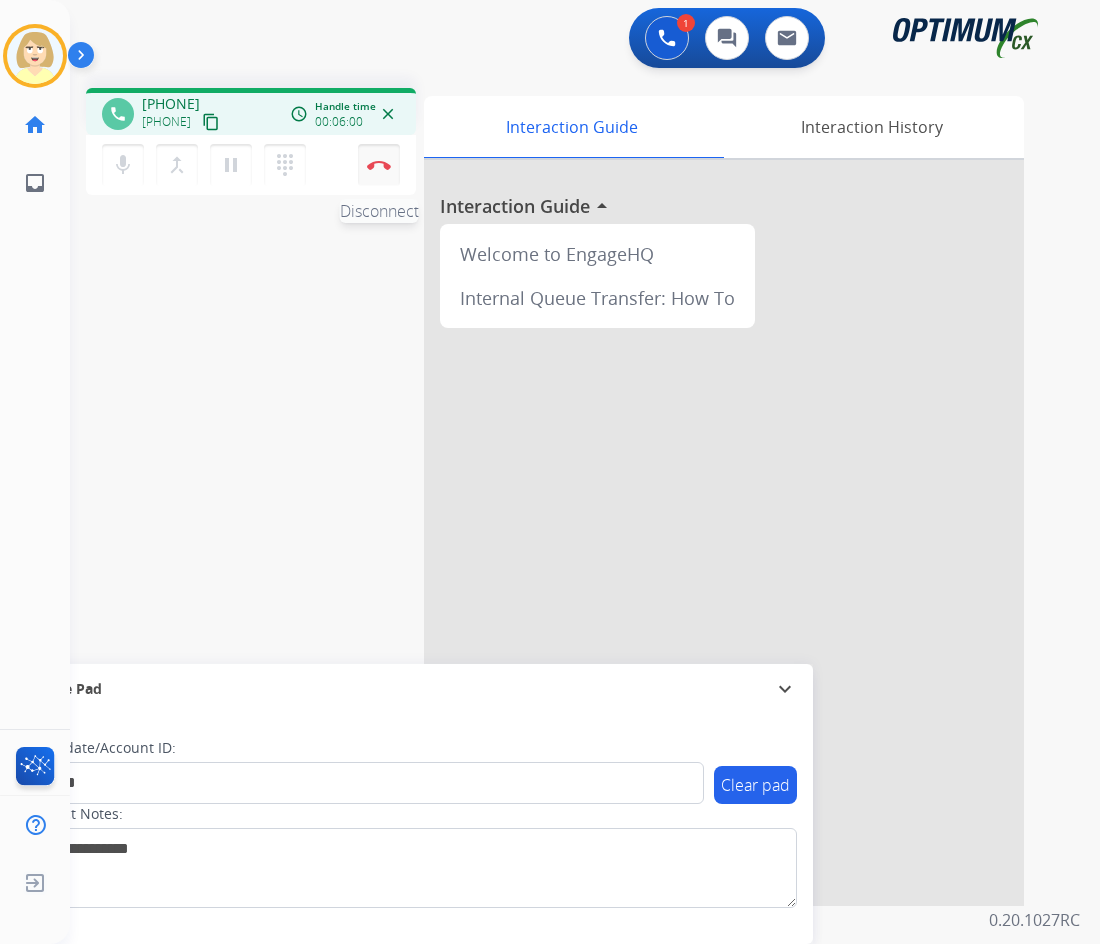 click at bounding box center [379, 165] 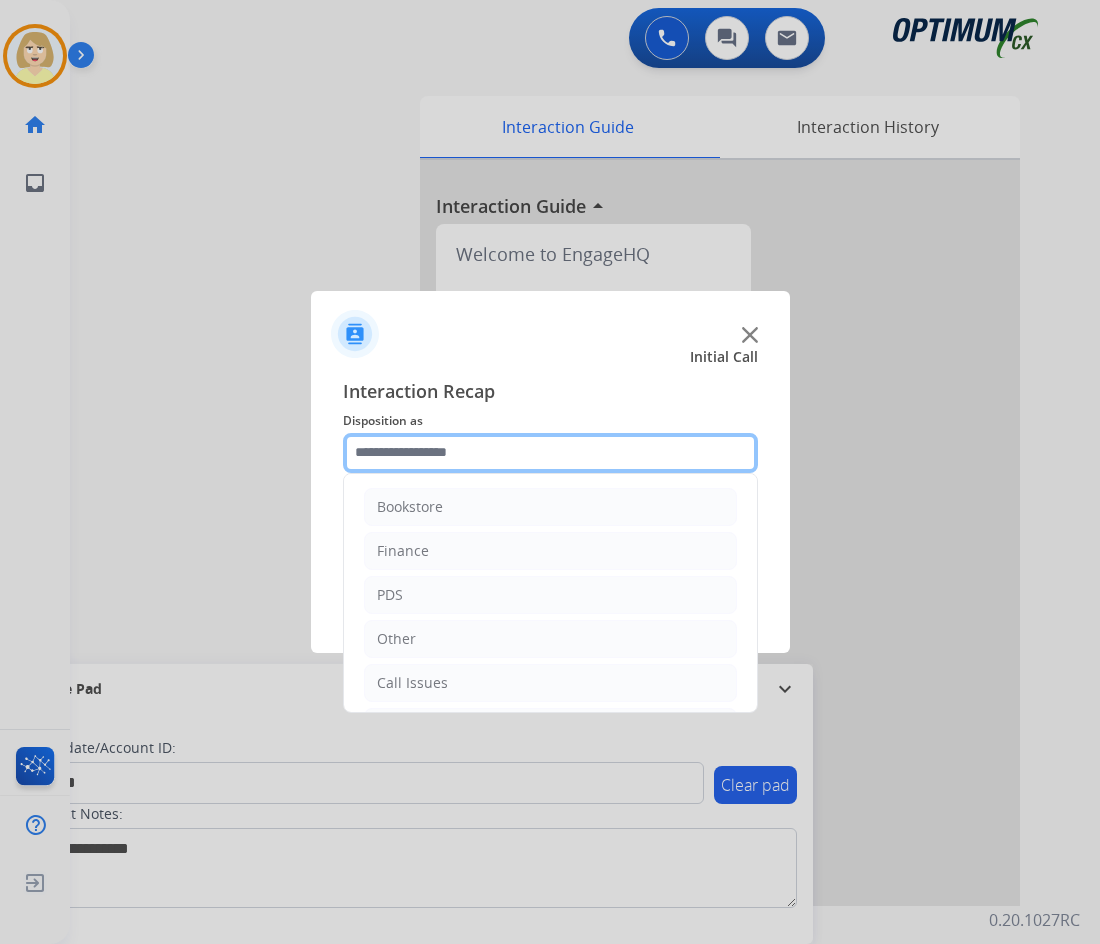 click 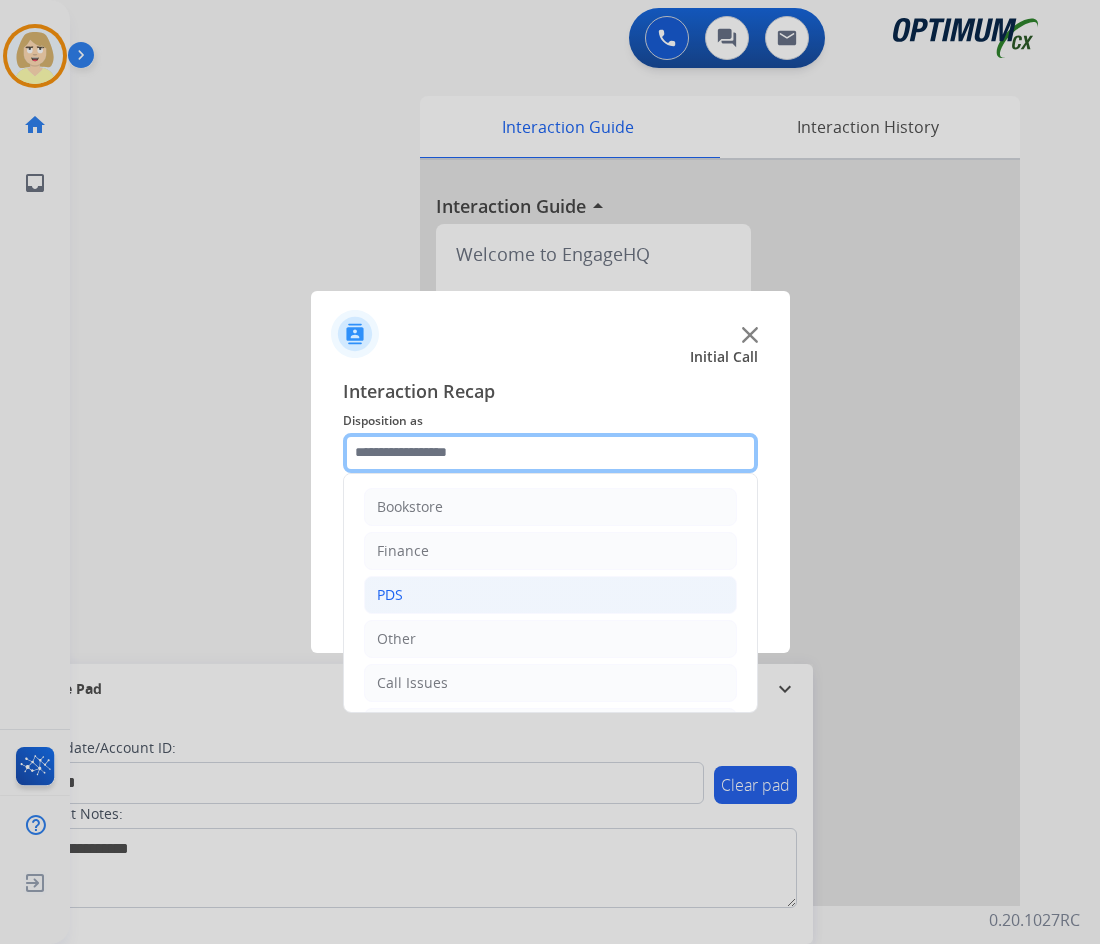 scroll, scrollTop: 136, scrollLeft: 0, axis: vertical 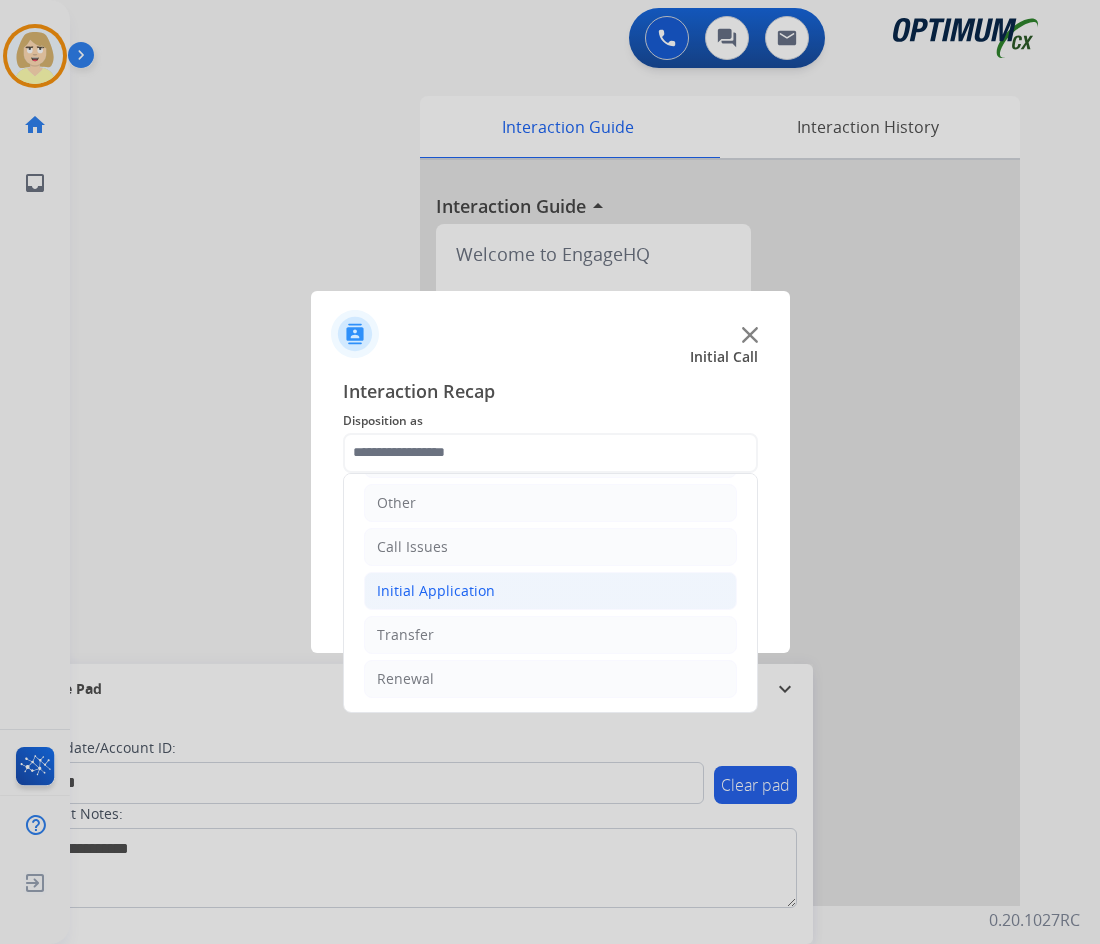click on "Initial Application" 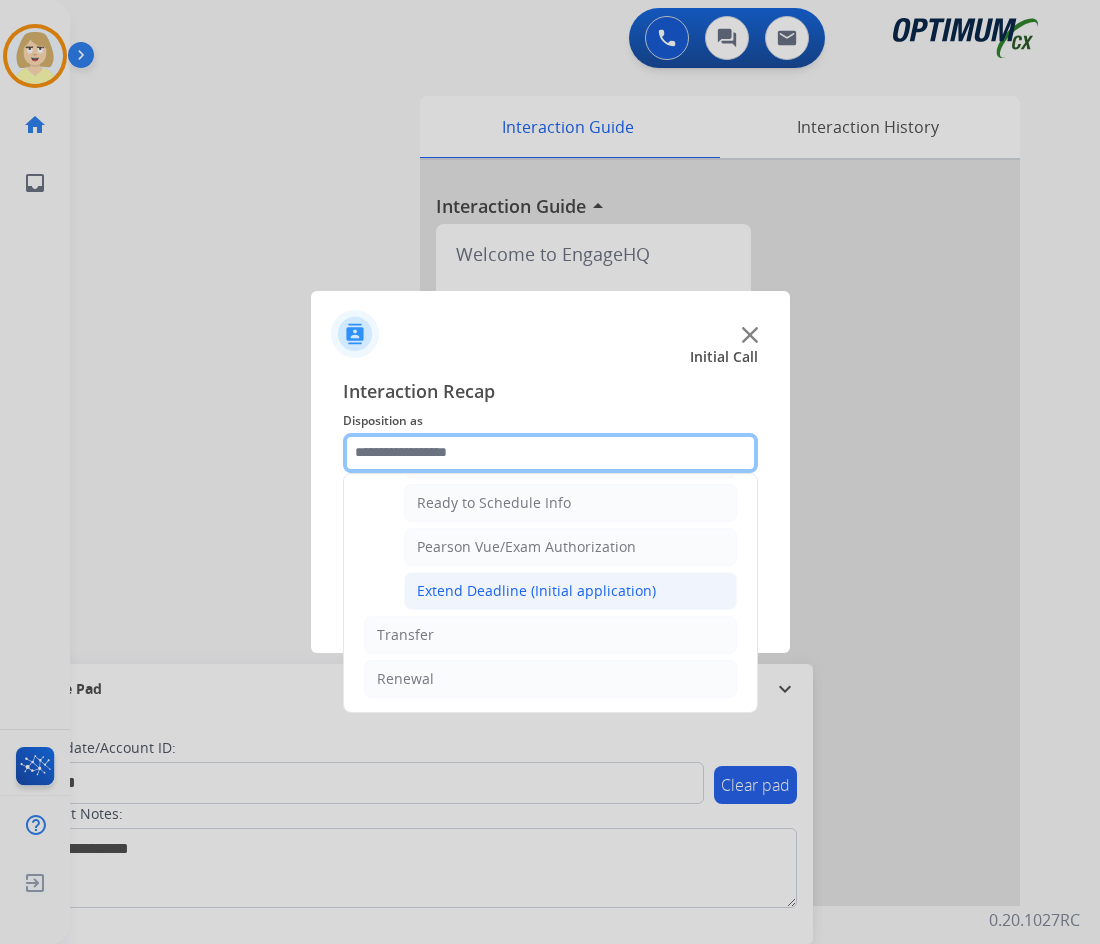 scroll, scrollTop: 1112, scrollLeft: 0, axis: vertical 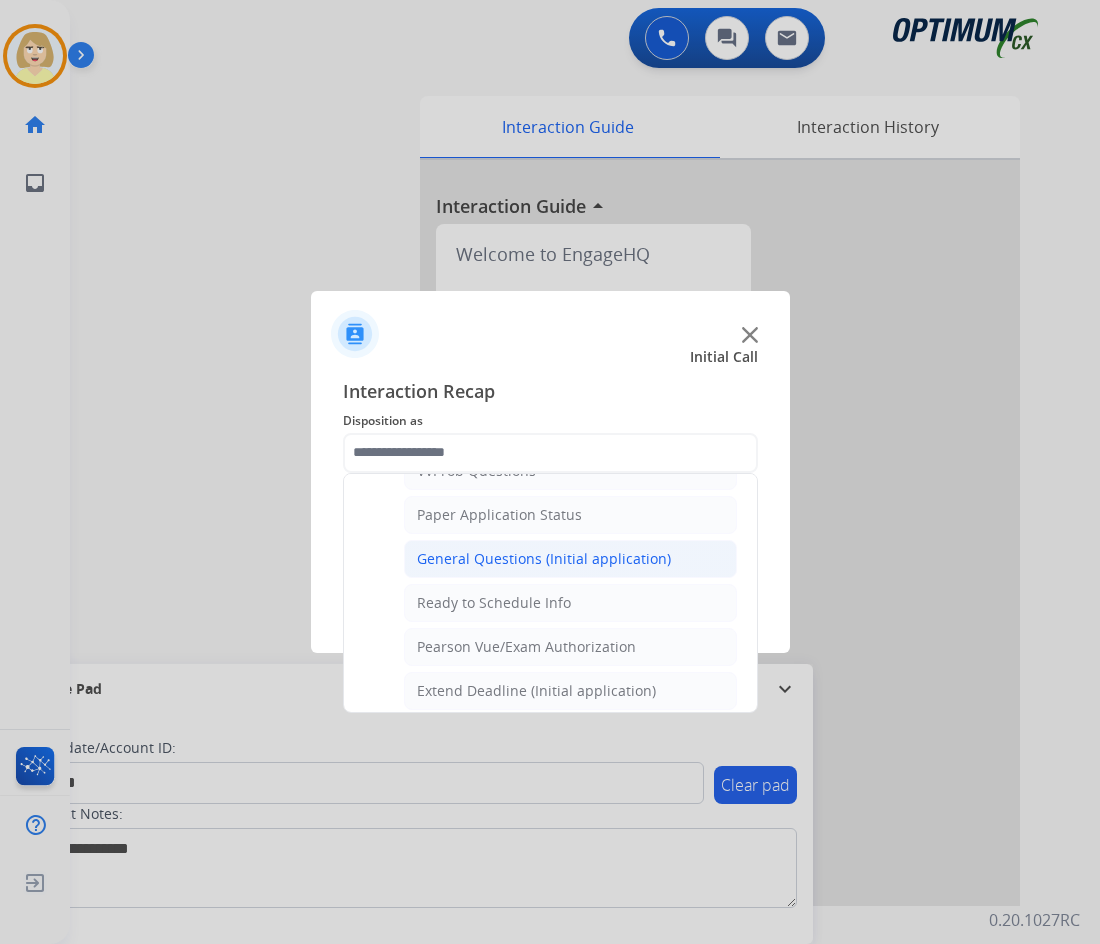click on "General Questions (Initial application)" 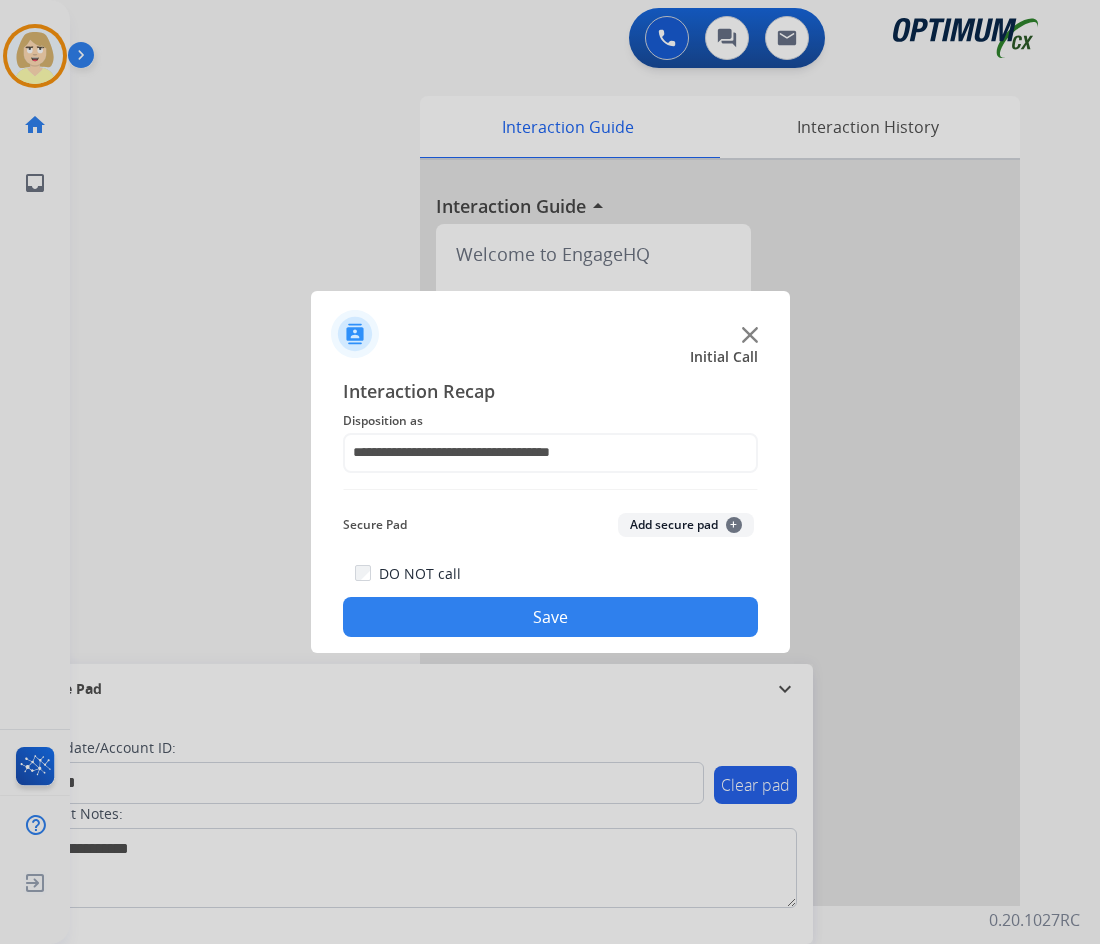 drag, startPoint x: 680, startPoint y: 523, endPoint x: 582, endPoint y: 598, distance: 123.40584 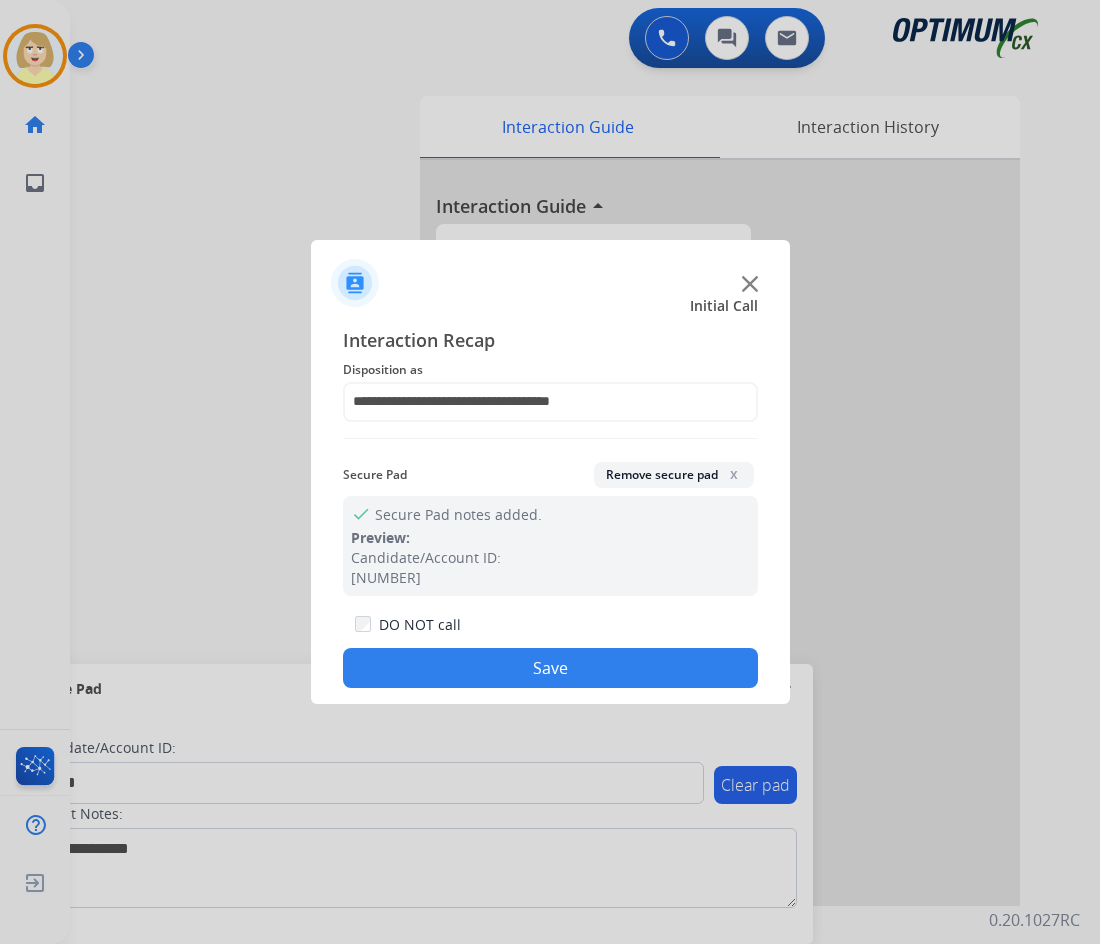 click on "Save" 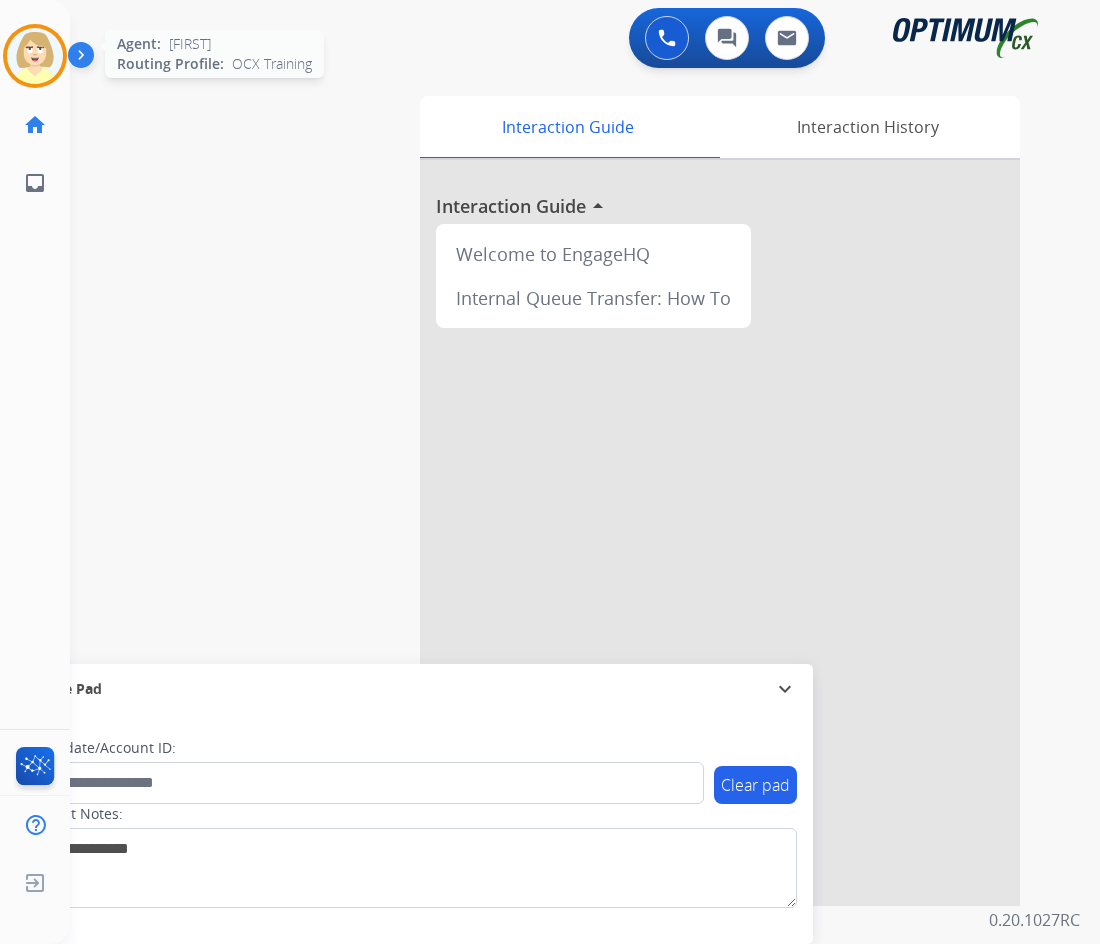 click at bounding box center [35, 56] 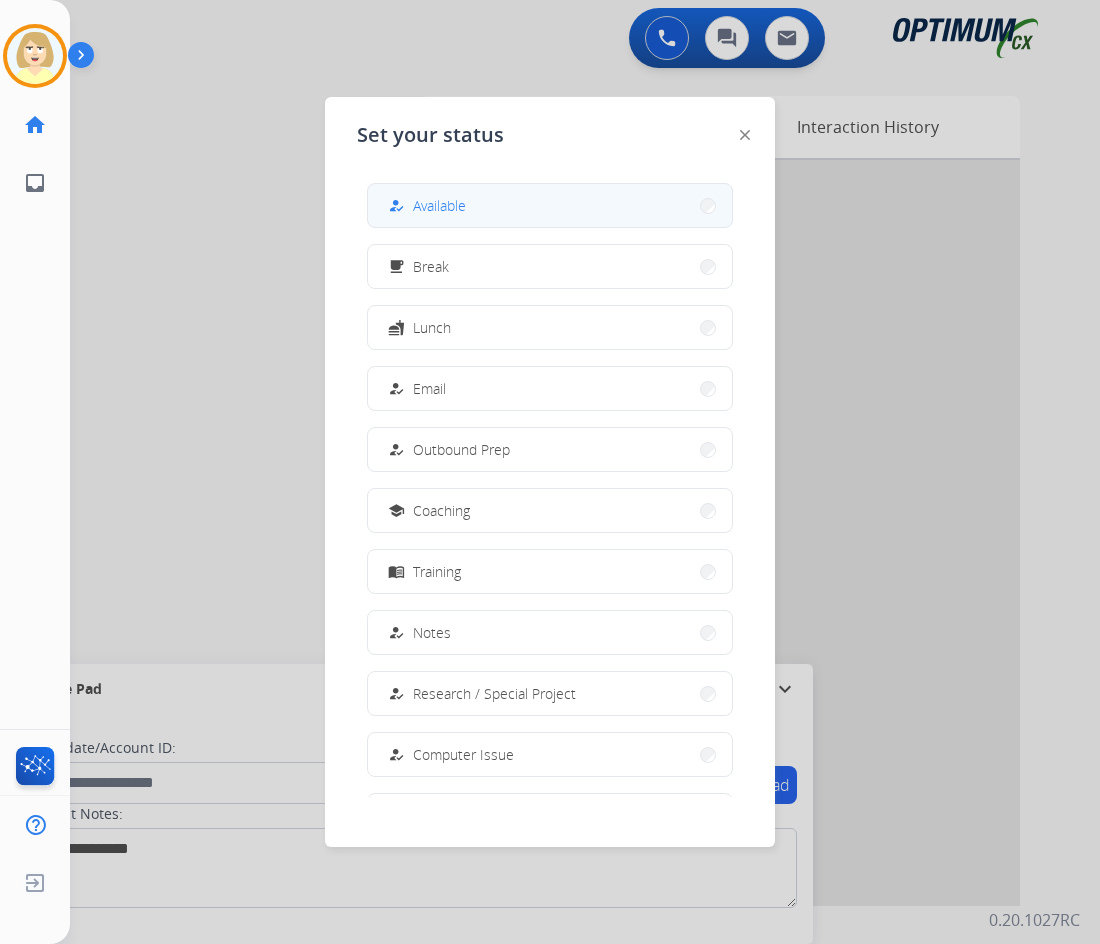 click on "Available" at bounding box center [439, 205] 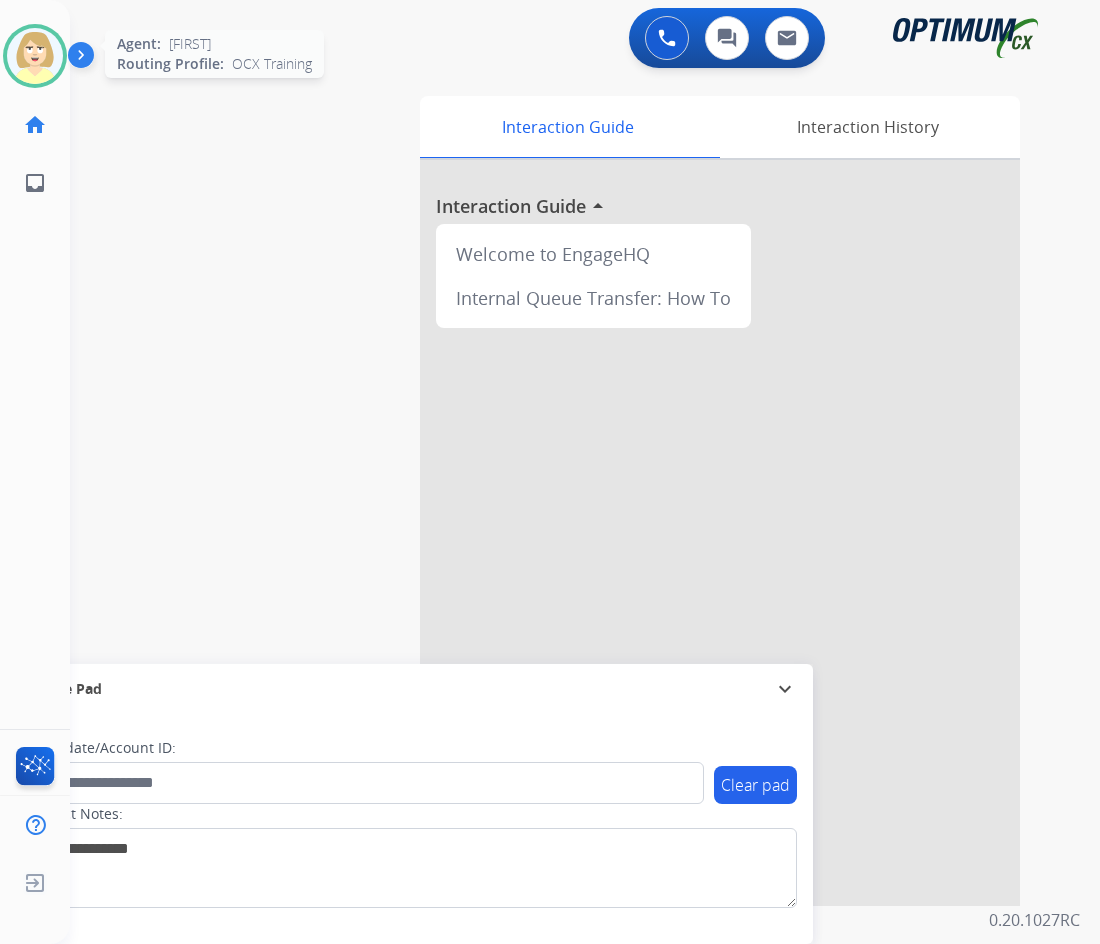 drag, startPoint x: 45, startPoint y: 51, endPoint x: 66, endPoint y: 61, distance: 23.259407 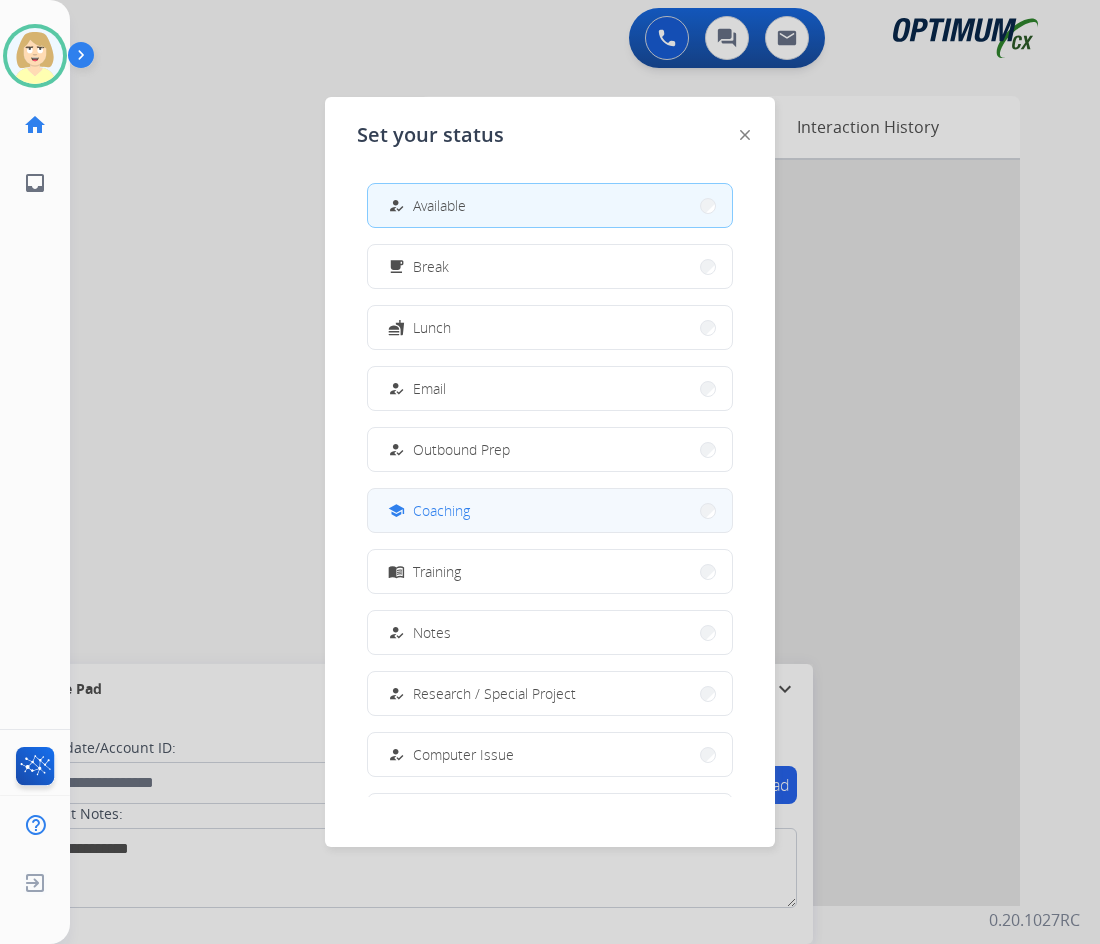 drag, startPoint x: 445, startPoint y: 505, endPoint x: 424, endPoint y: 505, distance: 21 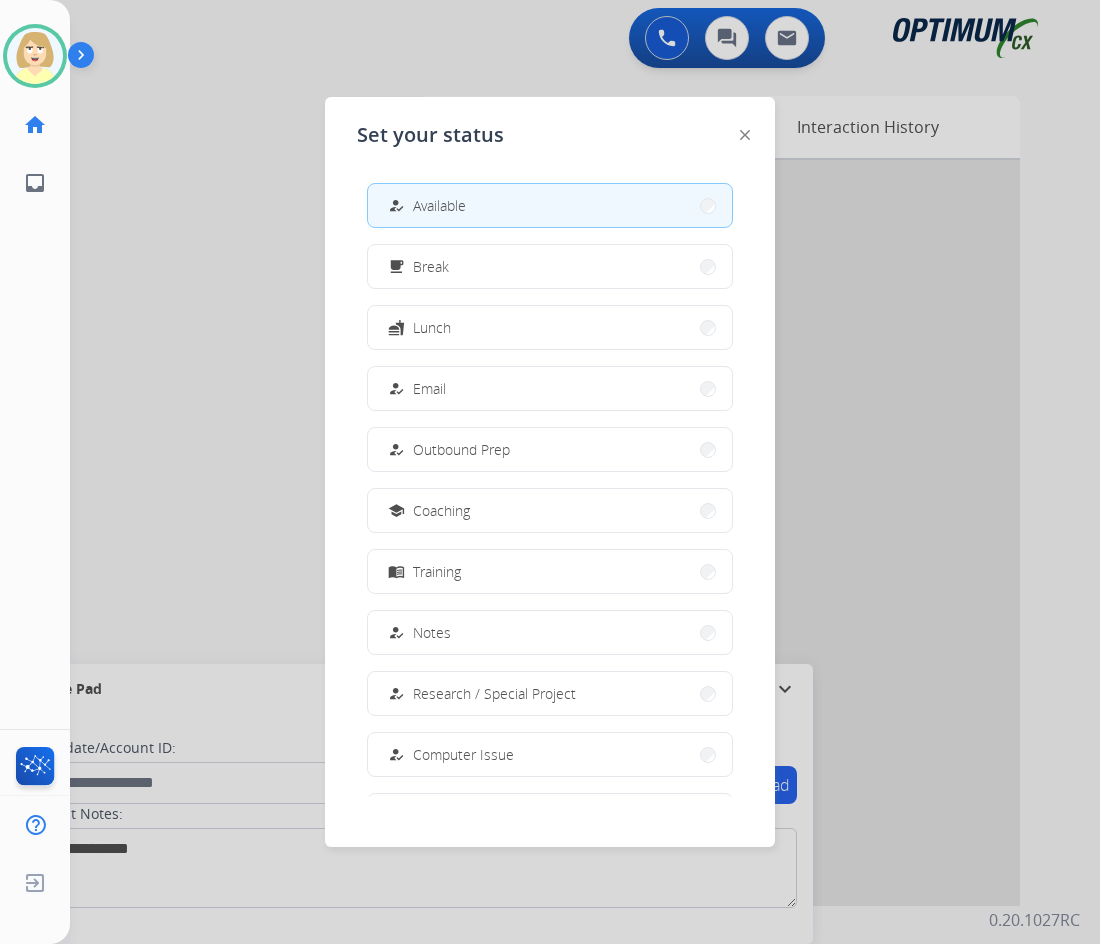 click on "Coaching" at bounding box center (441, 510) 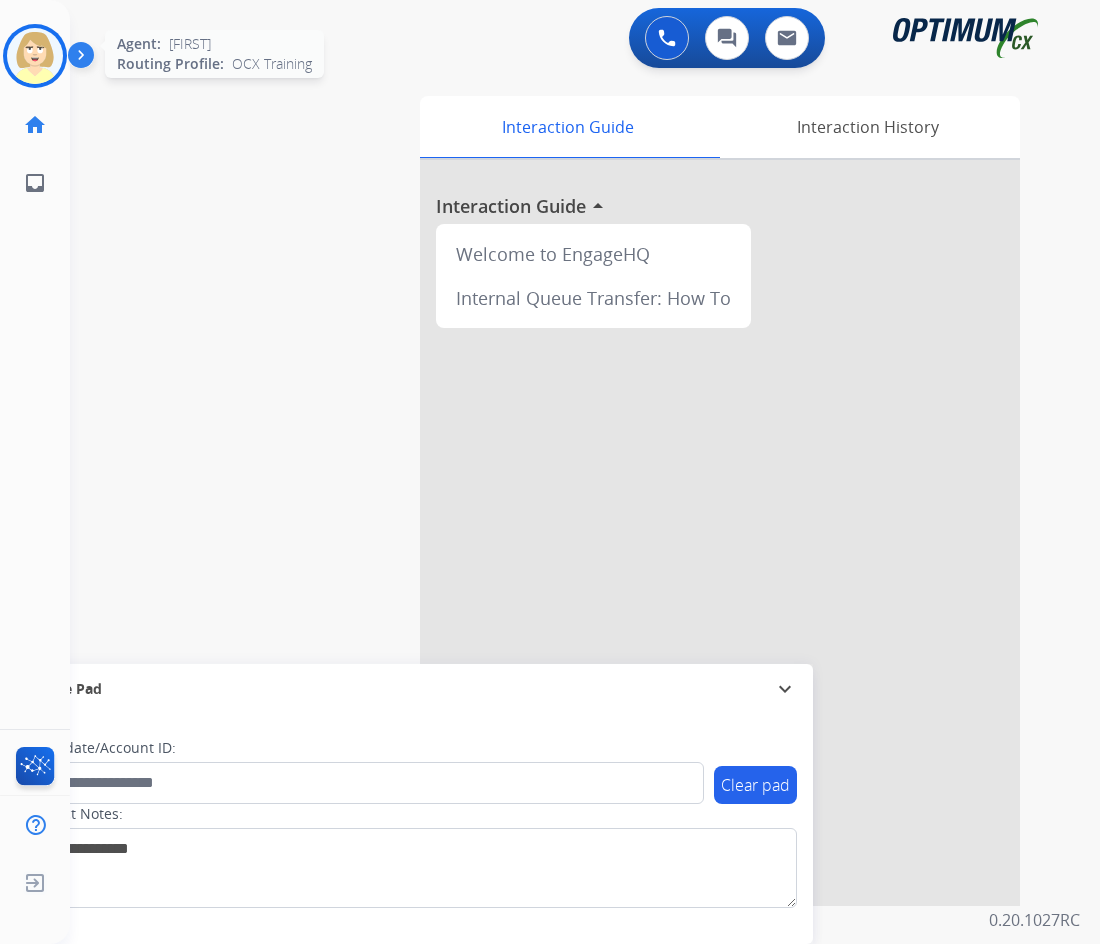 click at bounding box center (35, 56) 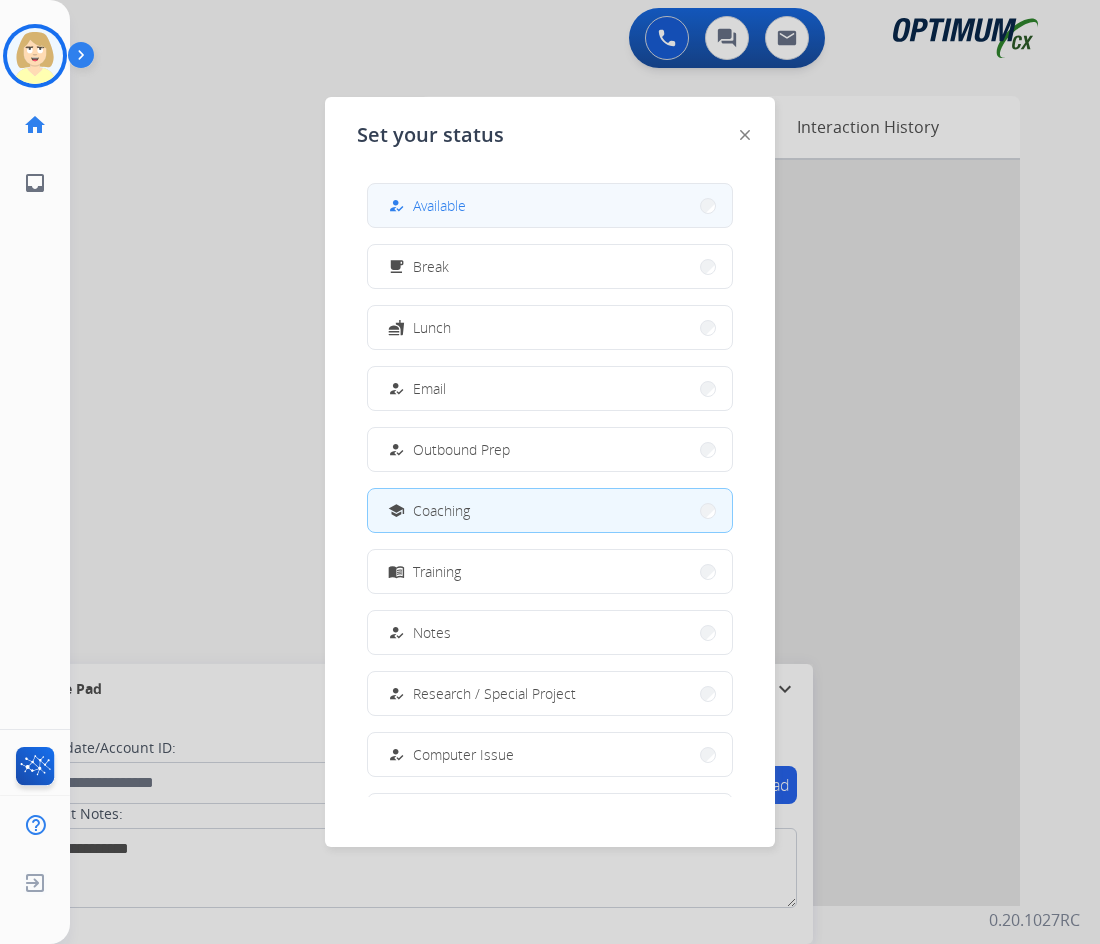 click on "Available" at bounding box center [439, 205] 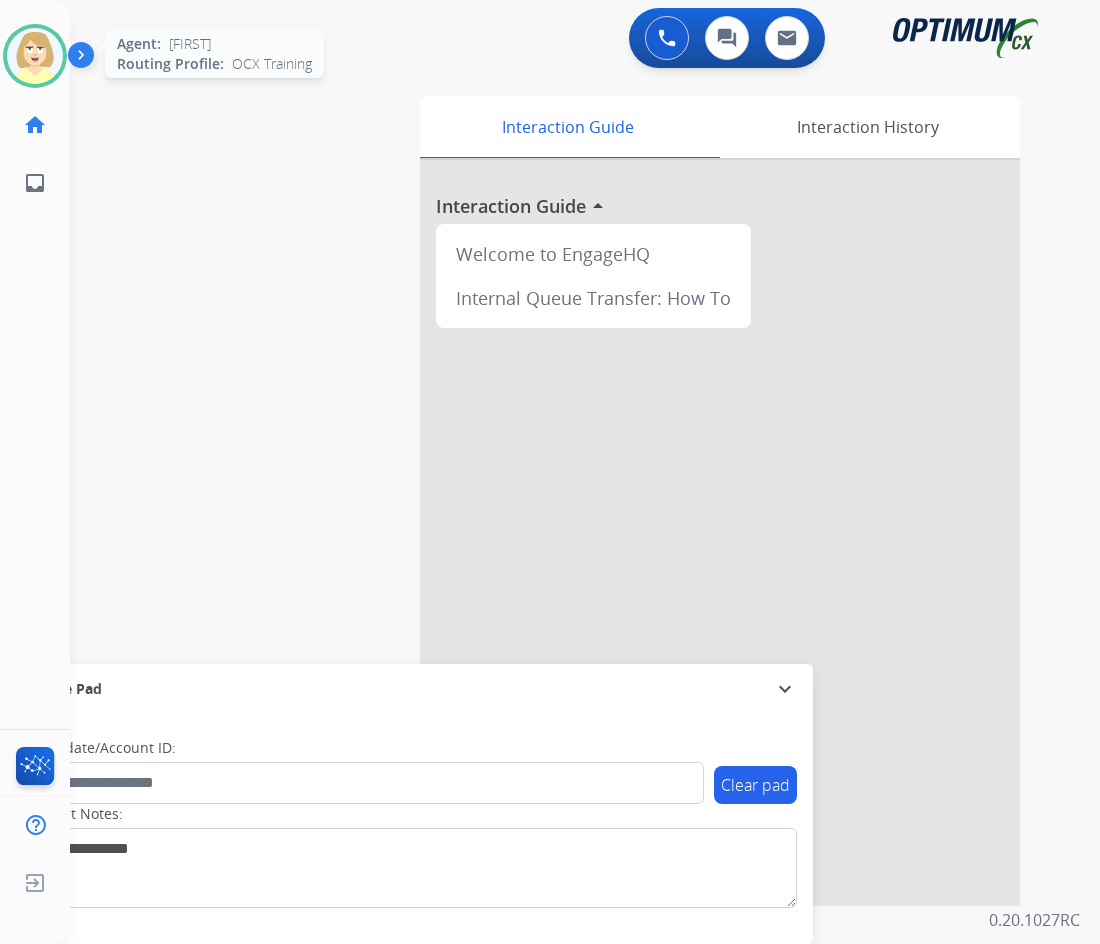 click at bounding box center (35, 56) 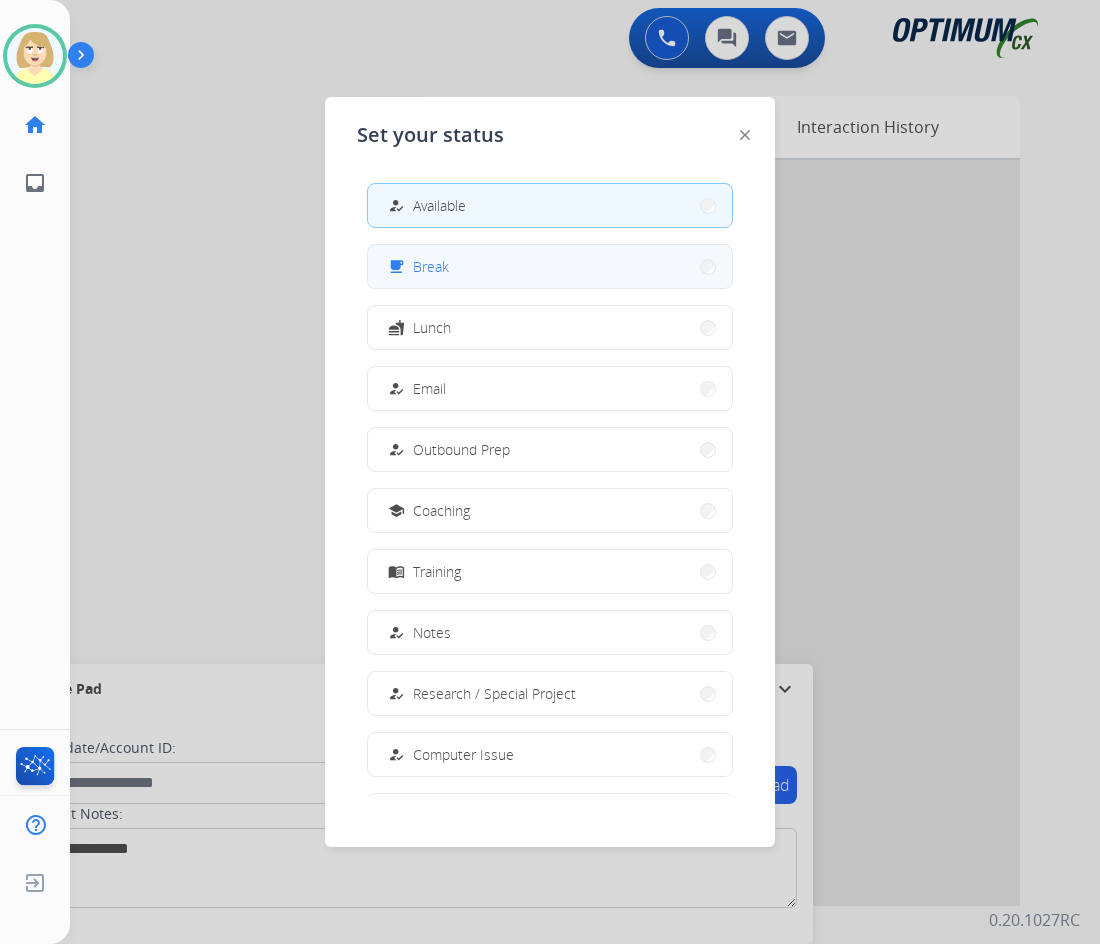 click on "Break" at bounding box center [431, 266] 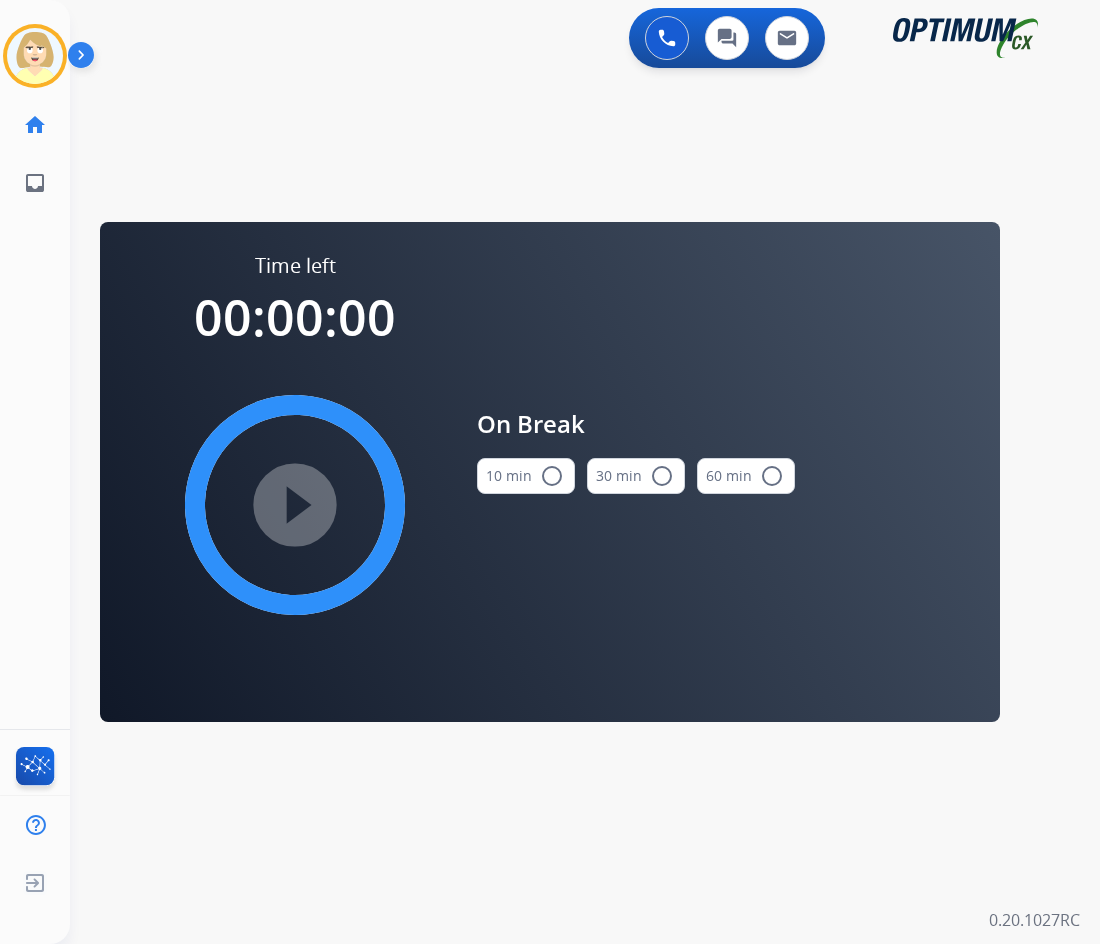 click on "radio_button_unchecked" at bounding box center (552, 476) 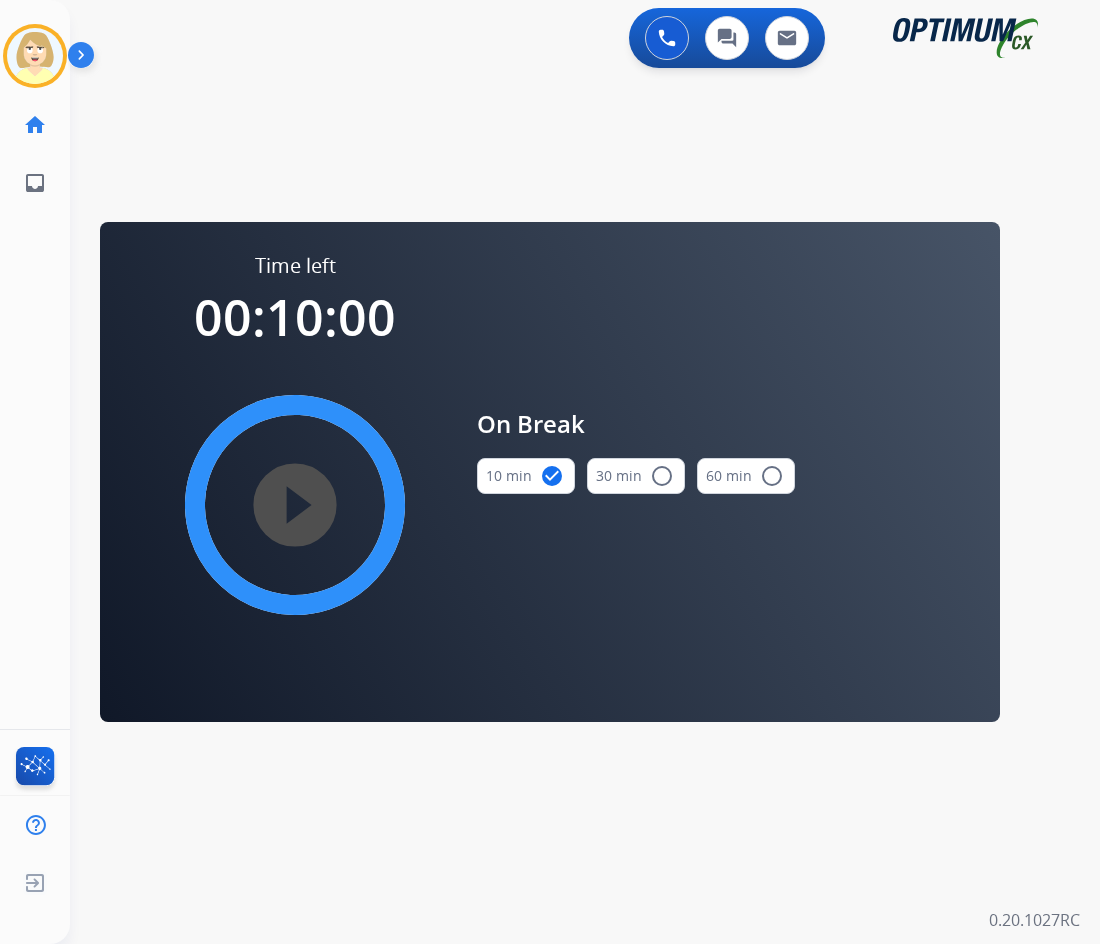 click on "play_circle_filled" at bounding box center (295, 505) 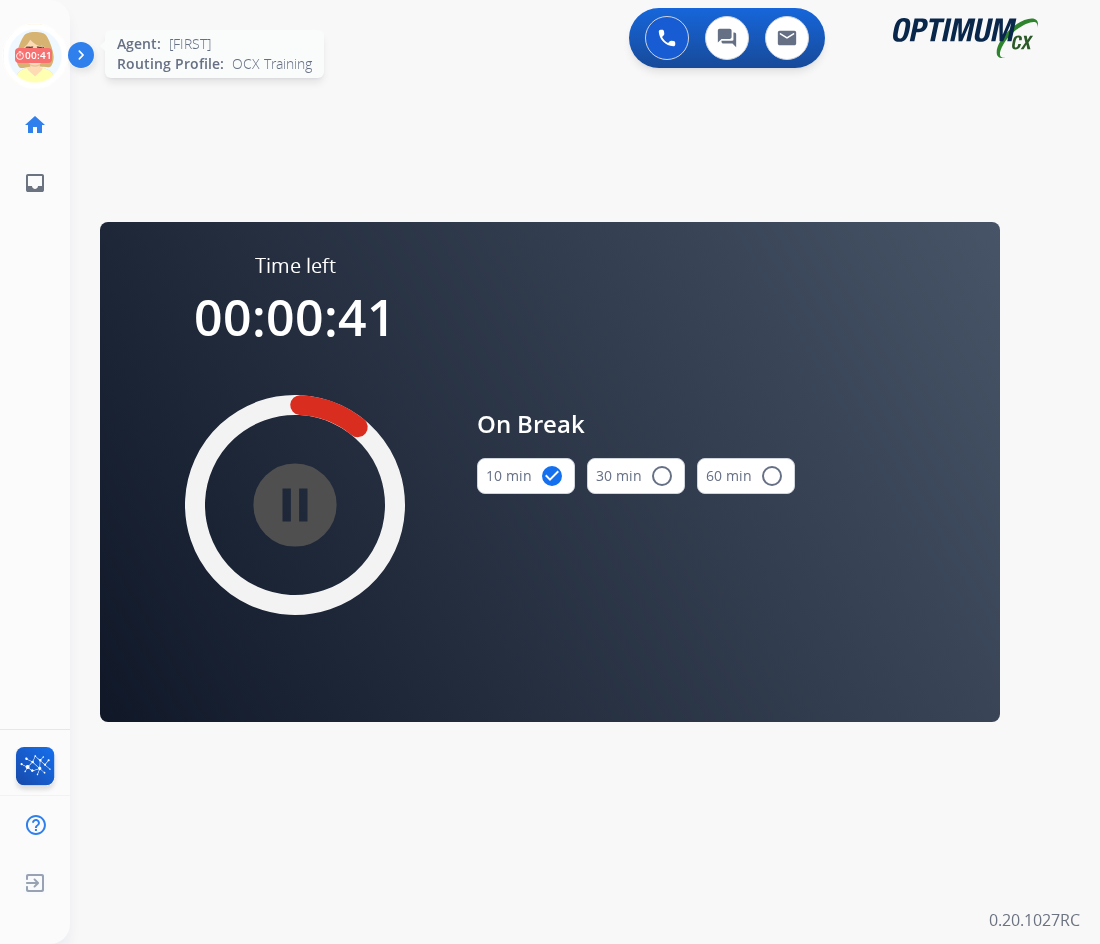 click 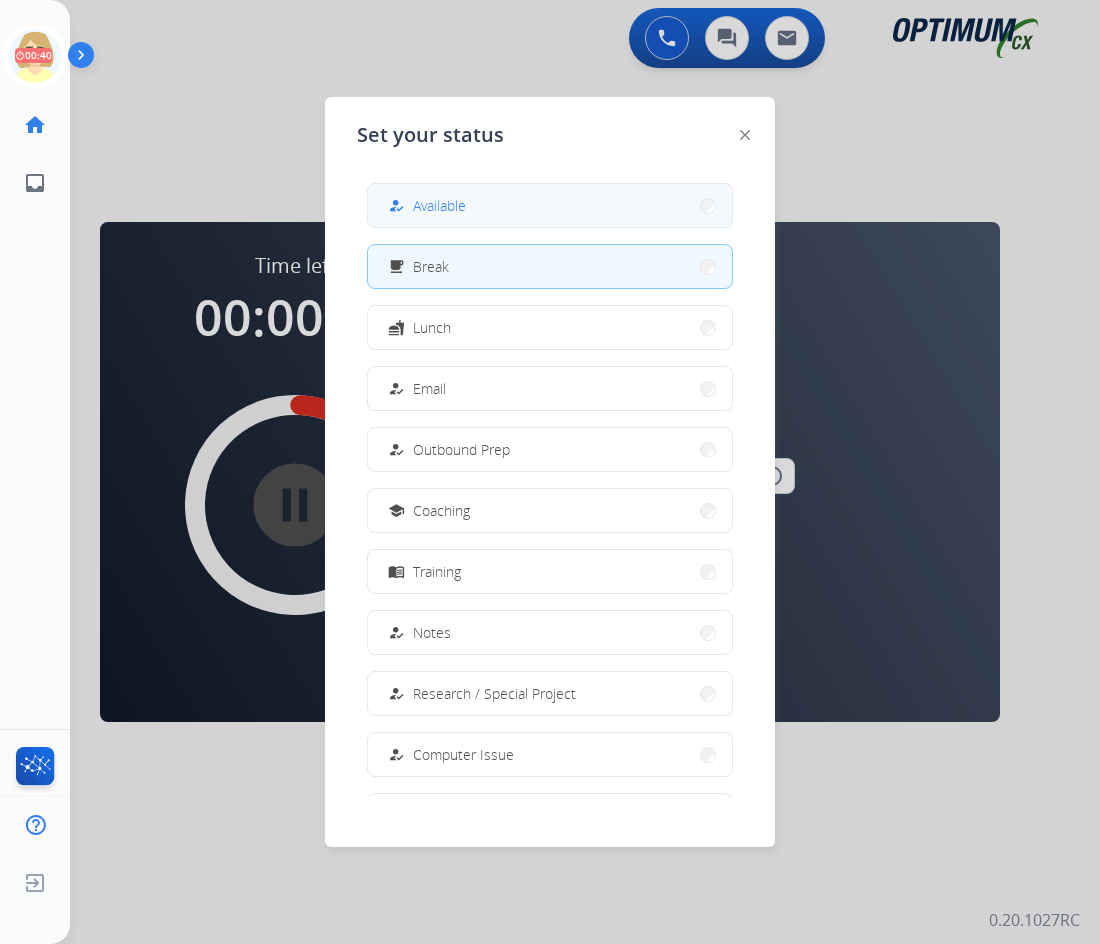 click on "how_to_reg Available" at bounding box center [550, 205] 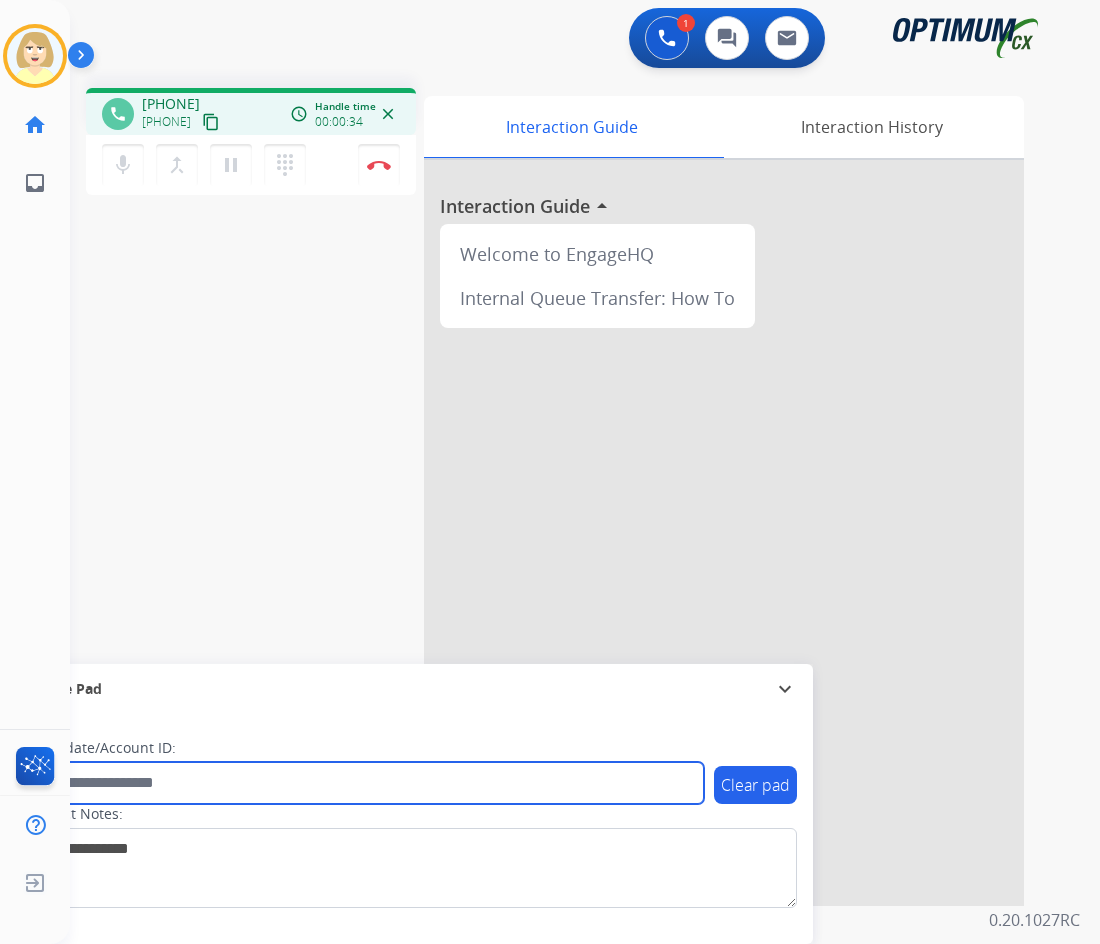 click at bounding box center [365, 783] 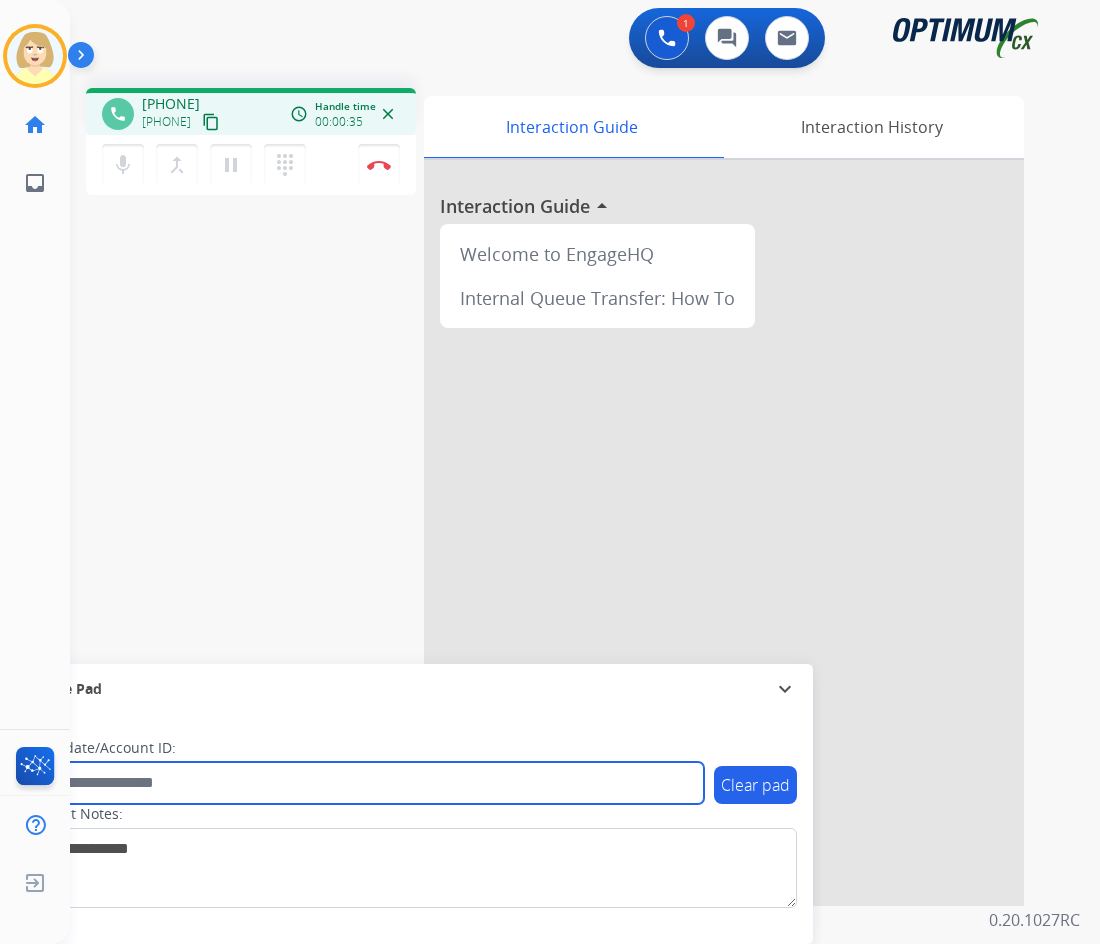 paste on "*******" 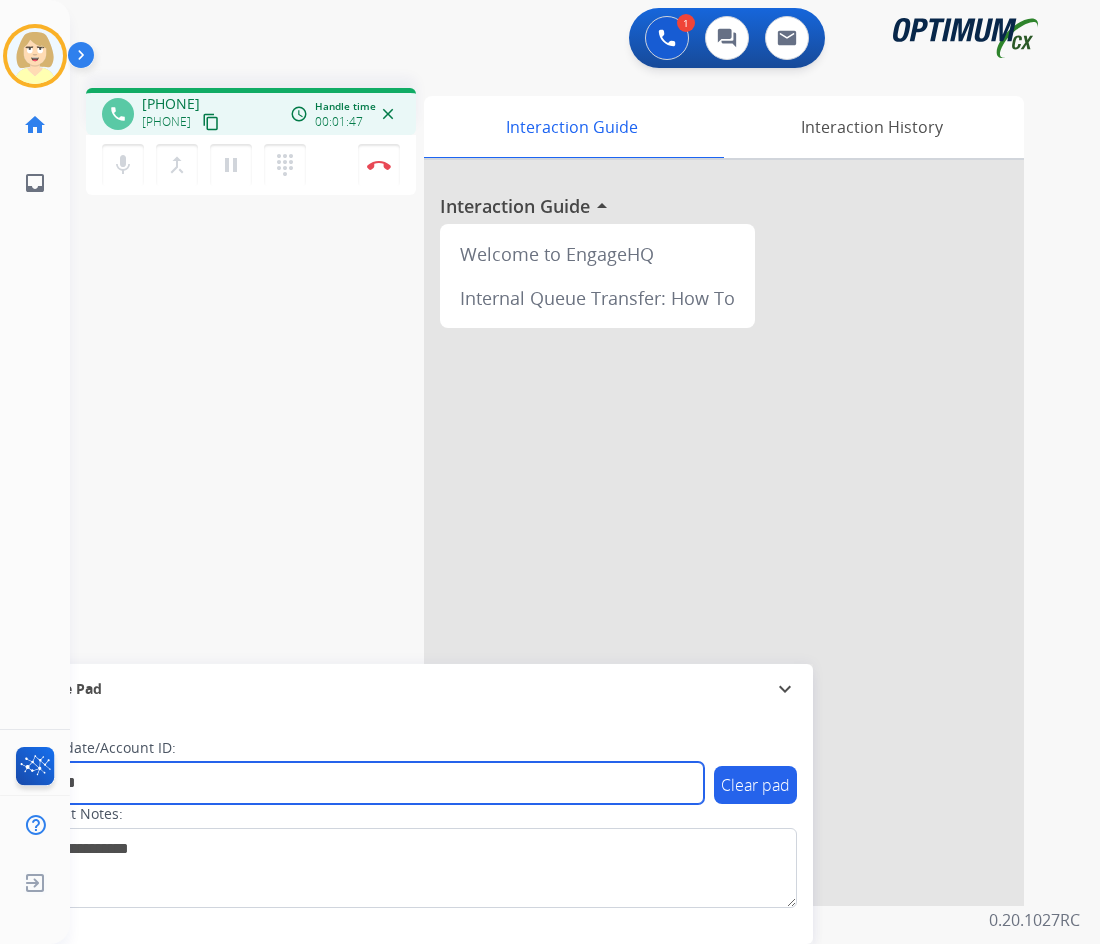 type on "*******" 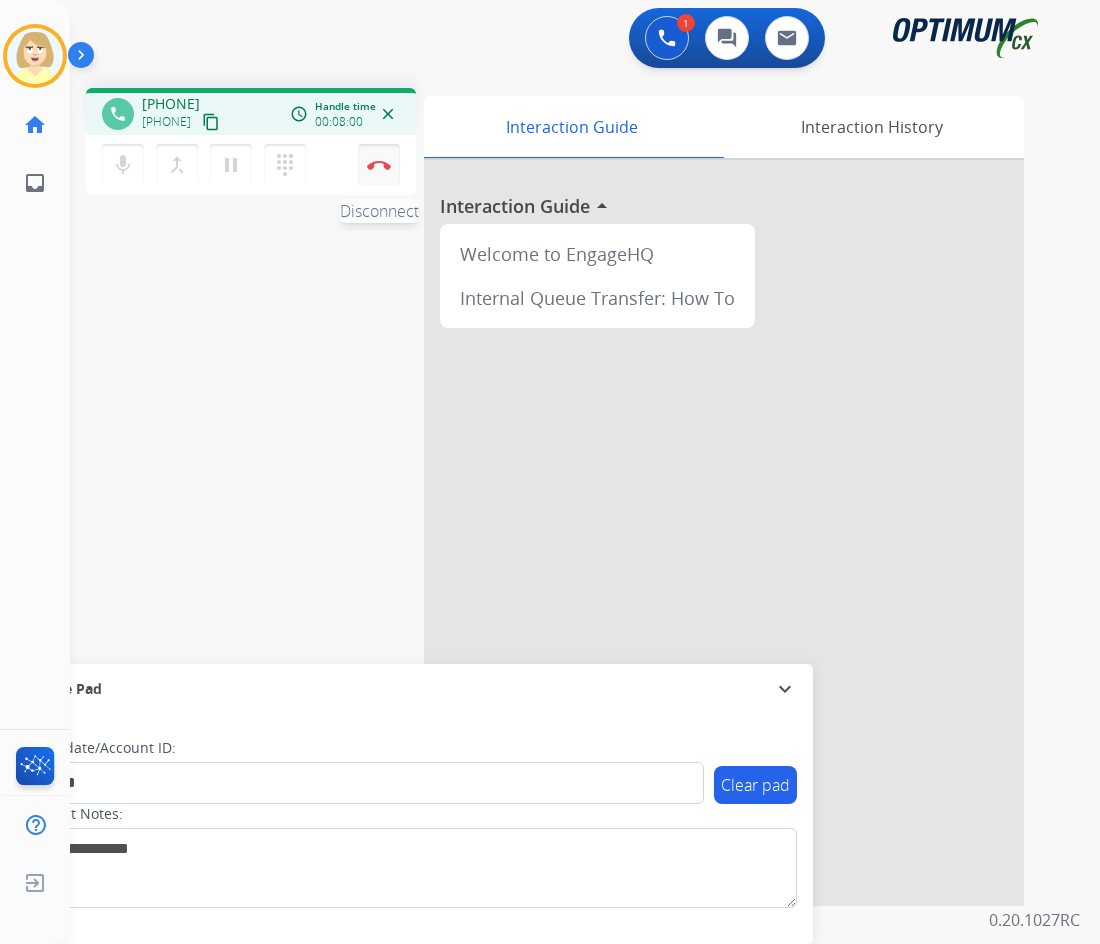 click at bounding box center (379, 165) 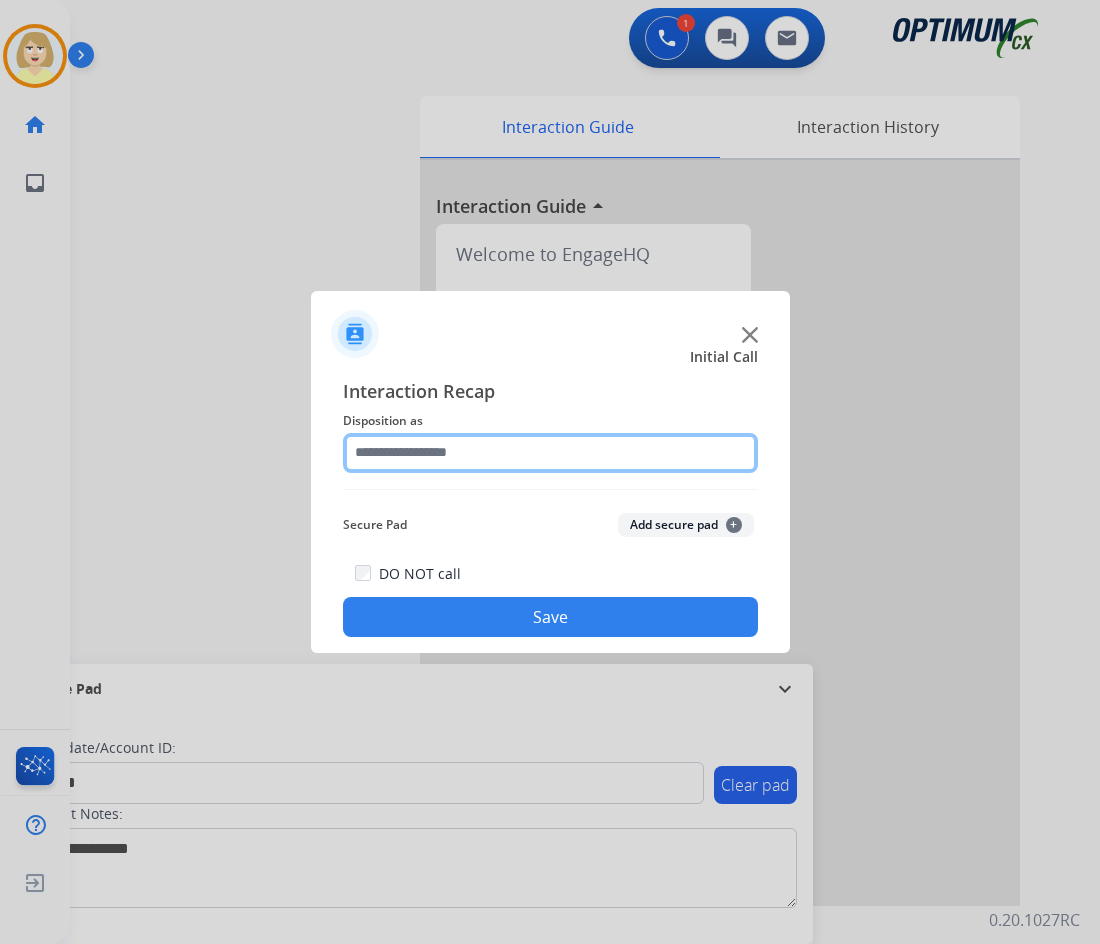 click 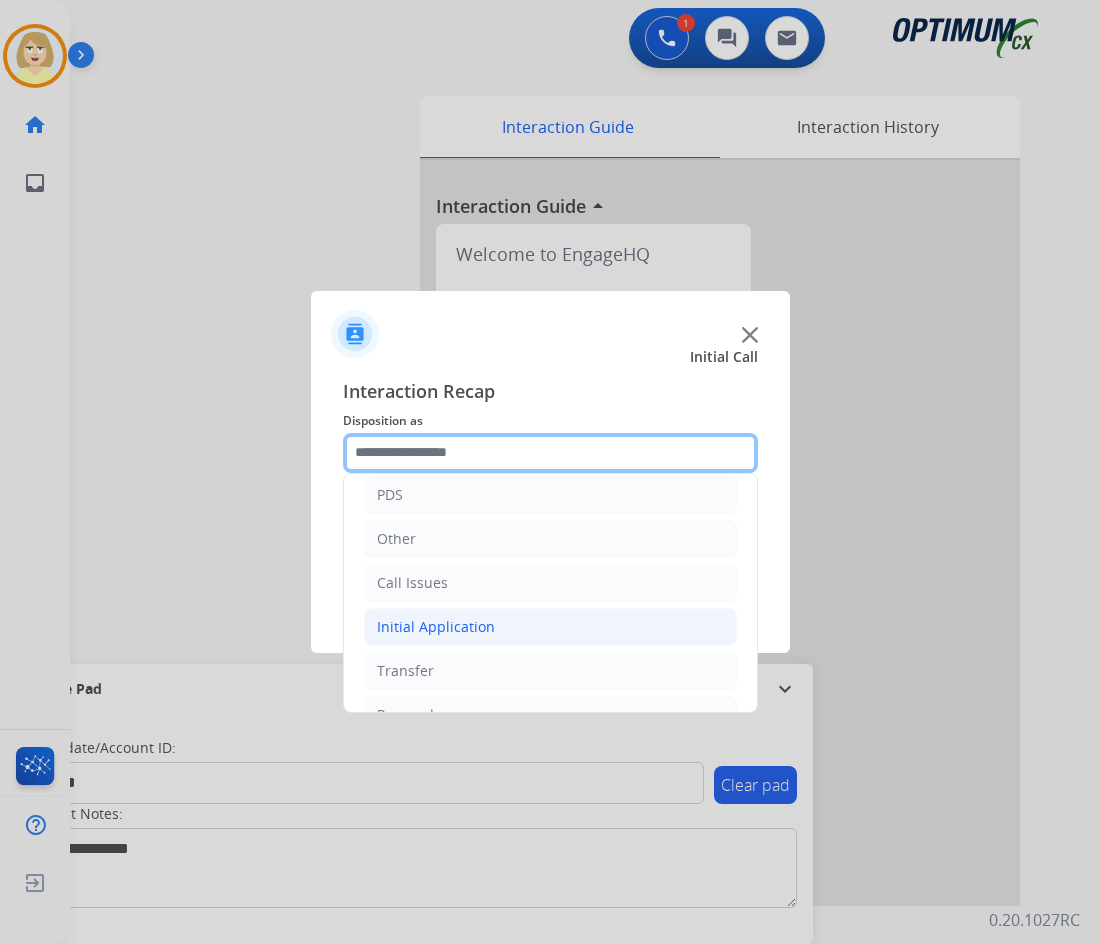 scroll, scrollTop: 136, scrollLeft: 0, axis: vertical 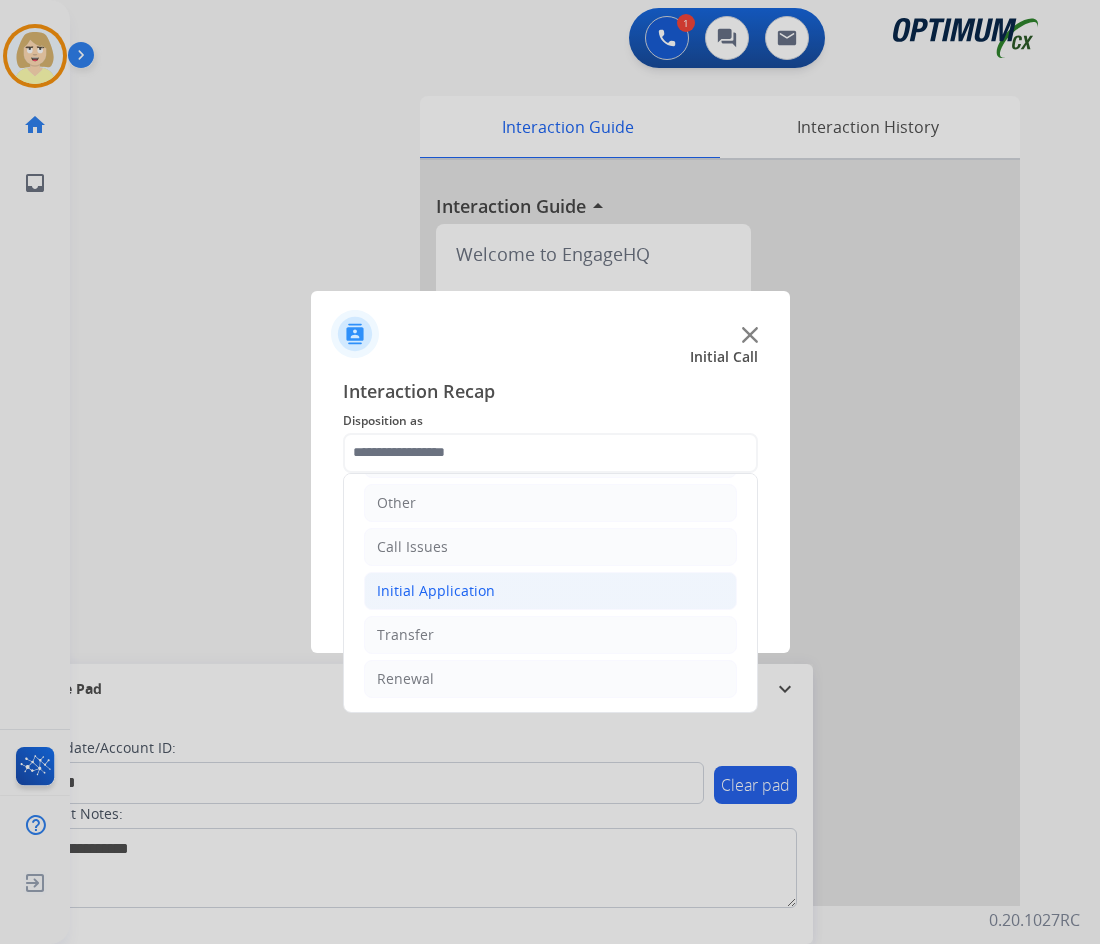 click on "Initial Application" 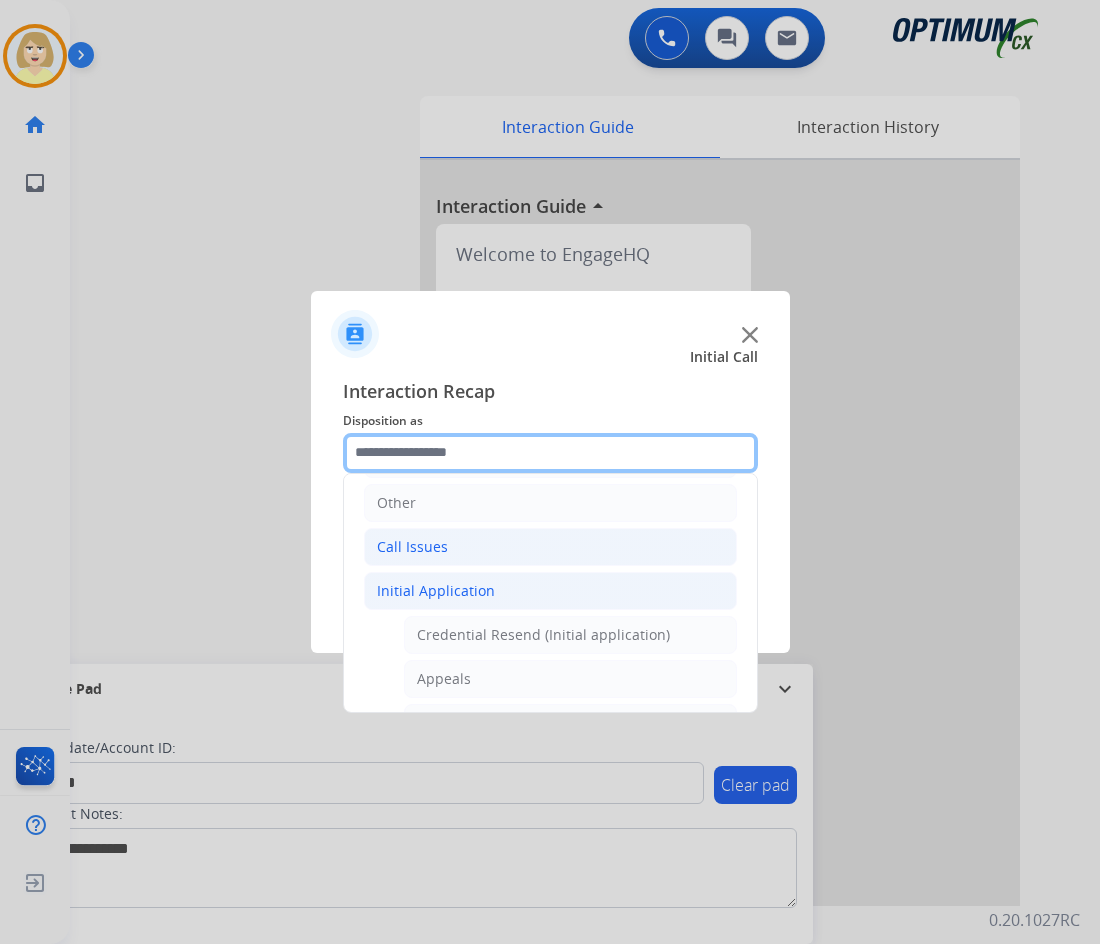 scroll, scrollTop: 336, scrollLeft: 0, axis: vertical 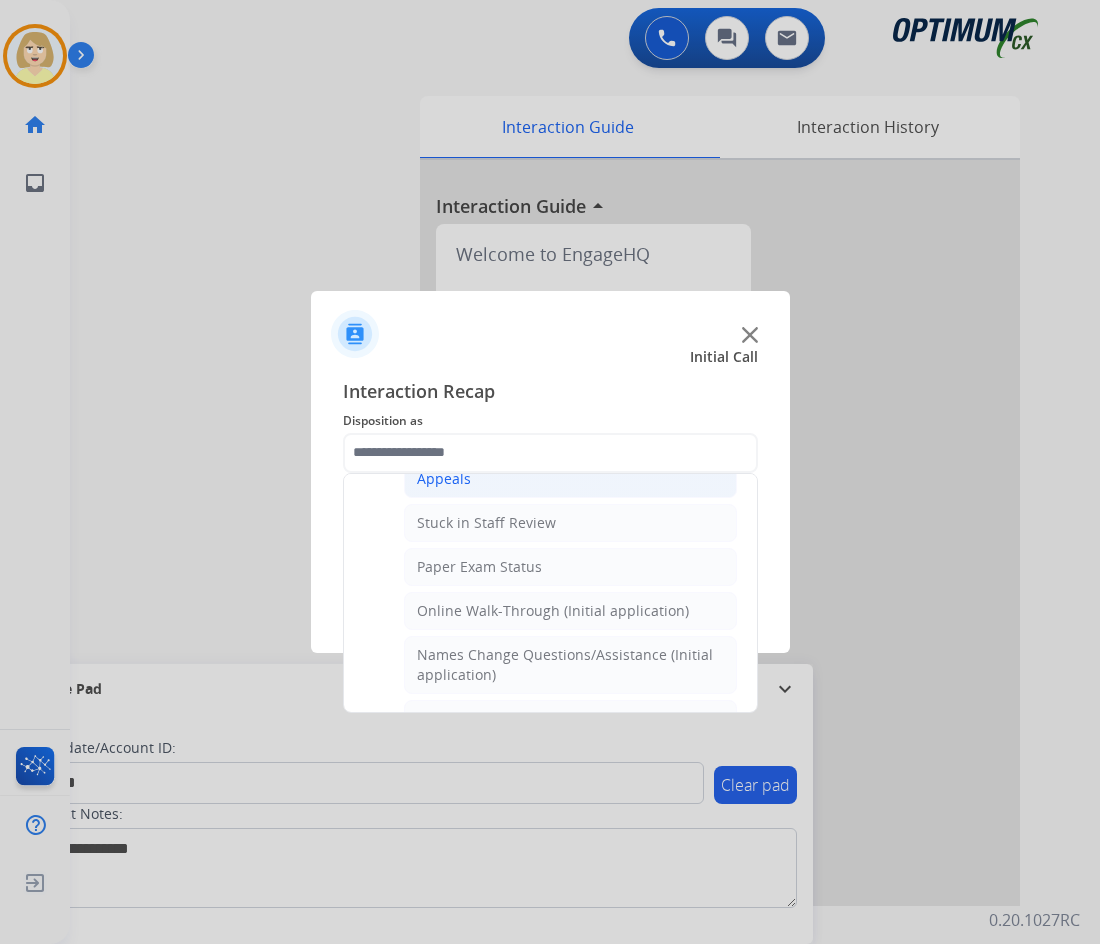 click on "Appeals" 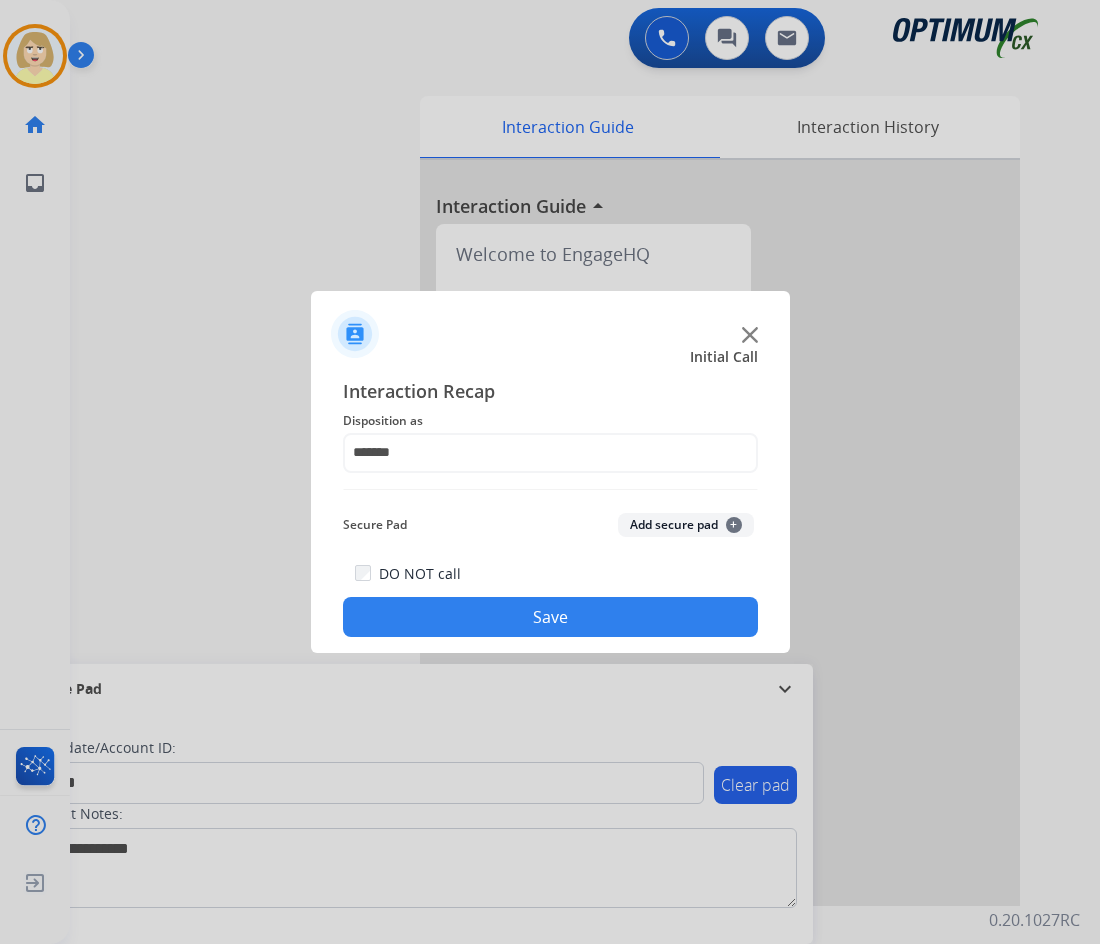 click on "Add secure pad  +" 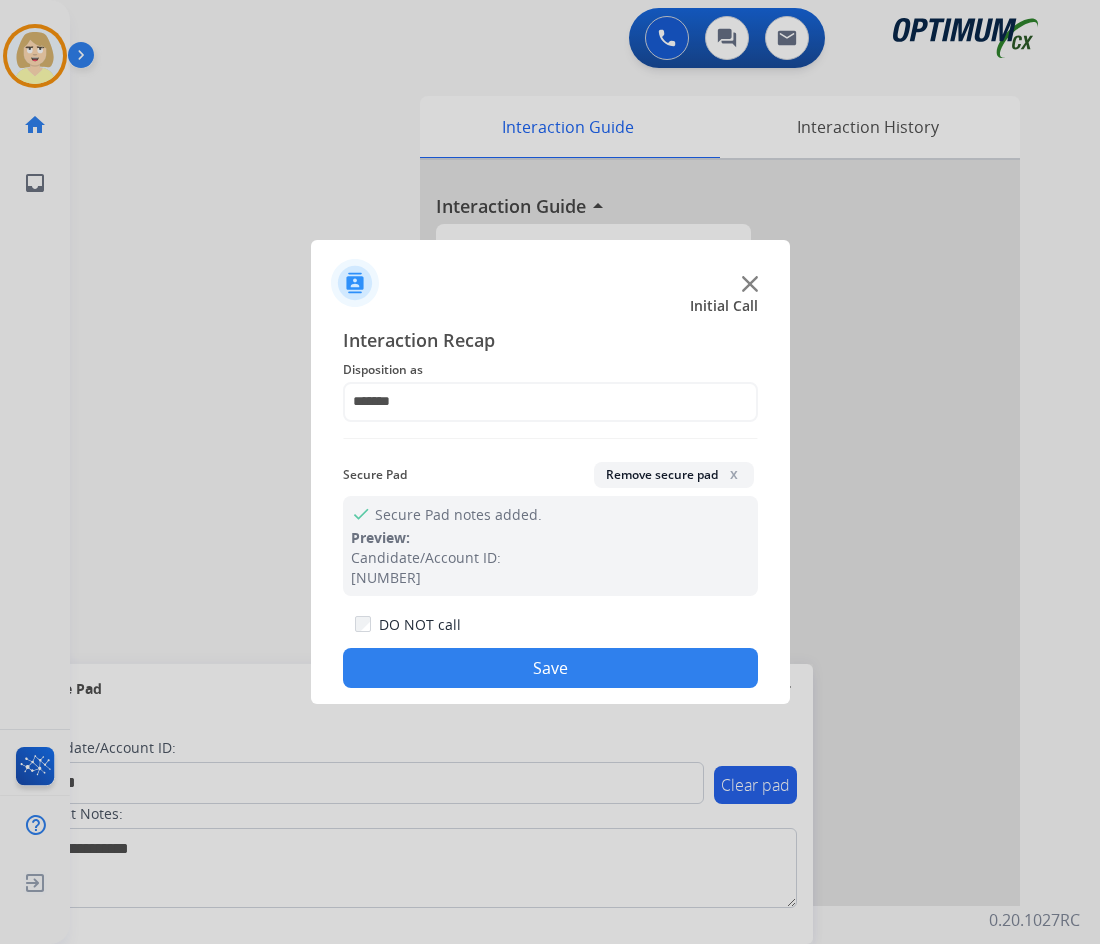 click on "Save" 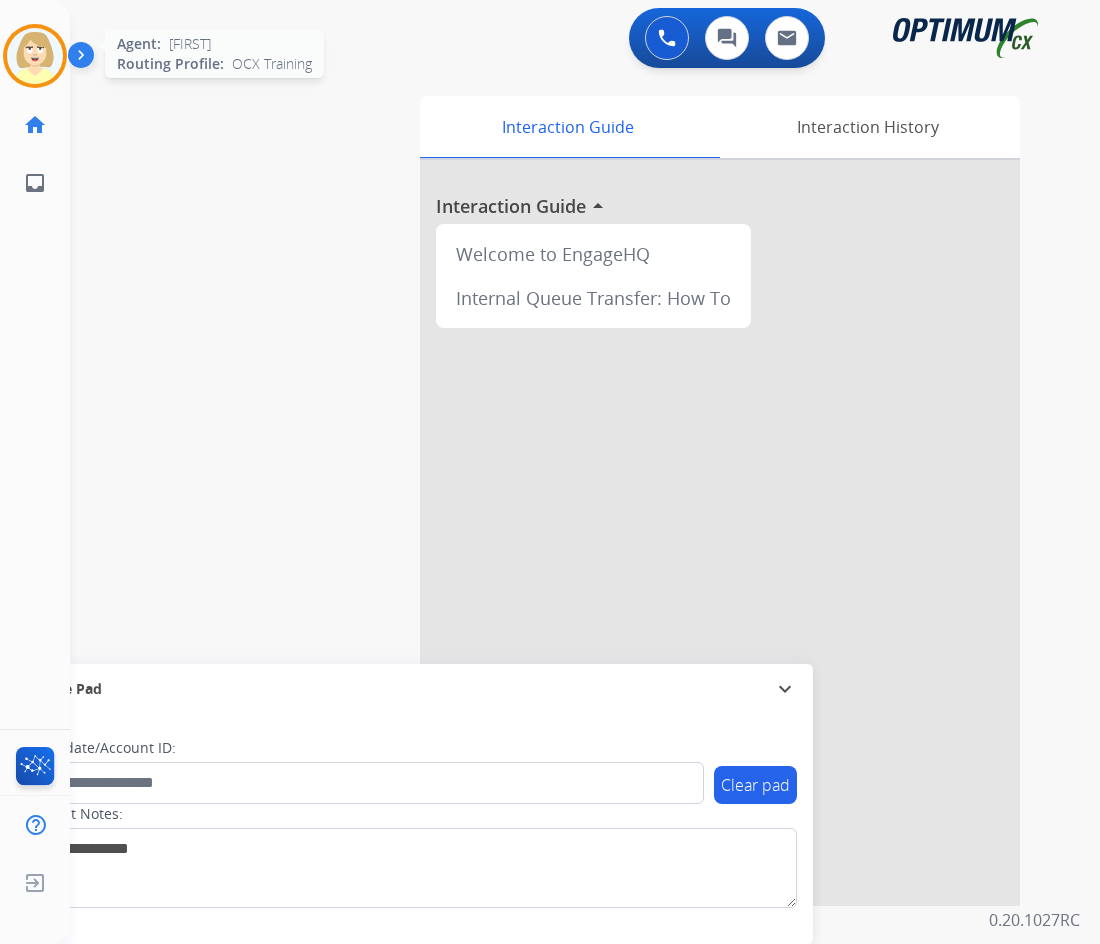 click at bounding box center (35, 56) 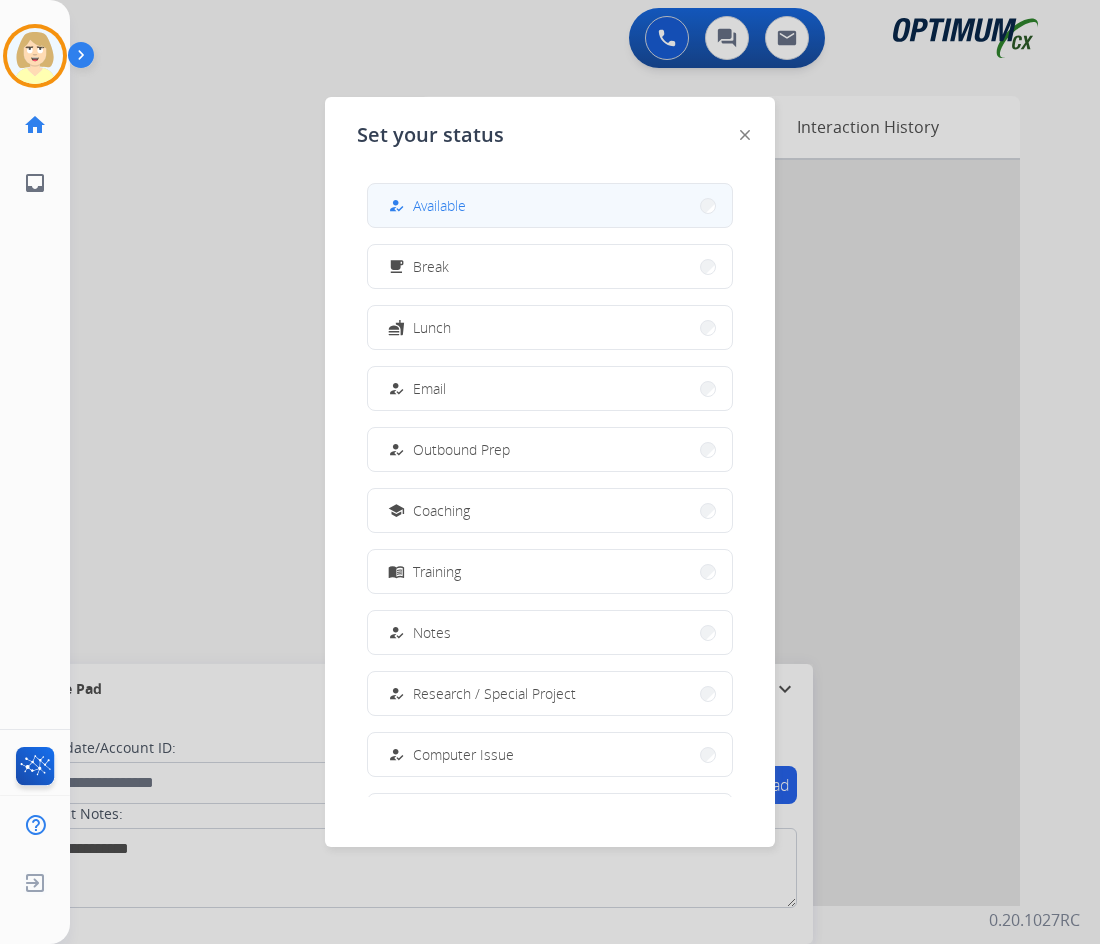 click on "Available" at bounding box center [439, 205] 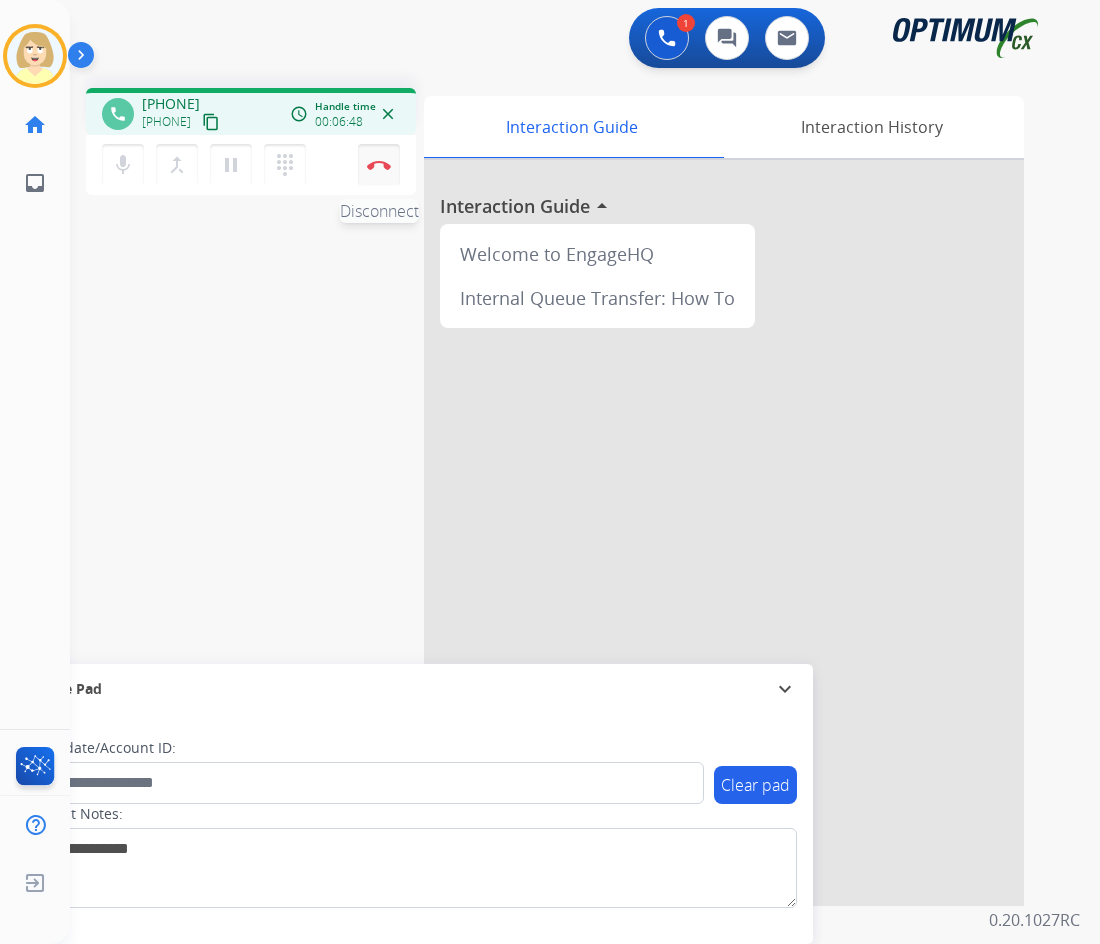click at bounding box center [379, 165] 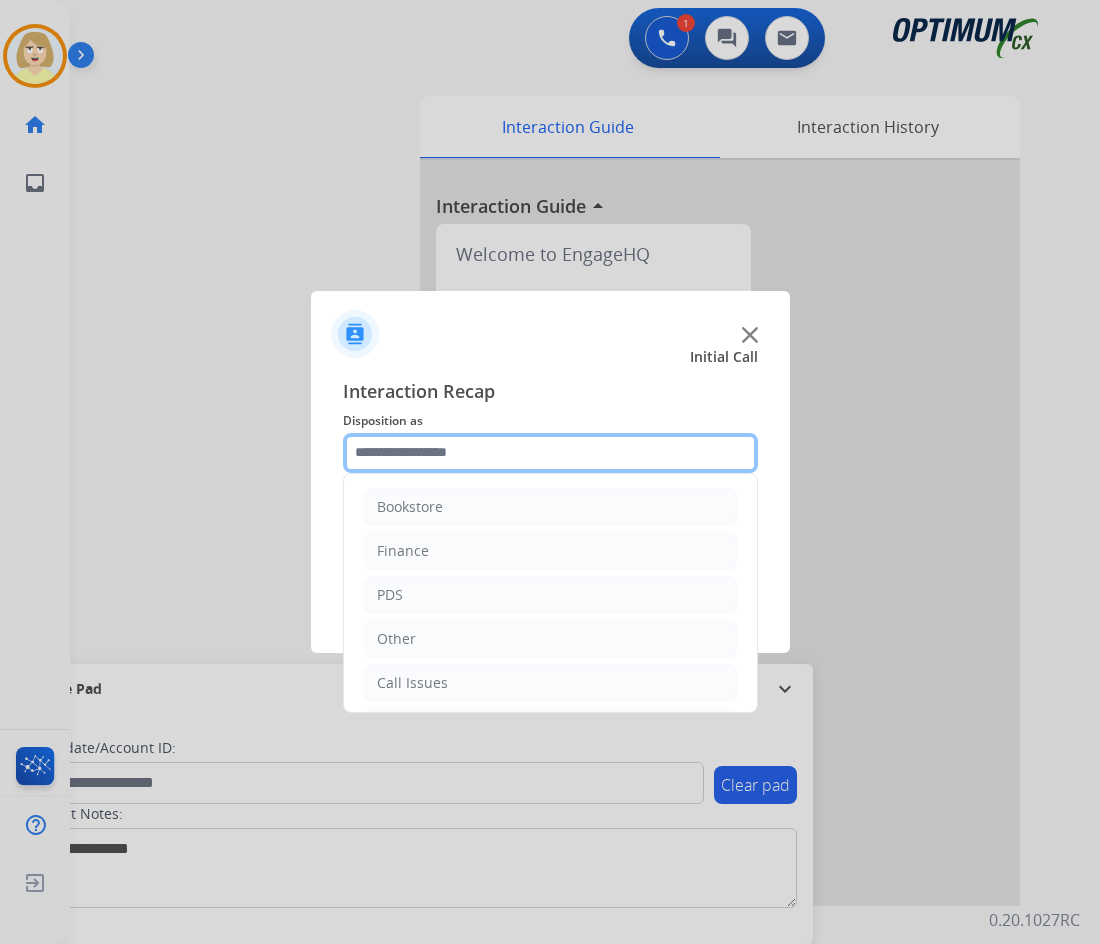 click 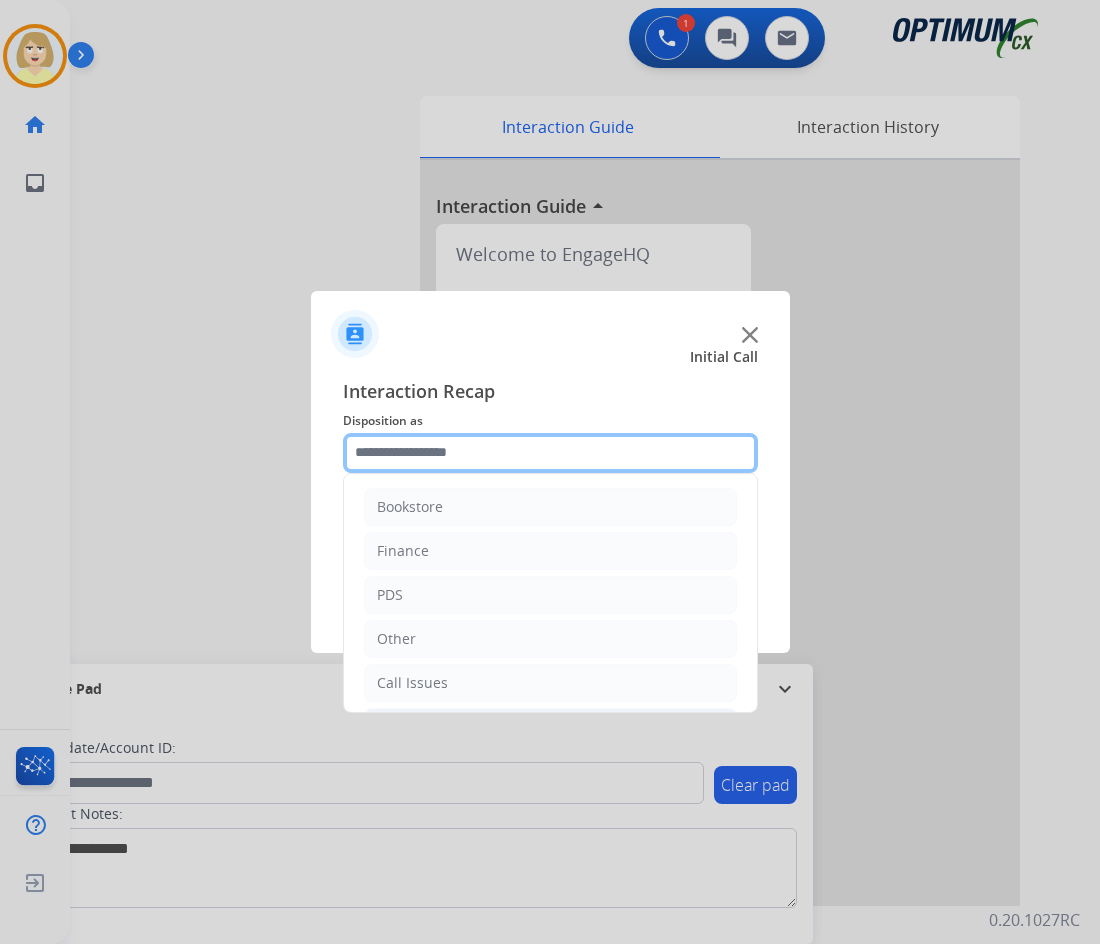 scroll, scrollTop: 136, scrollLeft: 0, axis: vertical 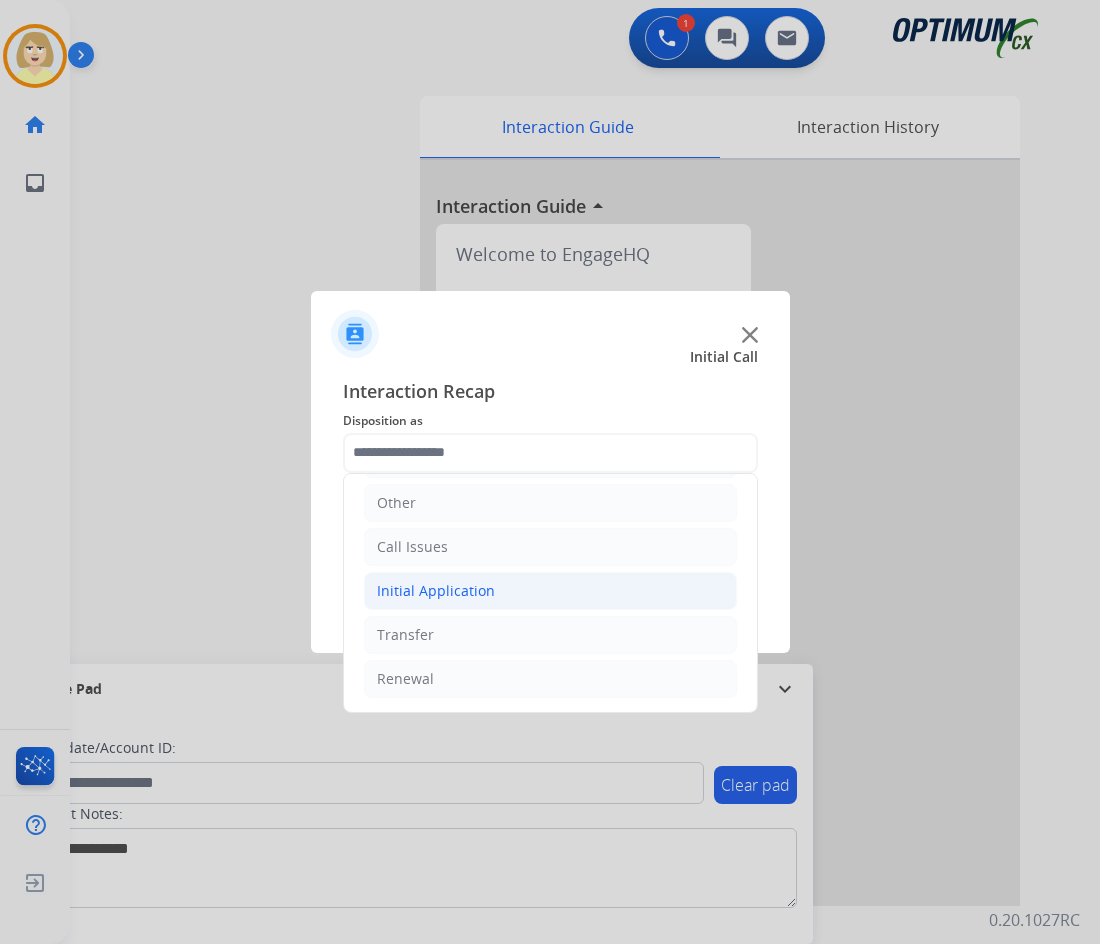 click on "Initial Application" 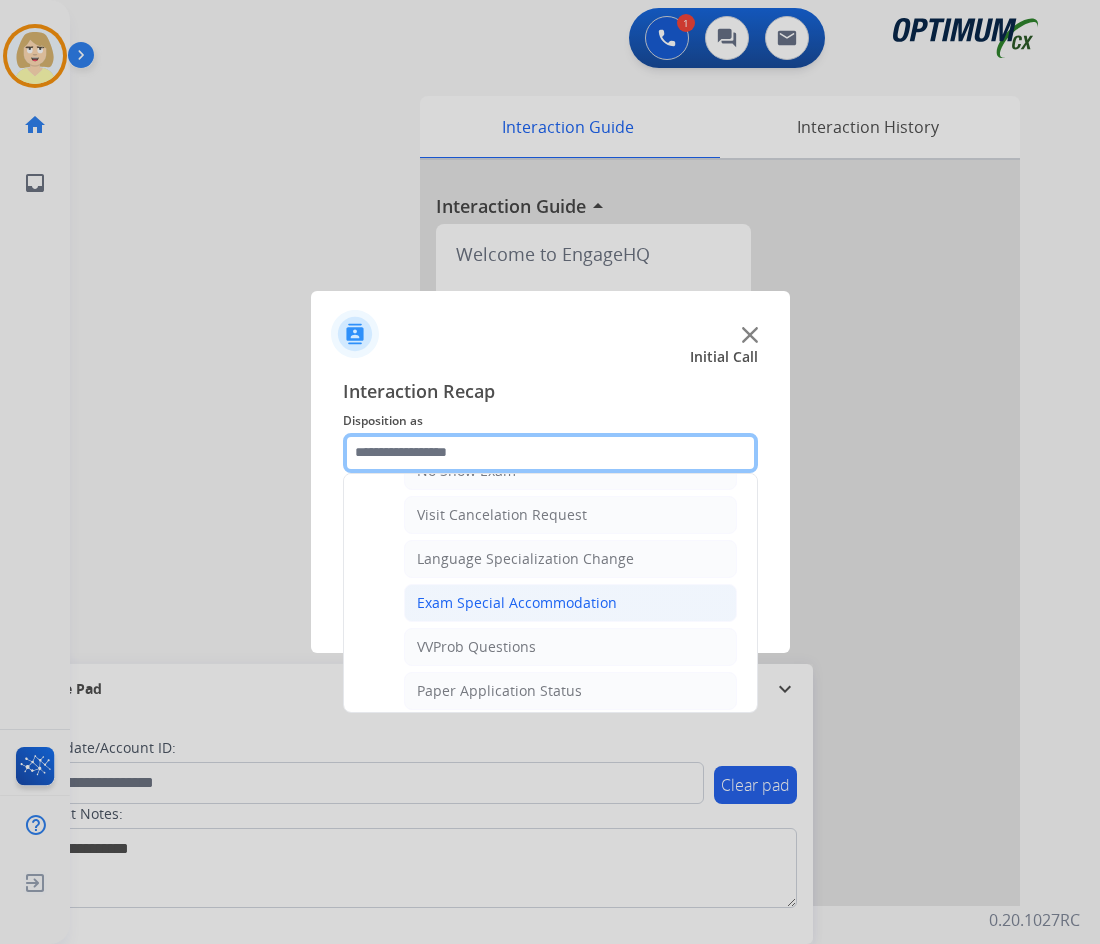 scroll, scrollTop: 1036, scrollLeft: 0, axis: vertical 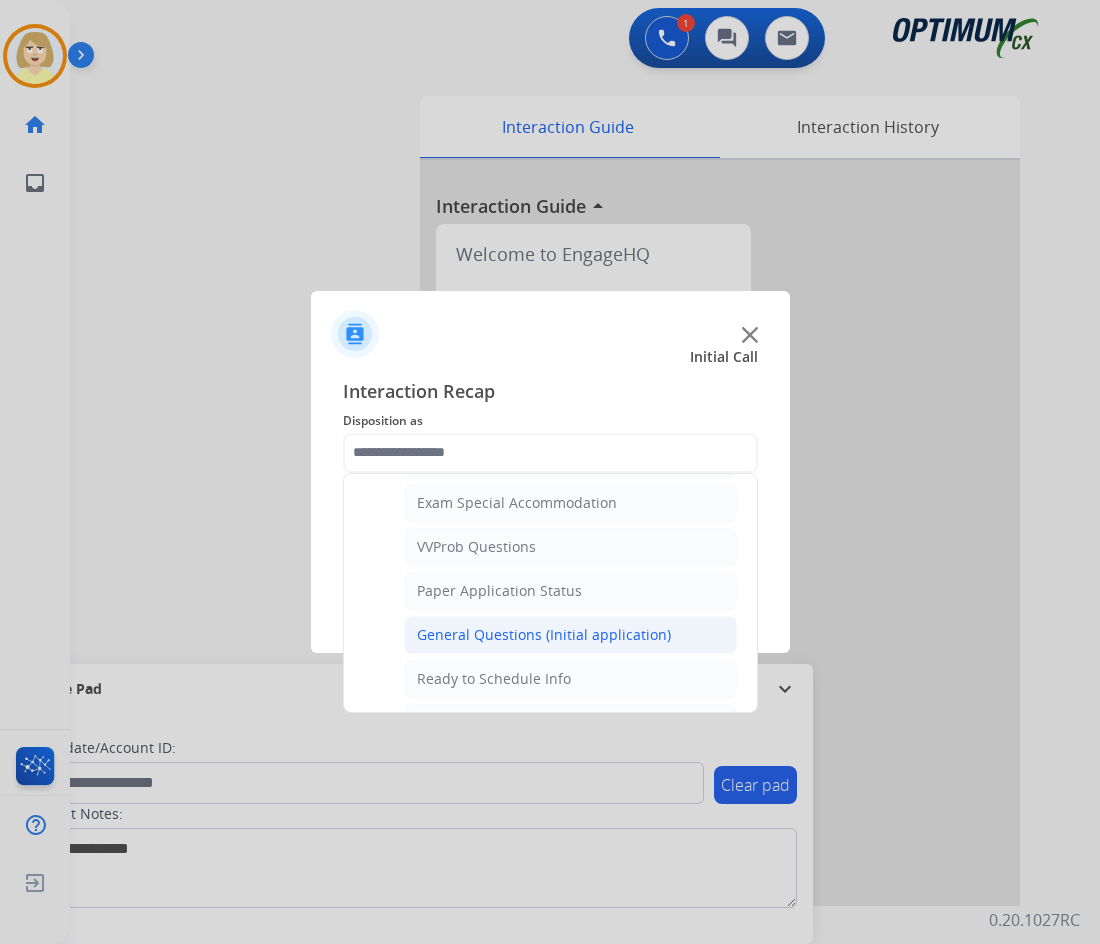 click on "General Questions (Initial application)" 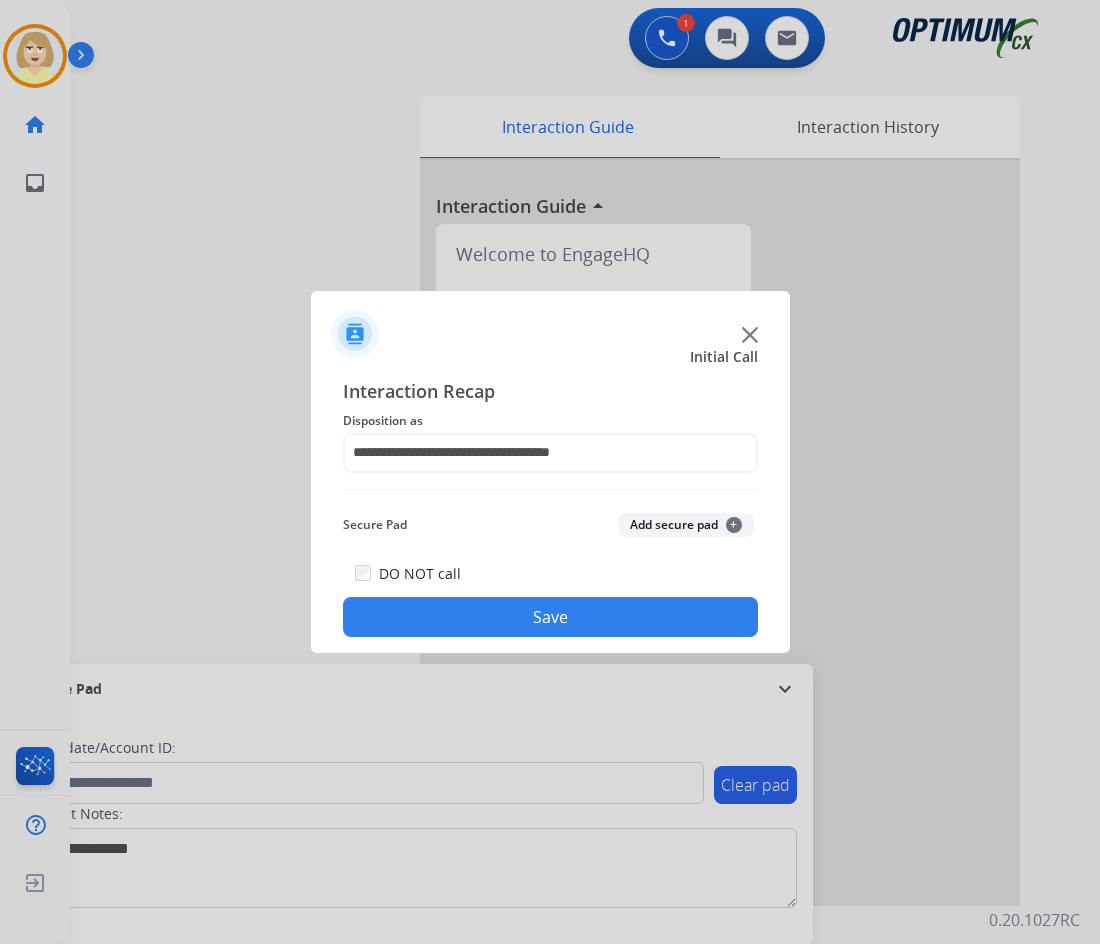 drag, startPoint x: 673, startPoint y: 523, endPoint x: 533, endPoint y: 625, distance: 173.21663 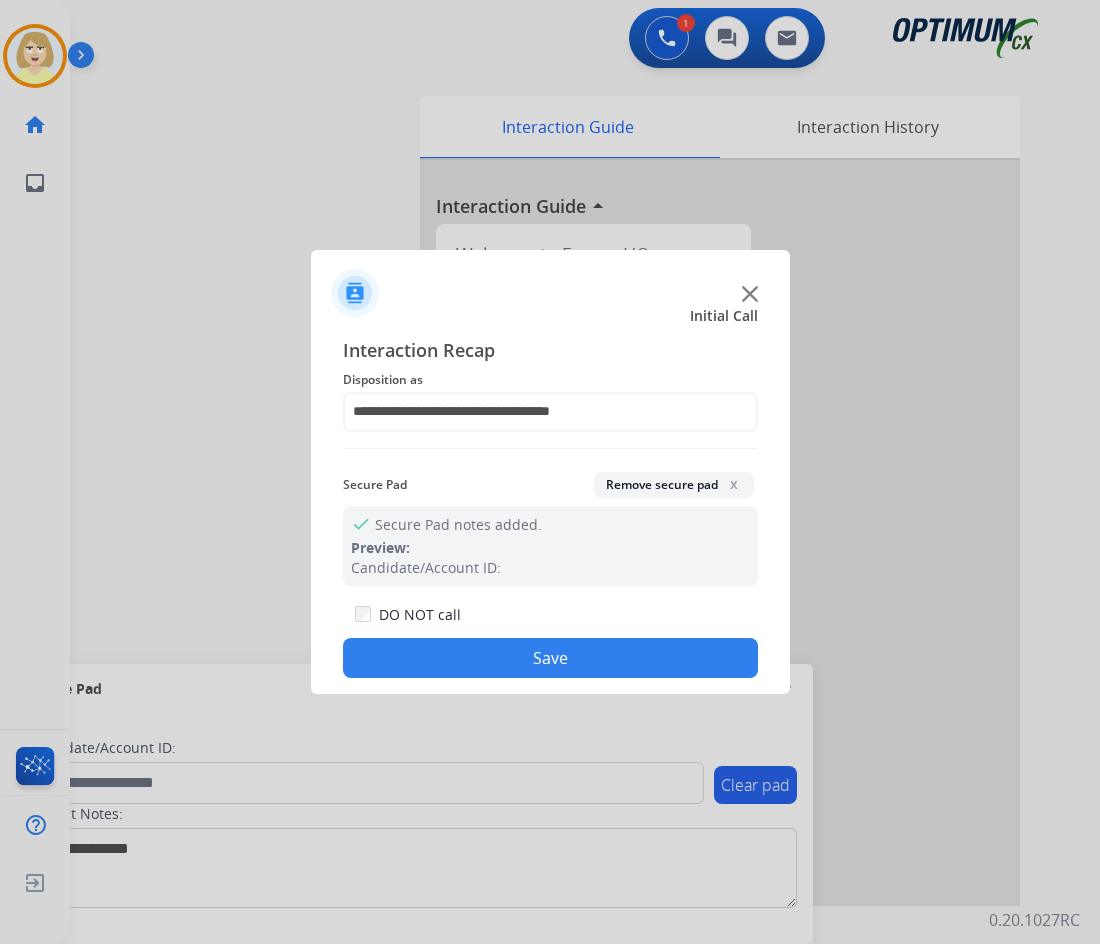 click on "Save" 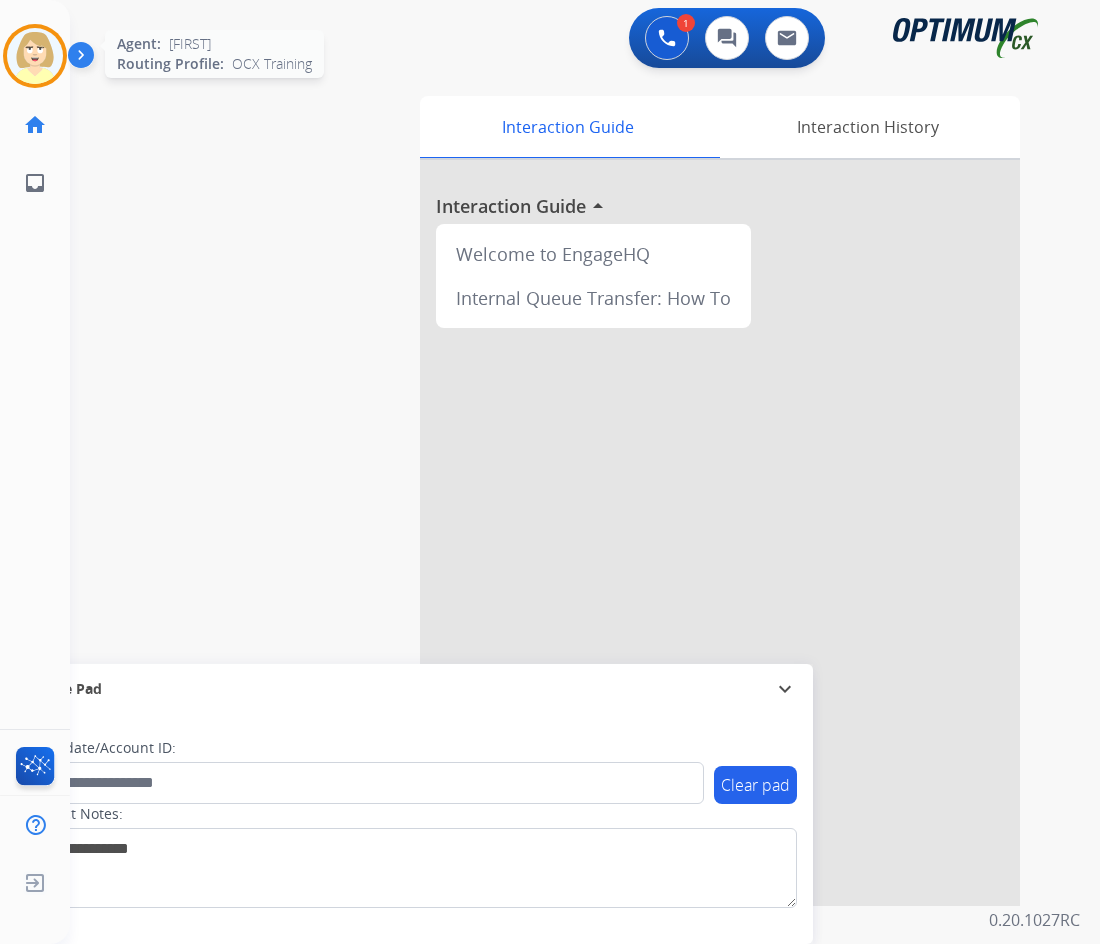 click at bounding box center (35, 56) 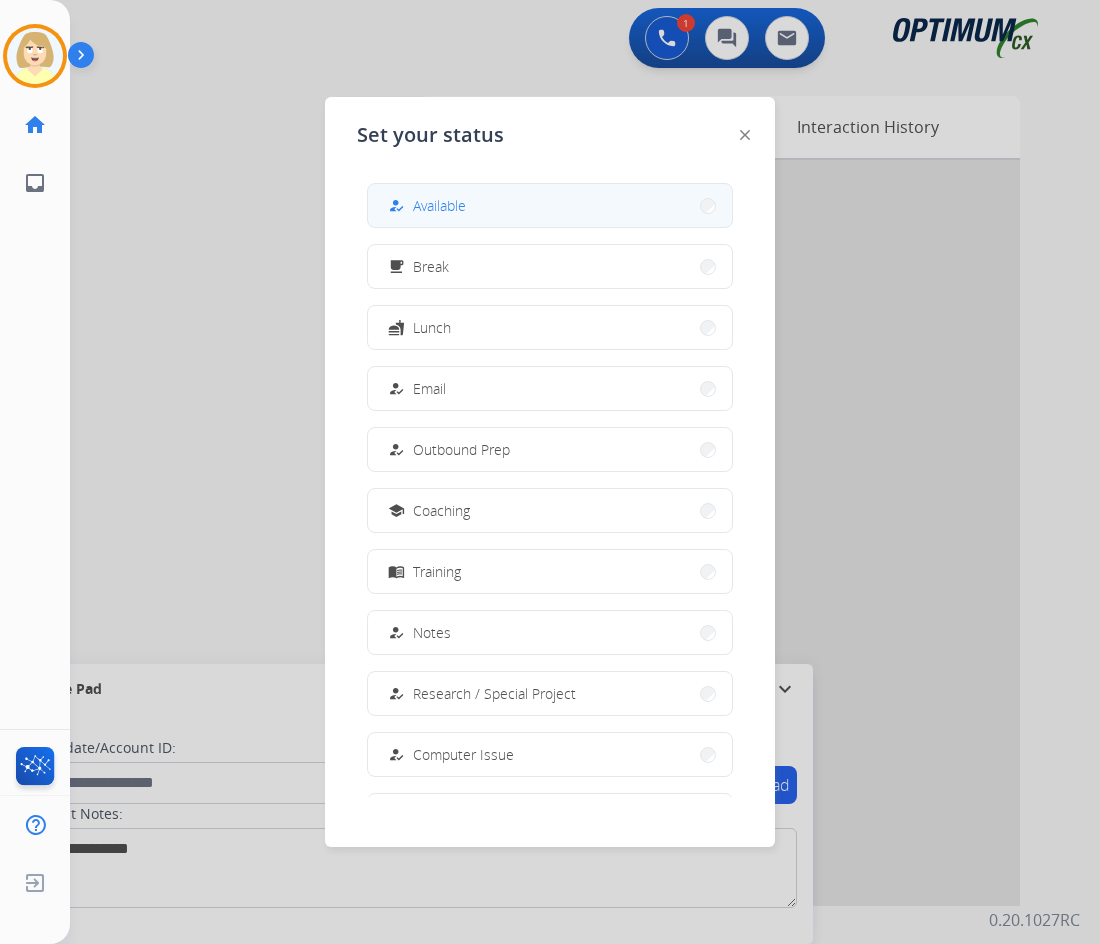 click on "Available" at bounding box center [439, 205] 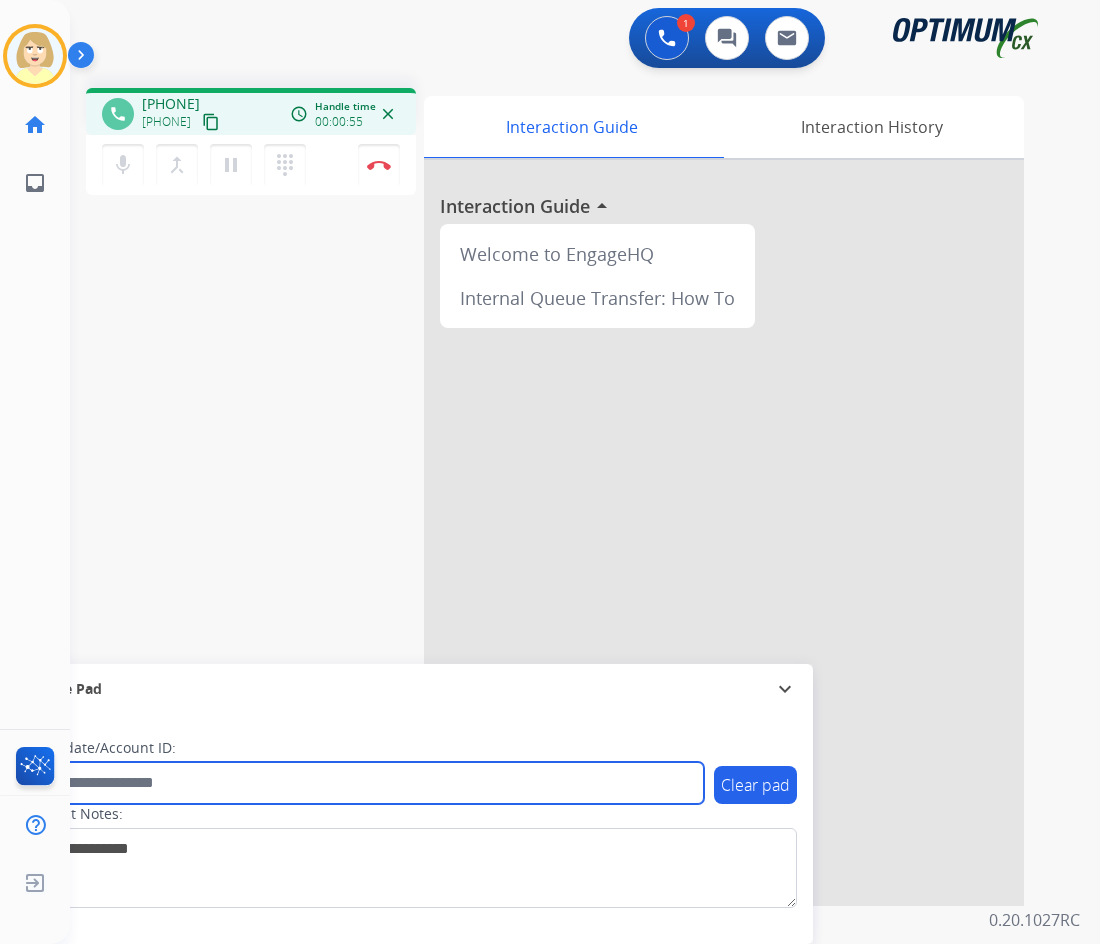 click at bounding box center [365, 783] 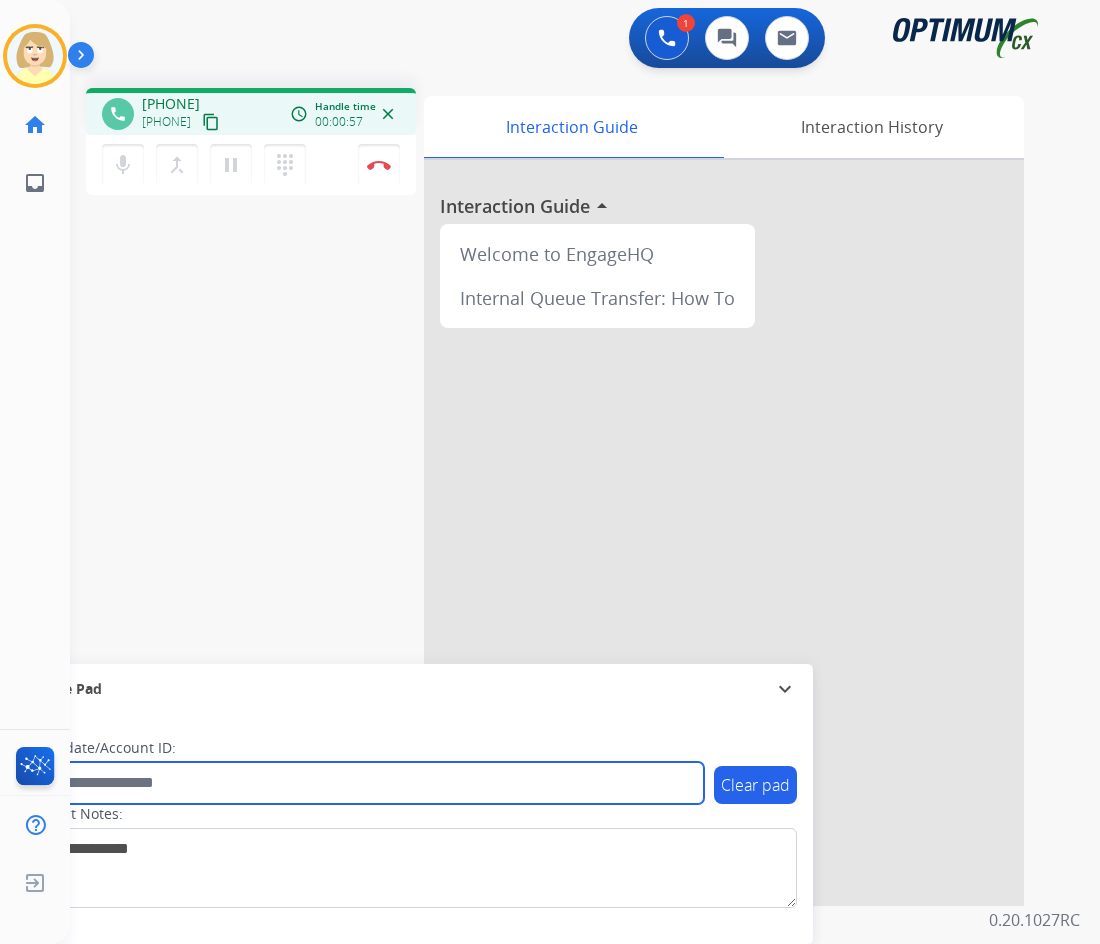 paste on "*******" 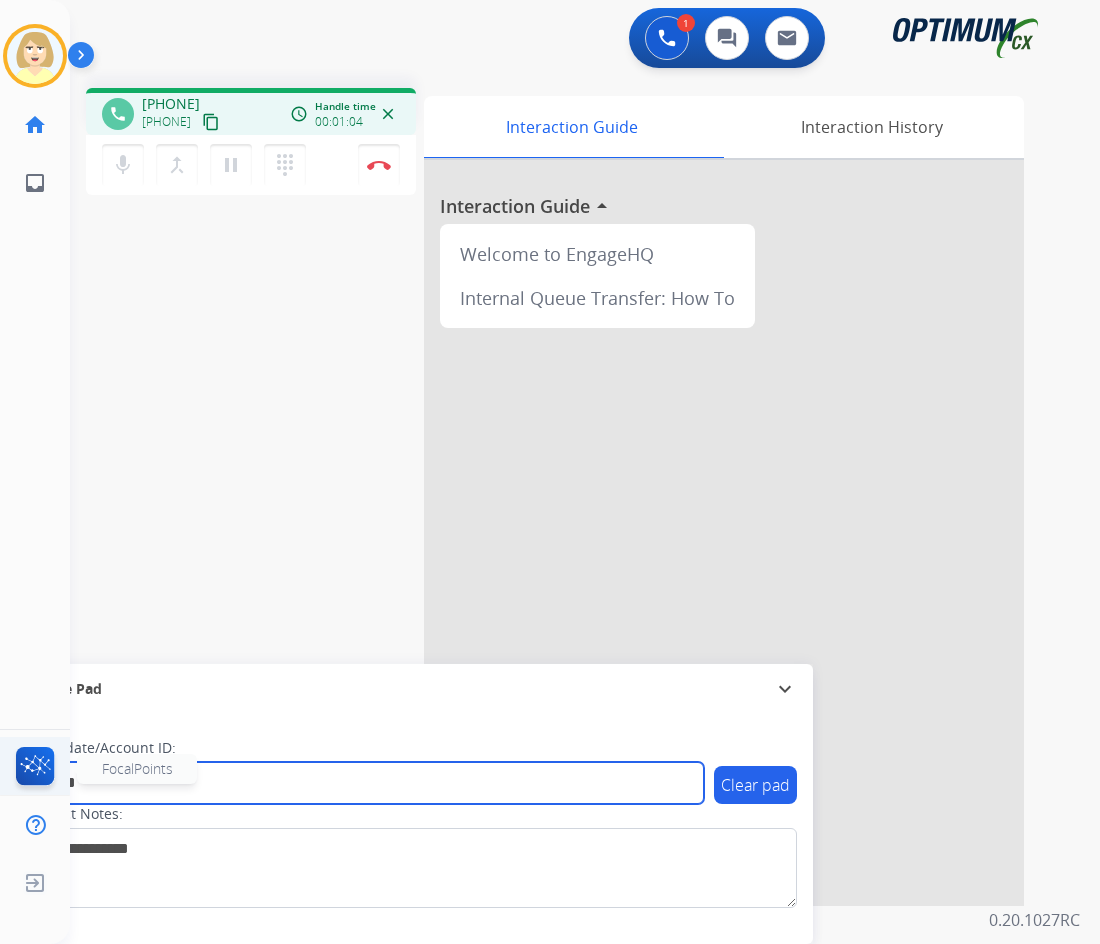 type on "*******" 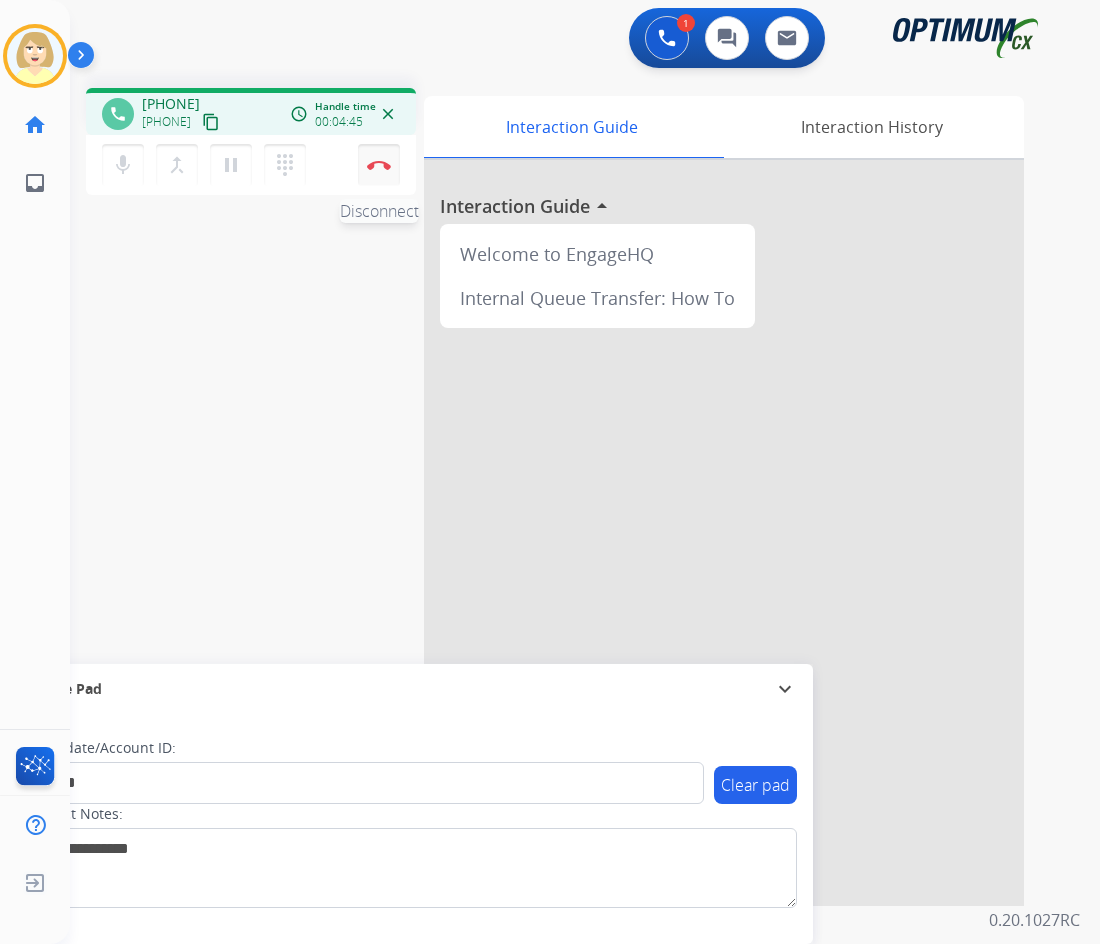 click on "Disconnect" at bounding box center (379, 165) 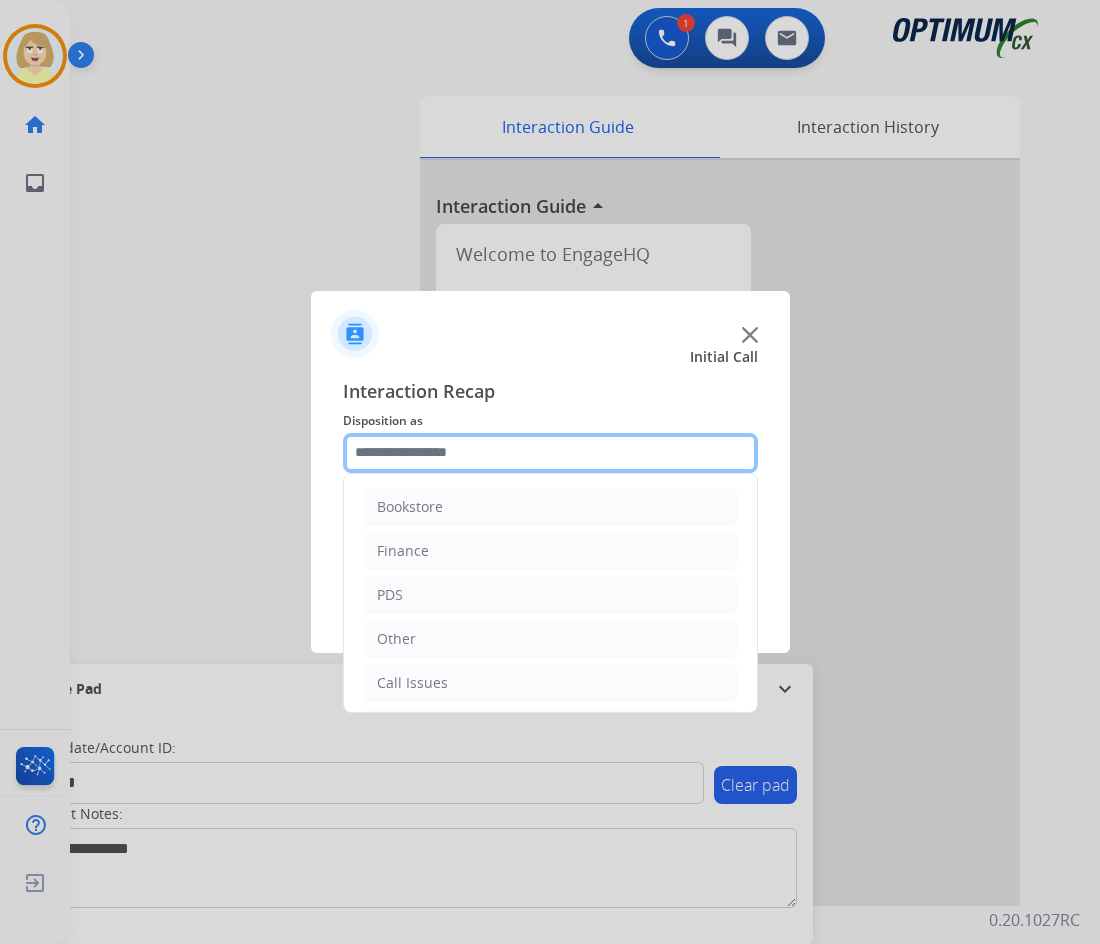 click 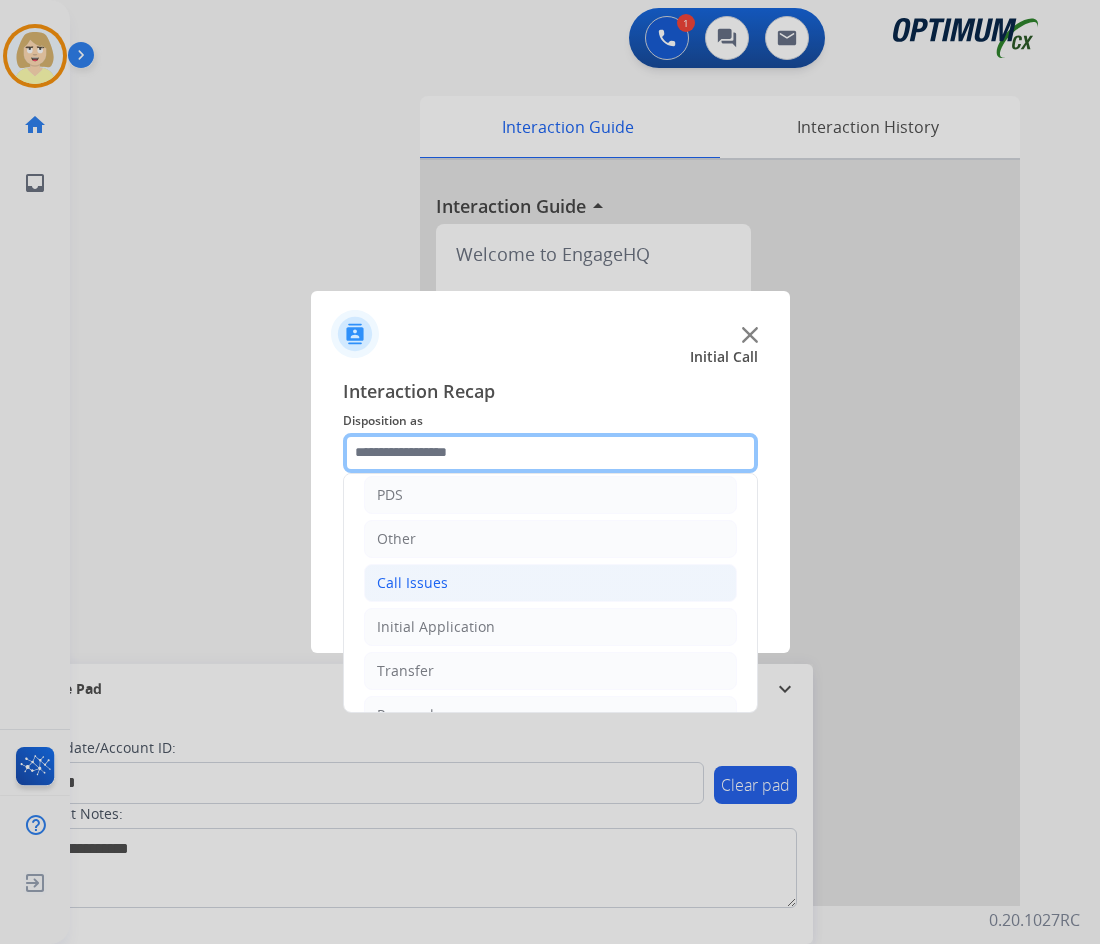 scroll, scrollTop: 136, scrollLeft: 0, axis: vertical 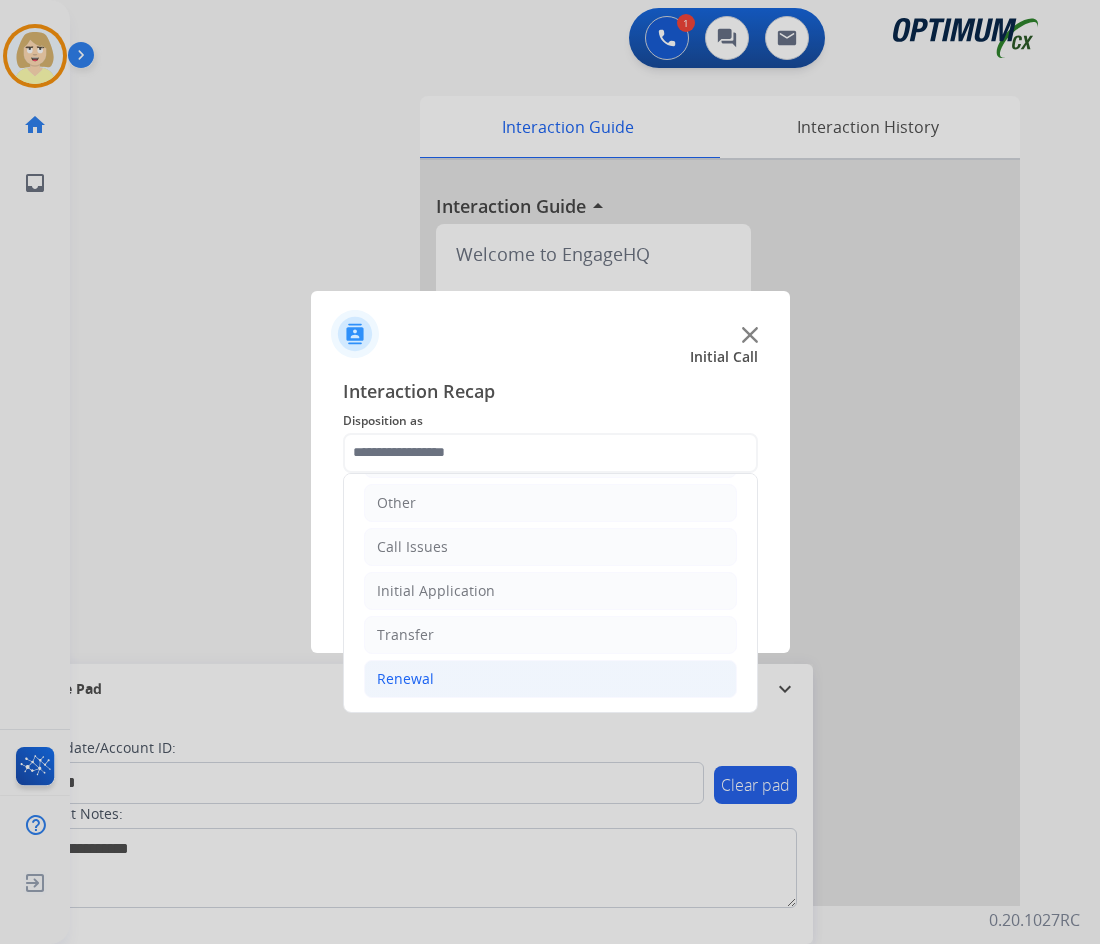 click on "Renewal" 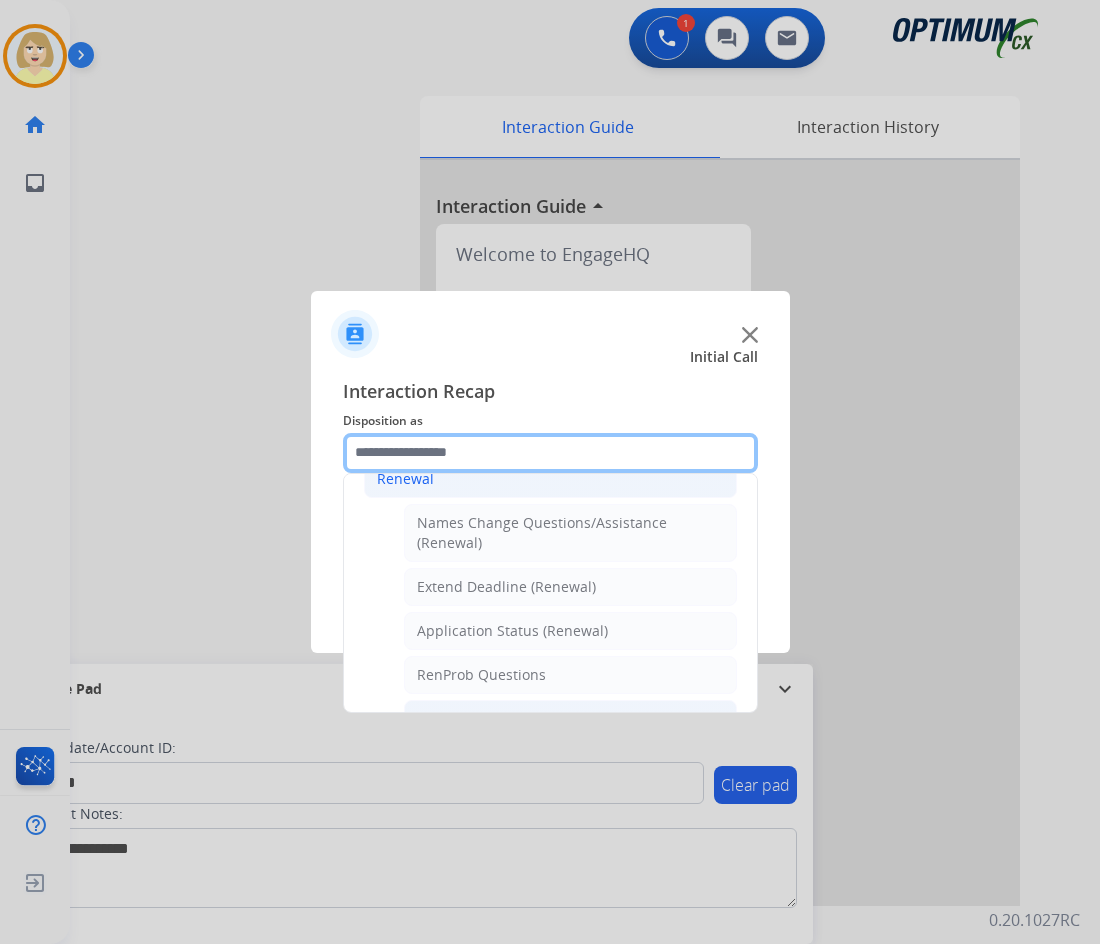 scroll, scrollTop: 536, scrollLeft: 0, axis: vertical 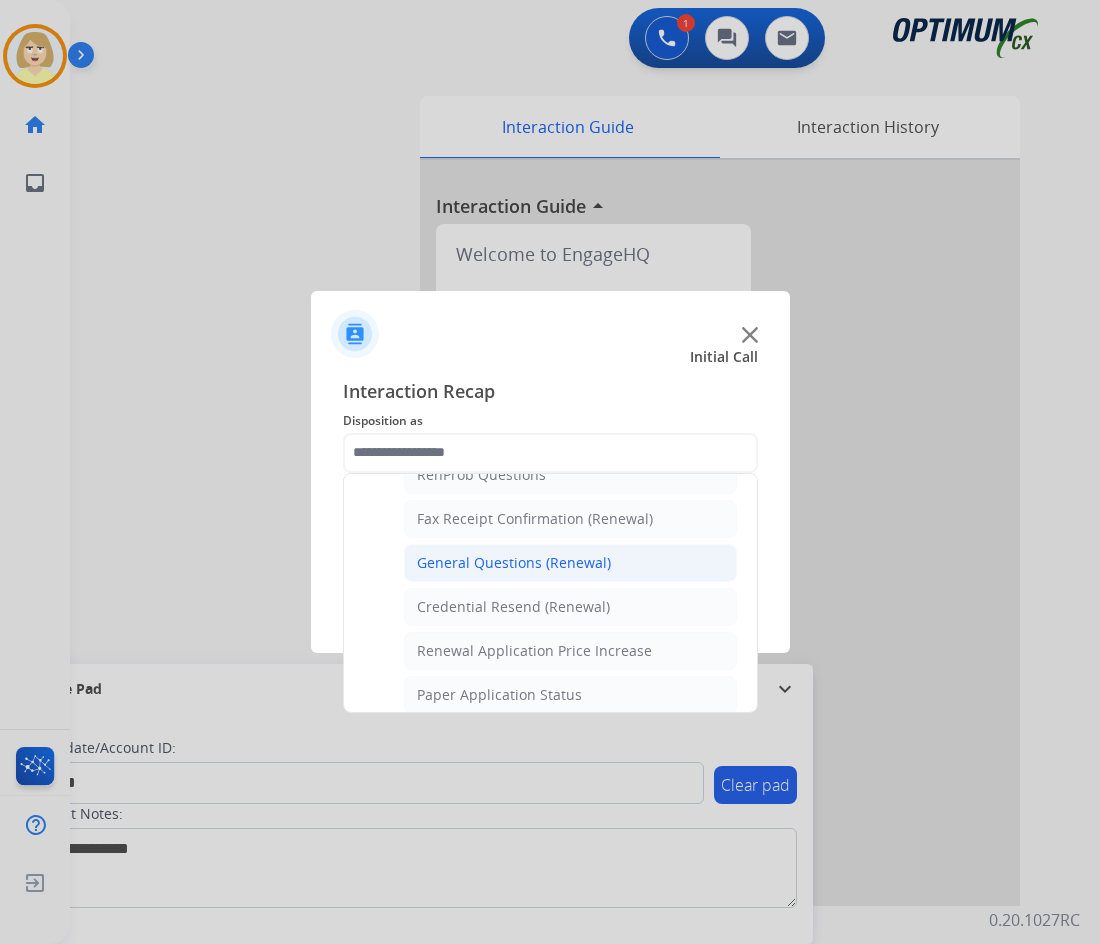 click on "General Questions (Renewal)" 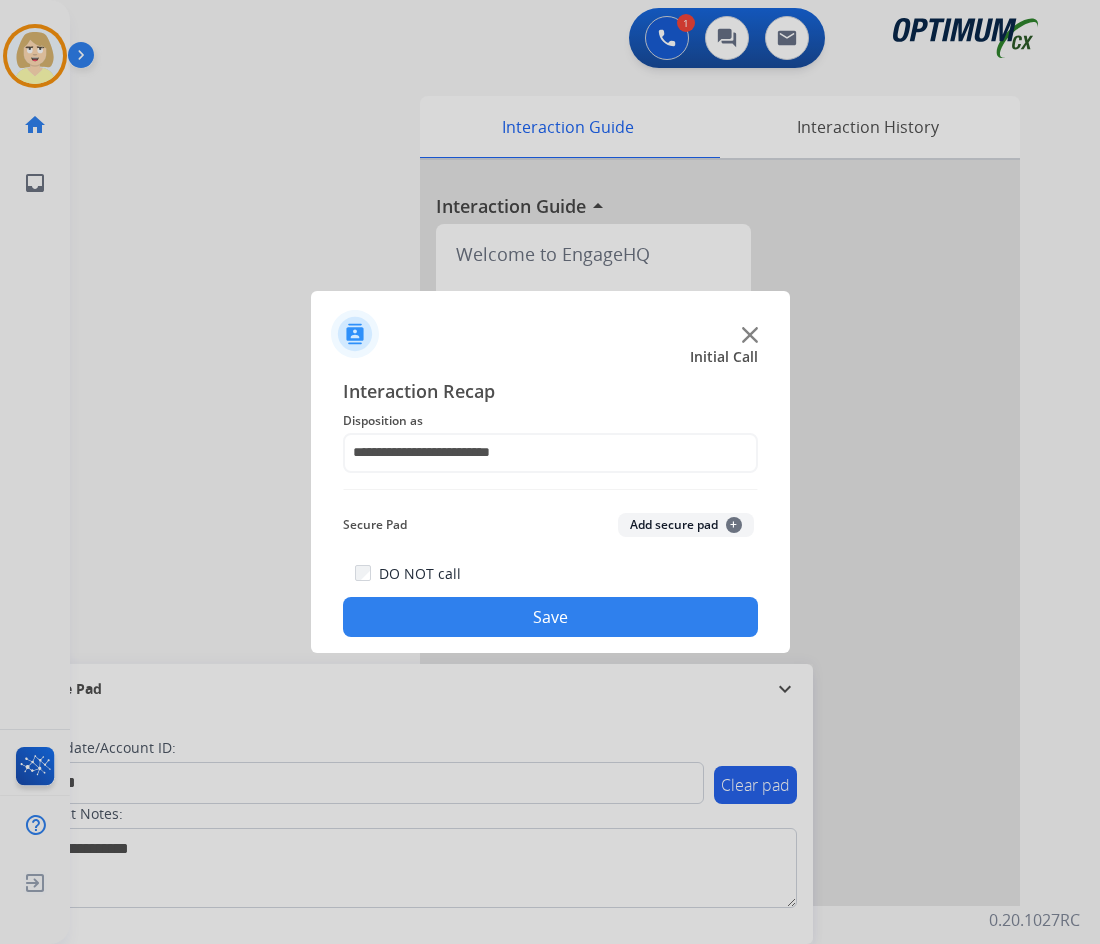 click on "Add secure pad  +" 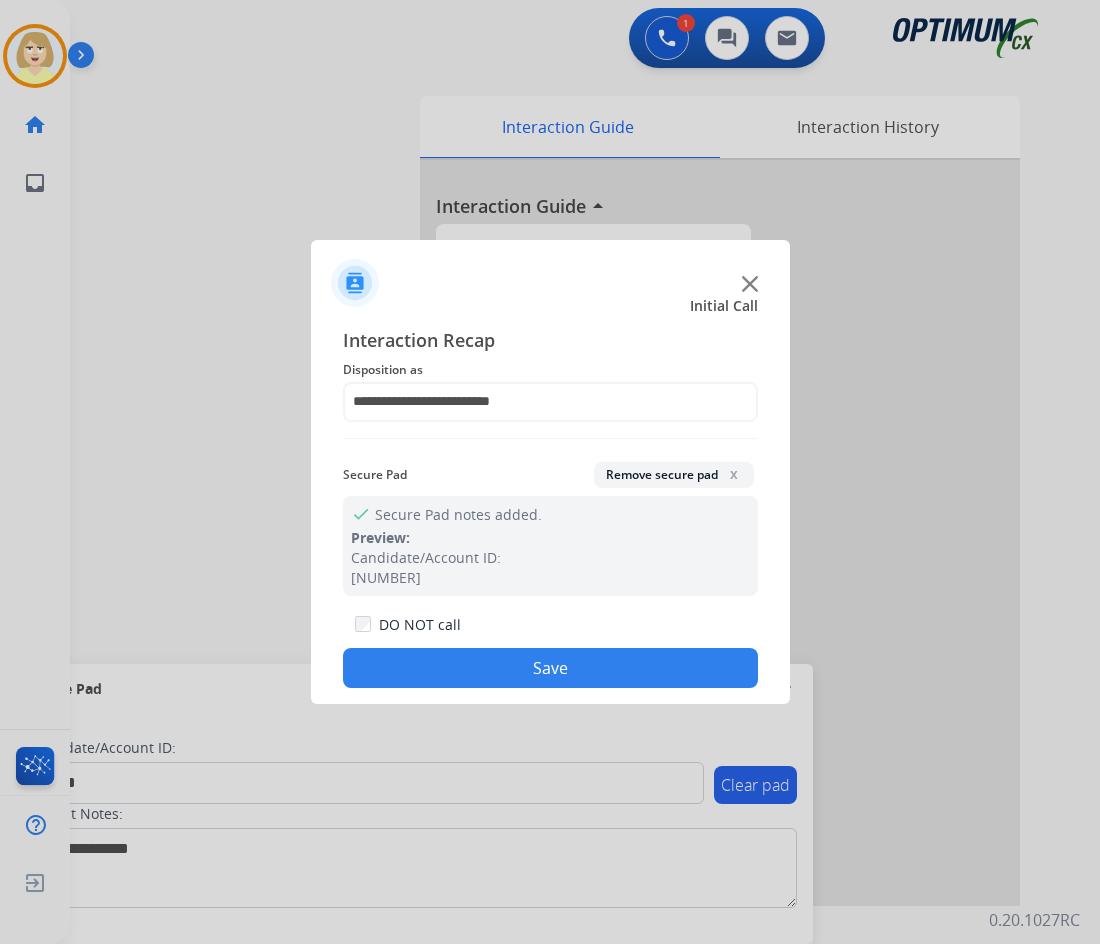 drag, startPoint x: 489, startPoint y: 666, endPoint x: 182, endPoint y: 651, distance: 307.36624 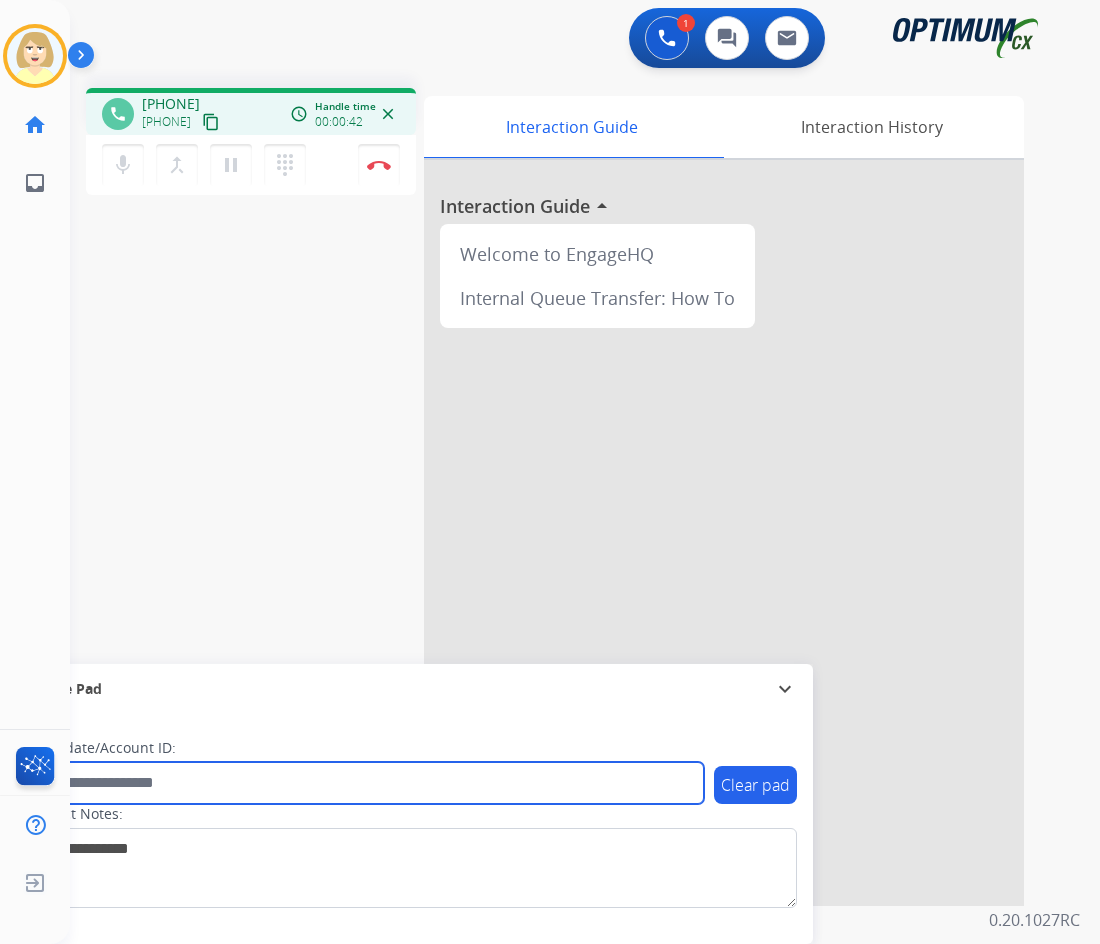 click at bounding box center [365, 783] 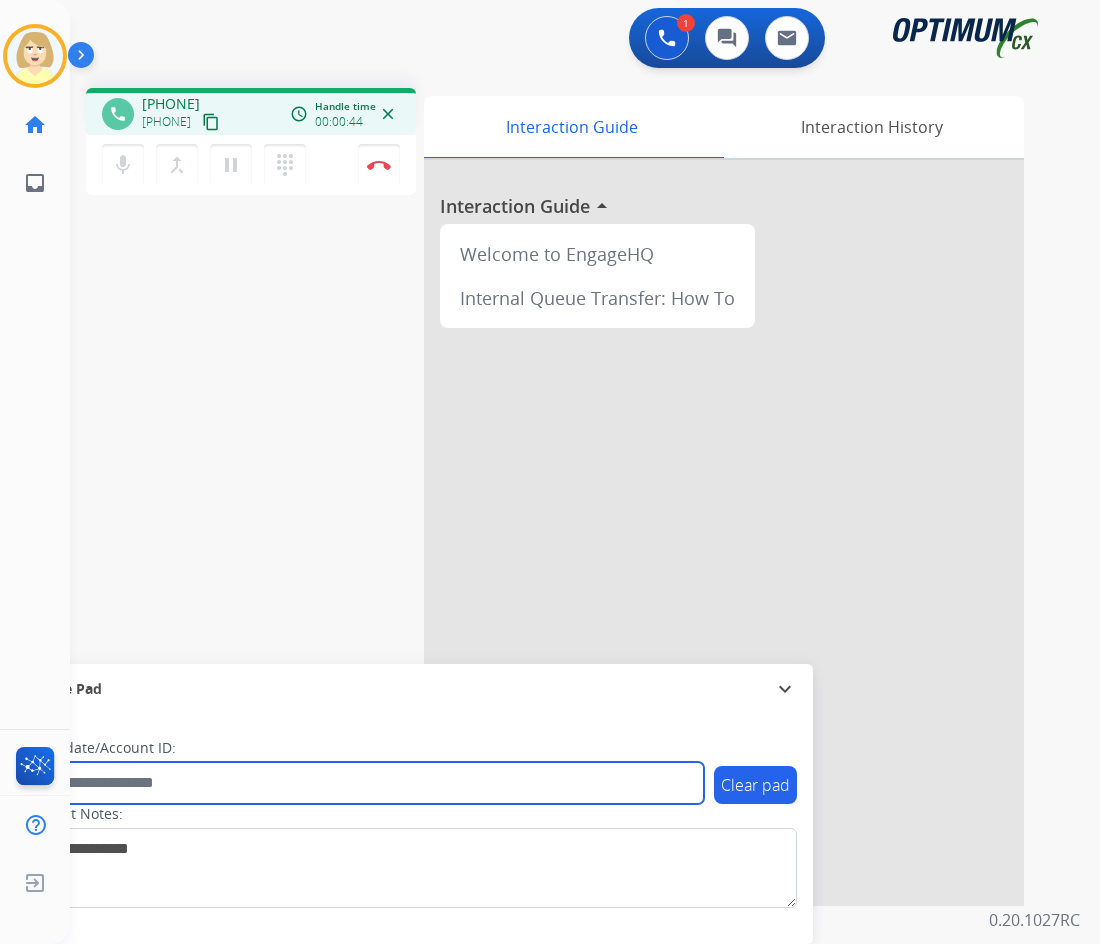 paste on "*********" 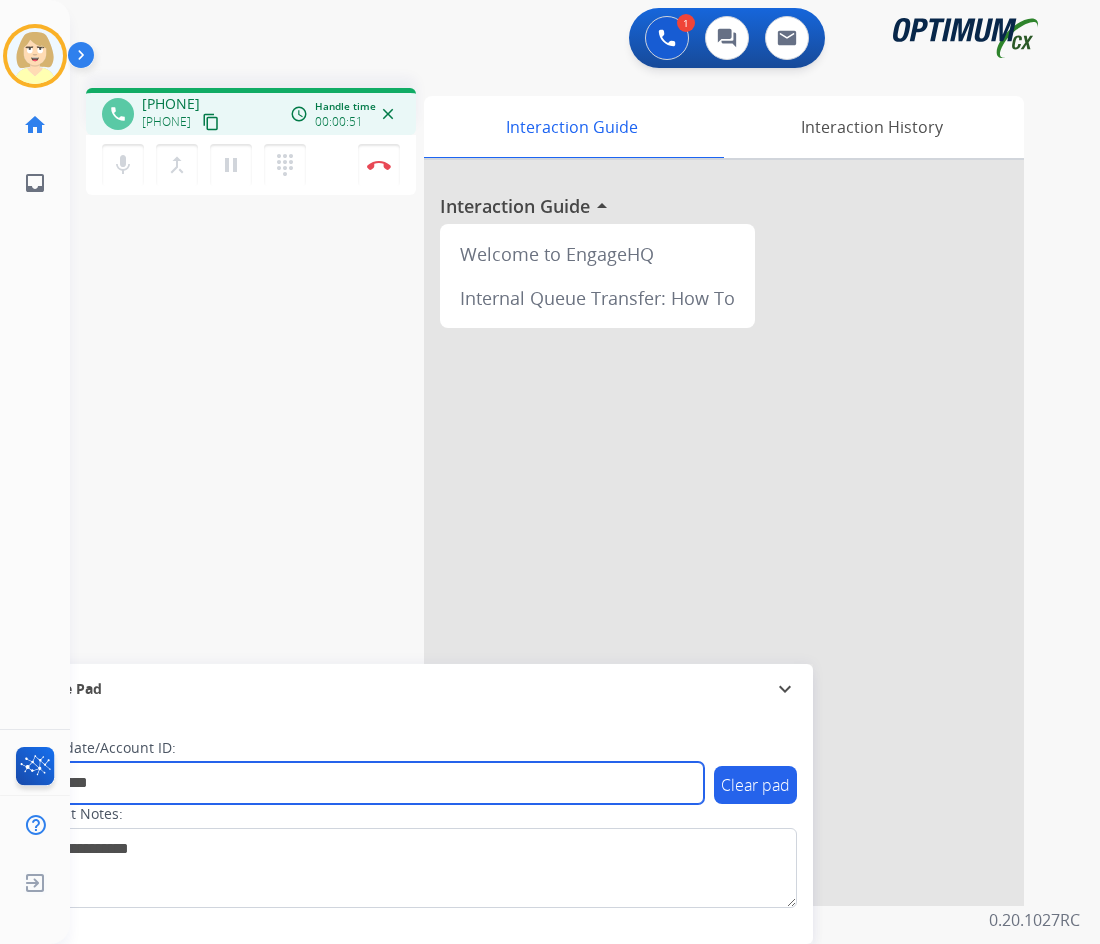 type on "*********" 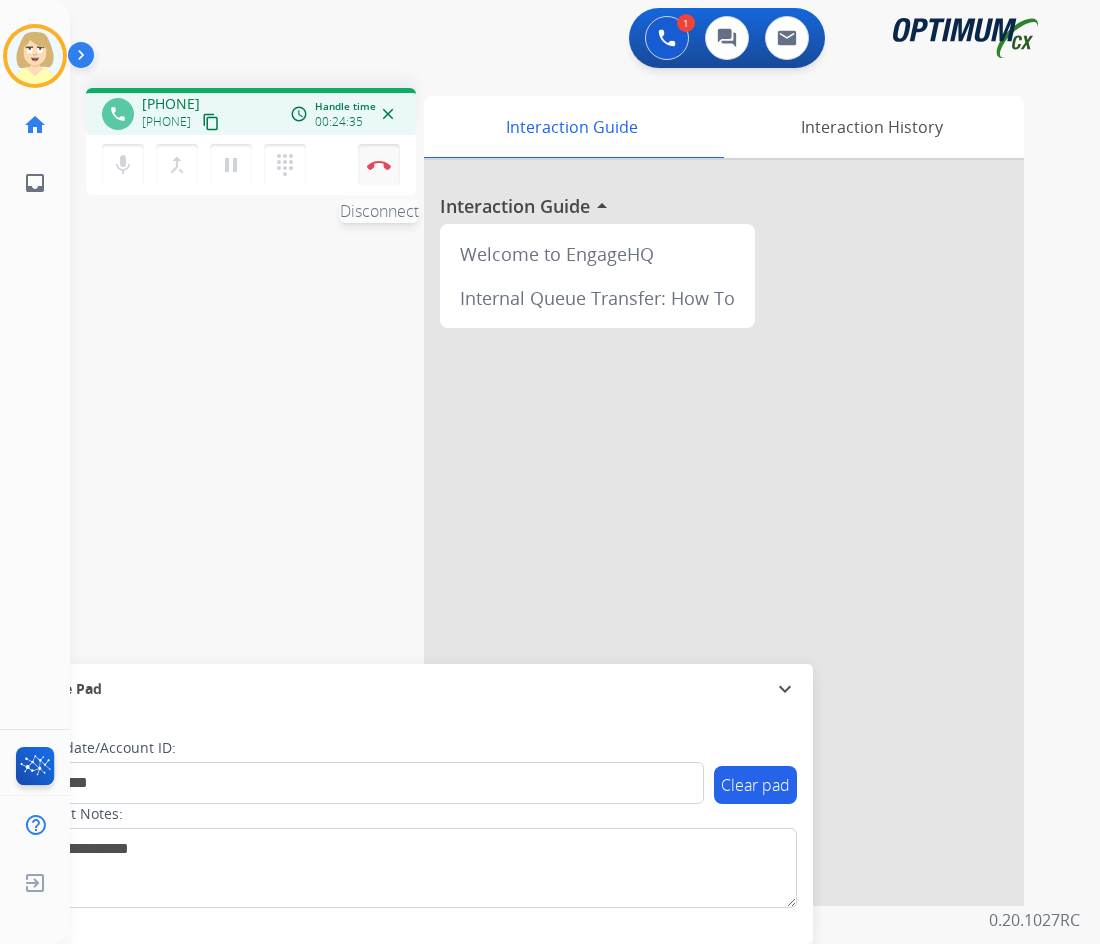 click at bounding box center [379, 165] 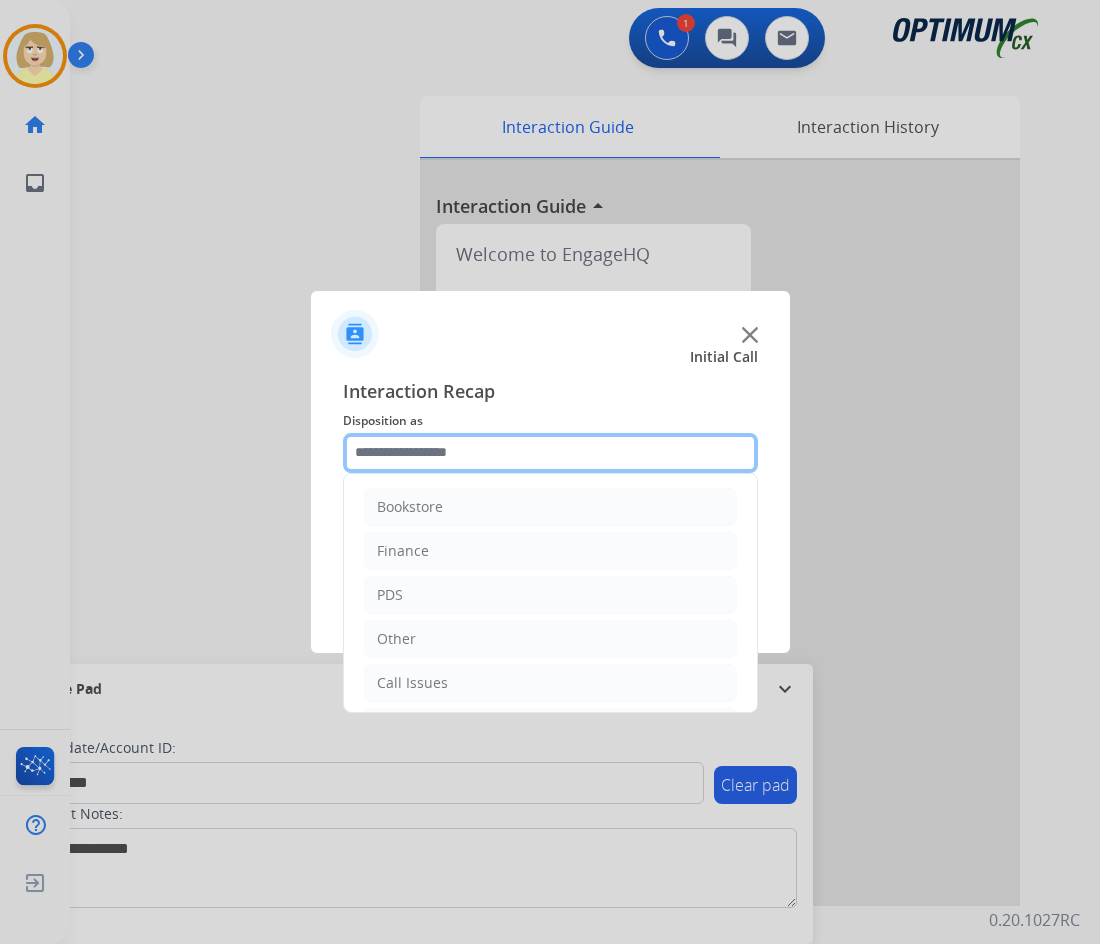 drag, startPoint x: 401, startPoint y: 456, endPoint x: 389, endPoint y: 467, distance: 16.27882 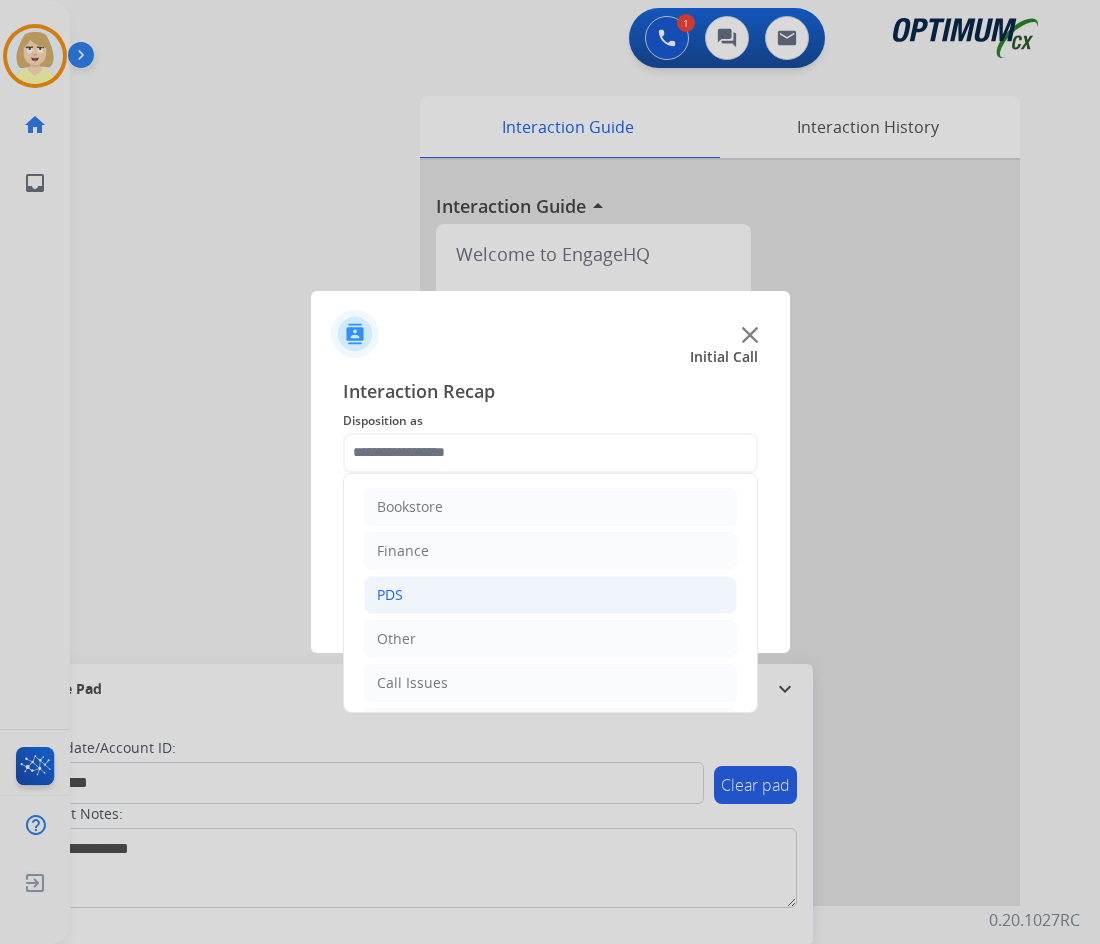 click on "PDS" 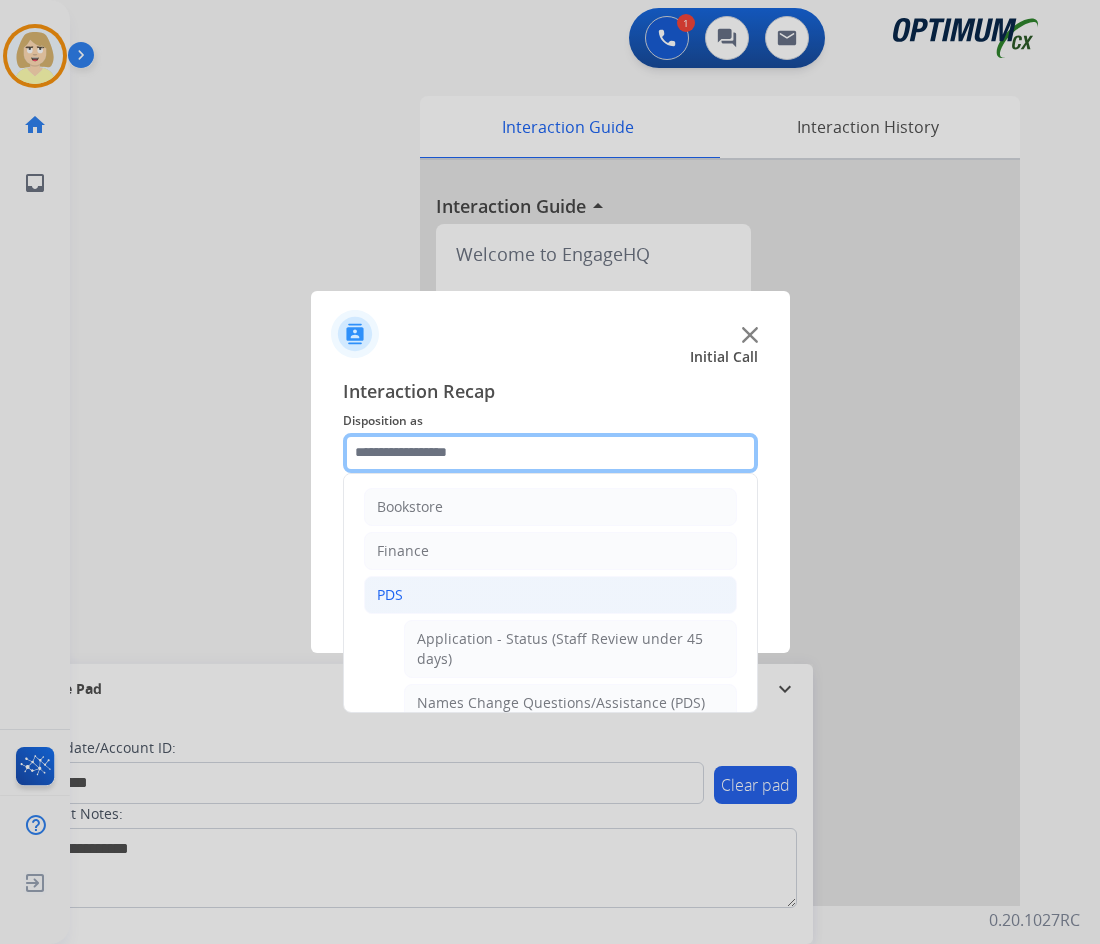 scroll, scrollTop: 200, scrollLeft: 0, axis: vertical 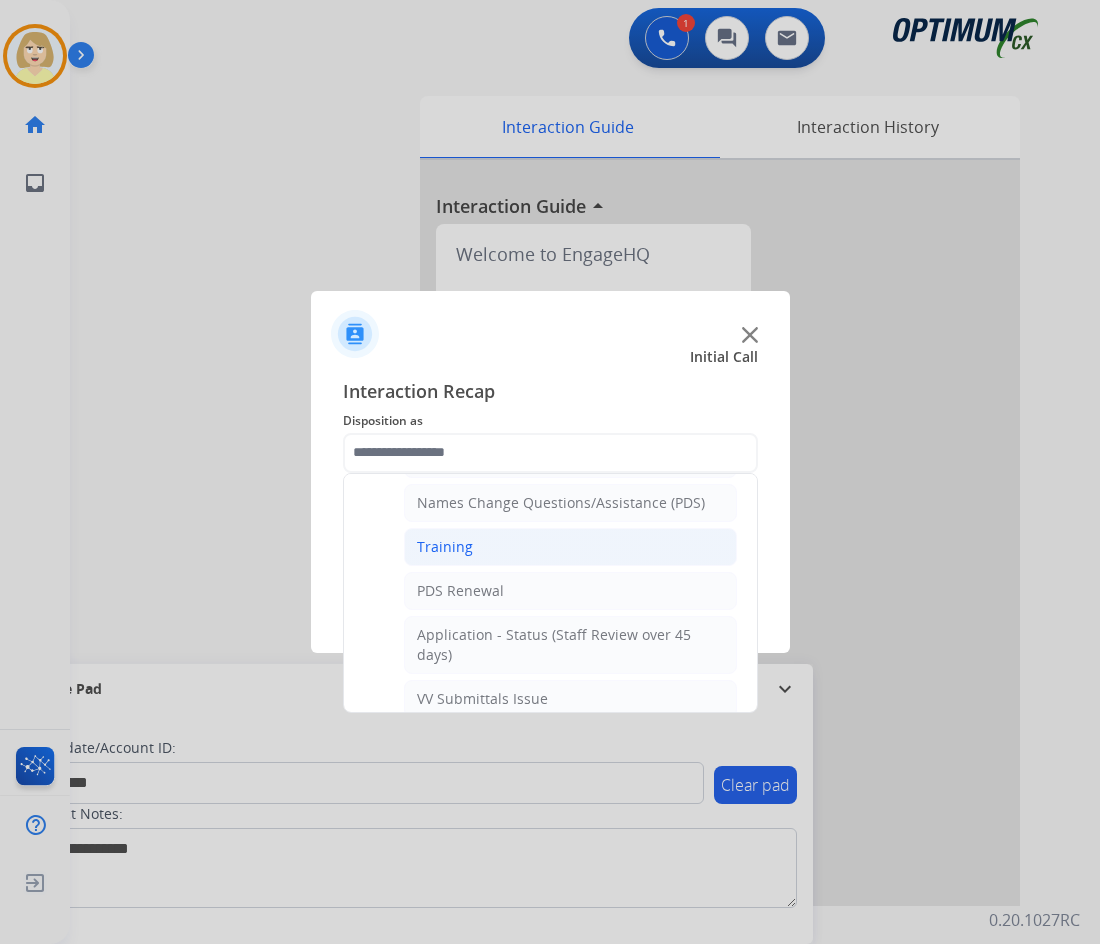 click on "Training" 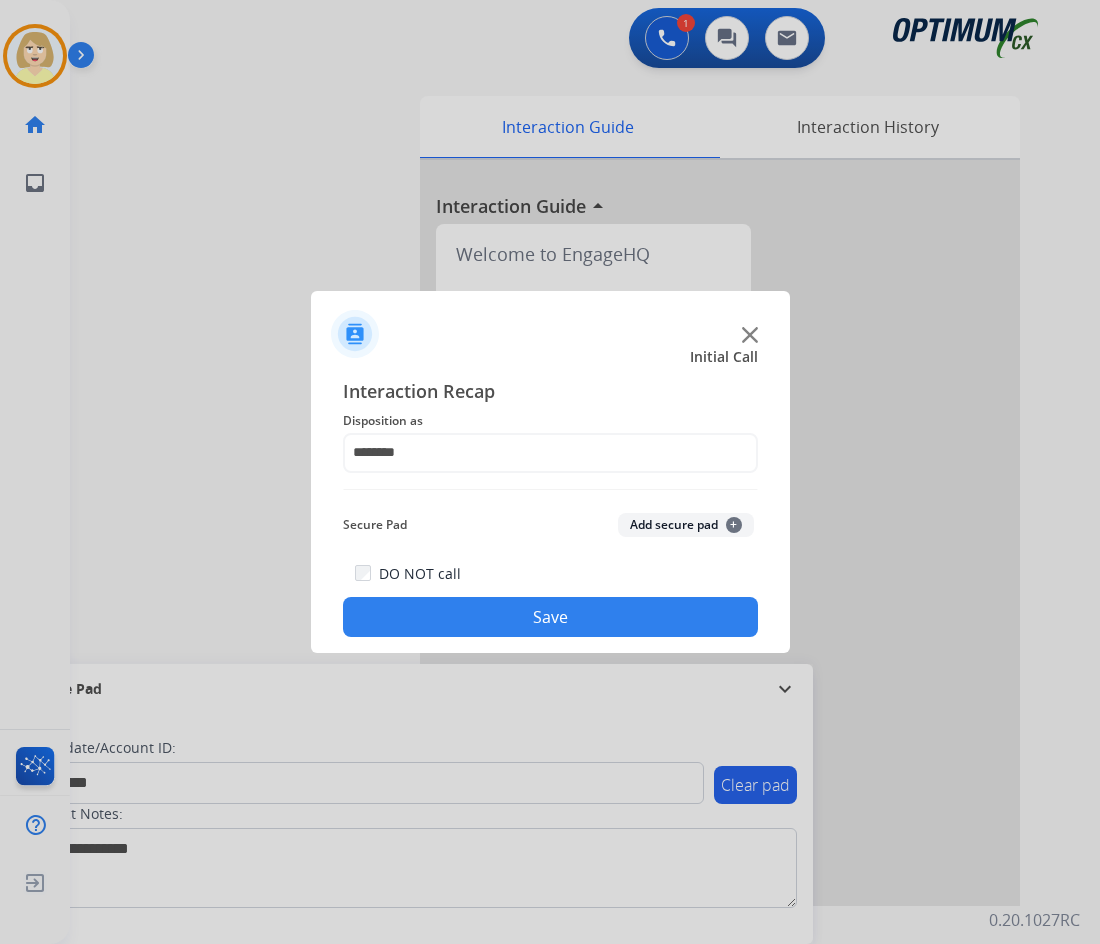 click on "Add secure pad  +" 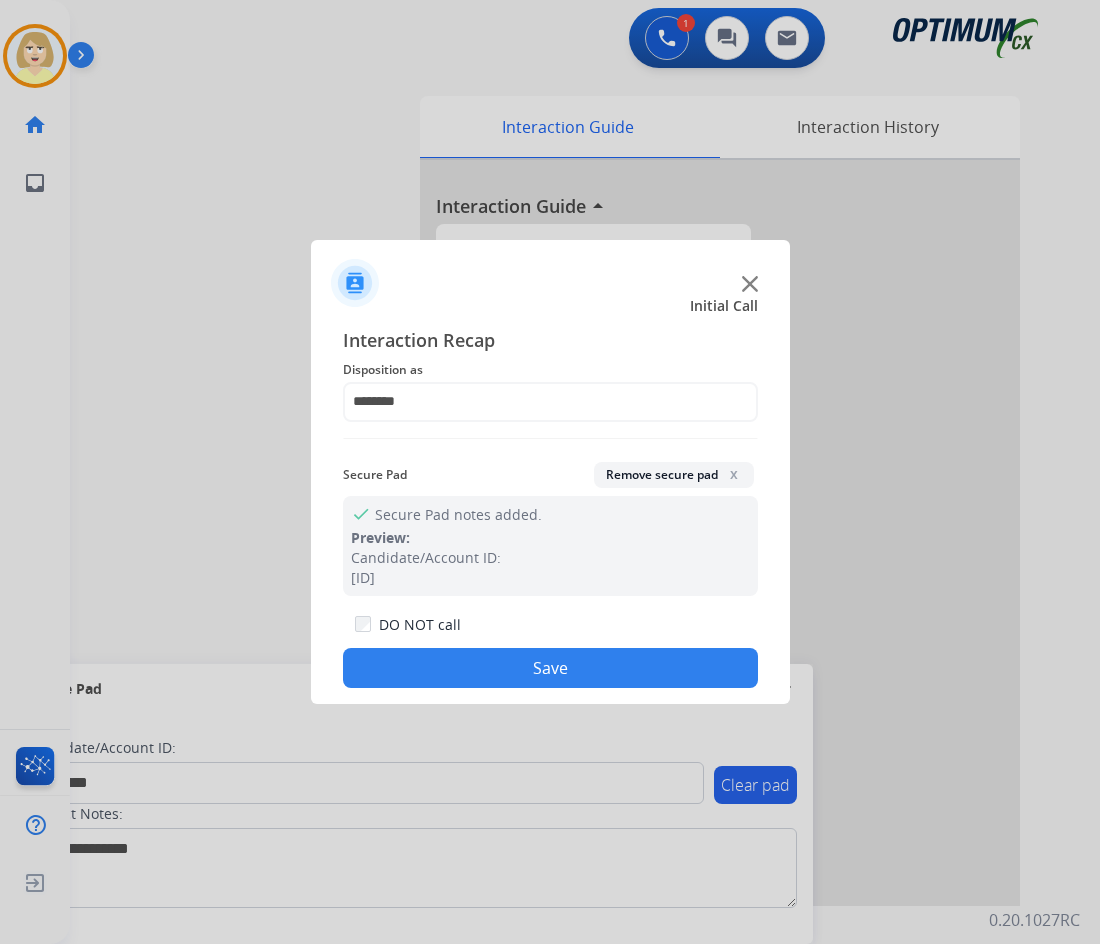 click on "Save" 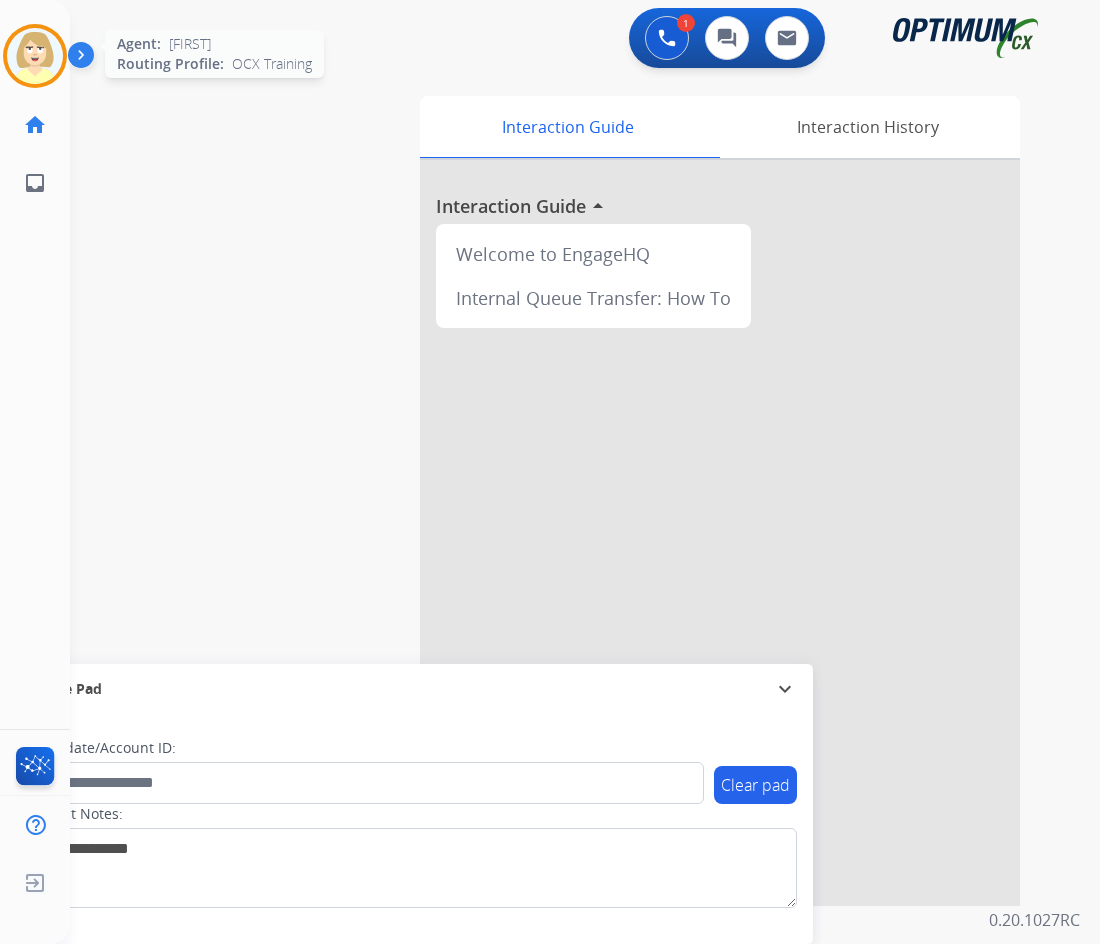 click at bounding box center [35, 56] 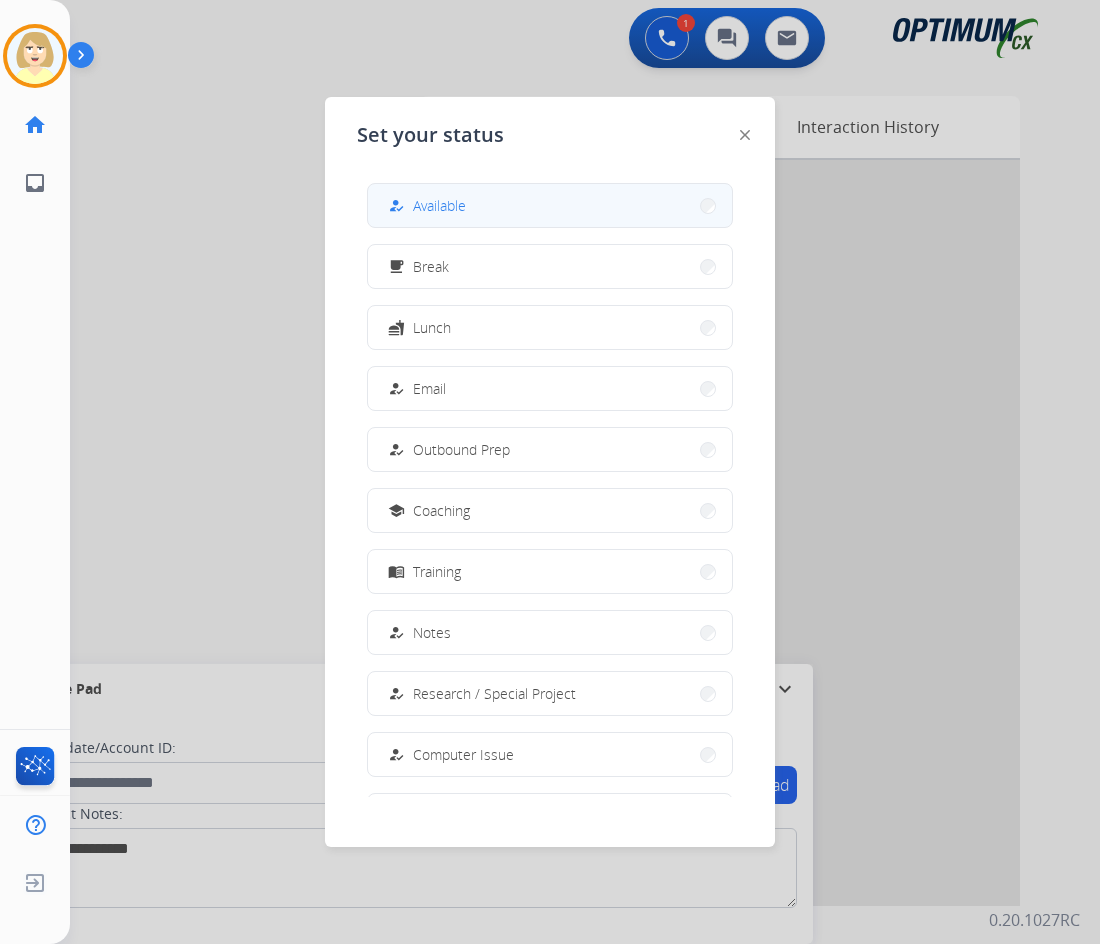 drag, startPoint x: 443, startPoint y: 204, endPoint x: 31, endPoint y: 199, distance: 412.03033 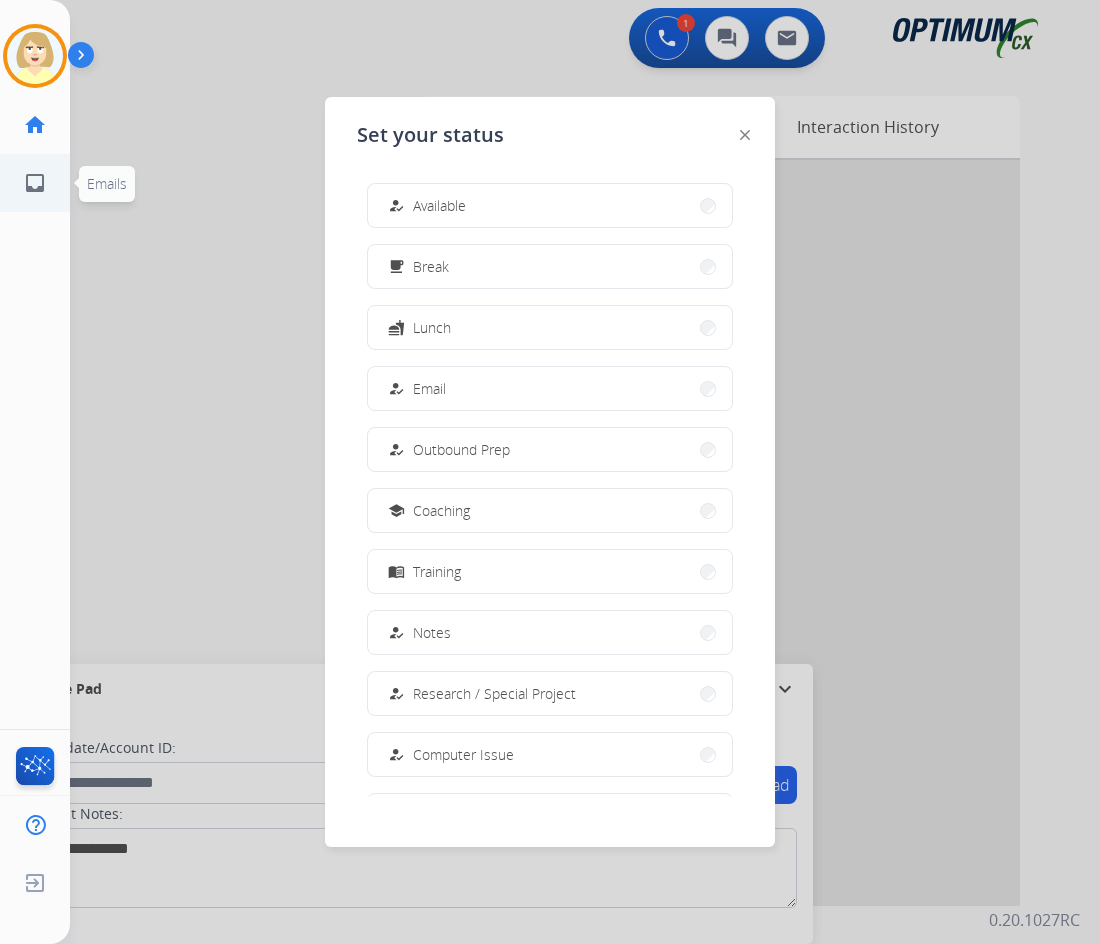 click on "Available" at bounding box center (439, 205) 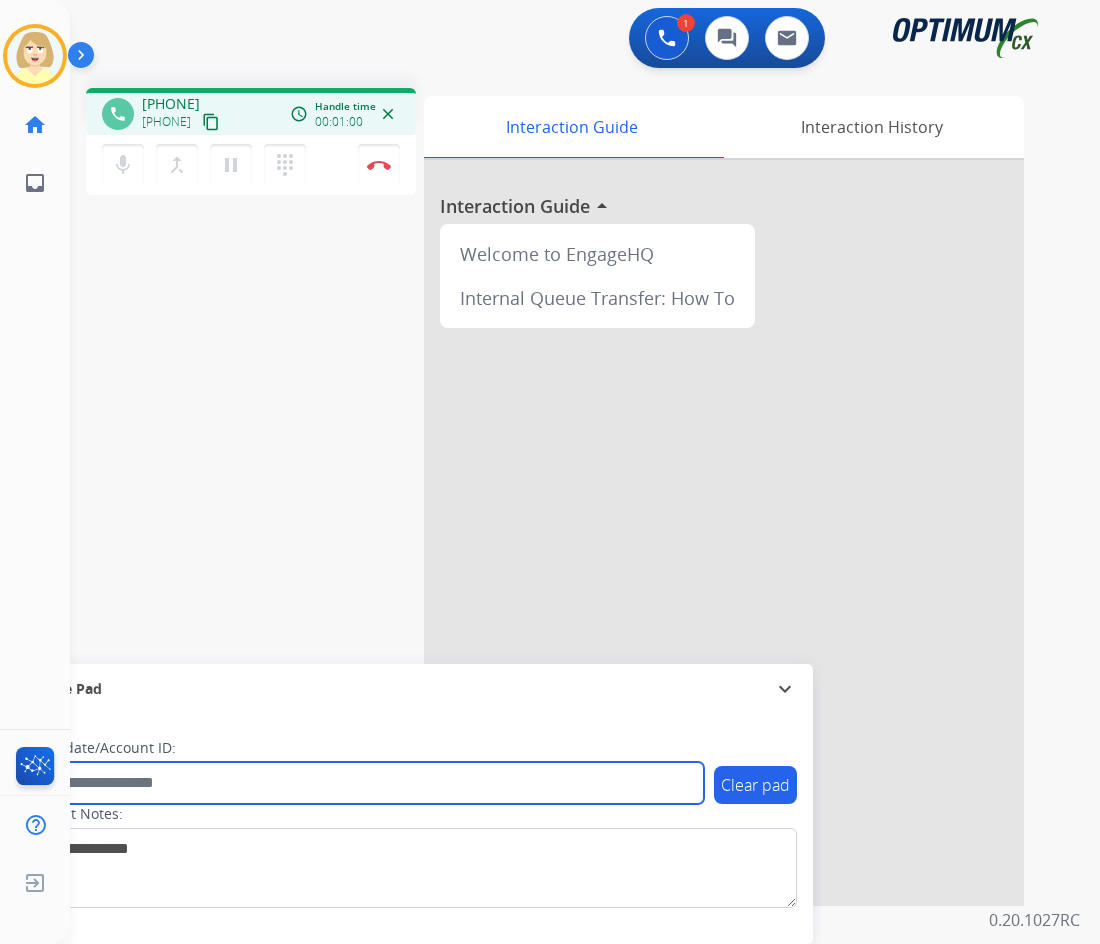 click at bounding box center (365, 783) 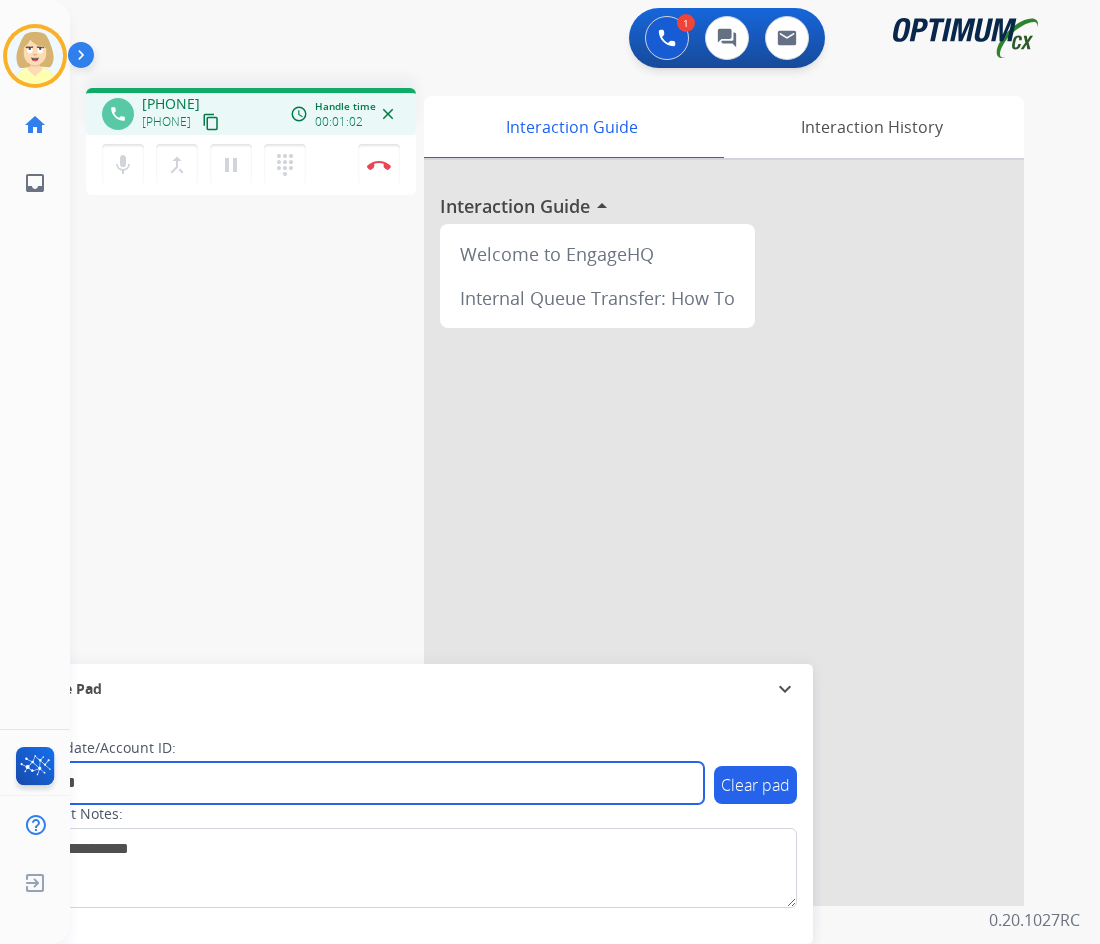 type on "*******" 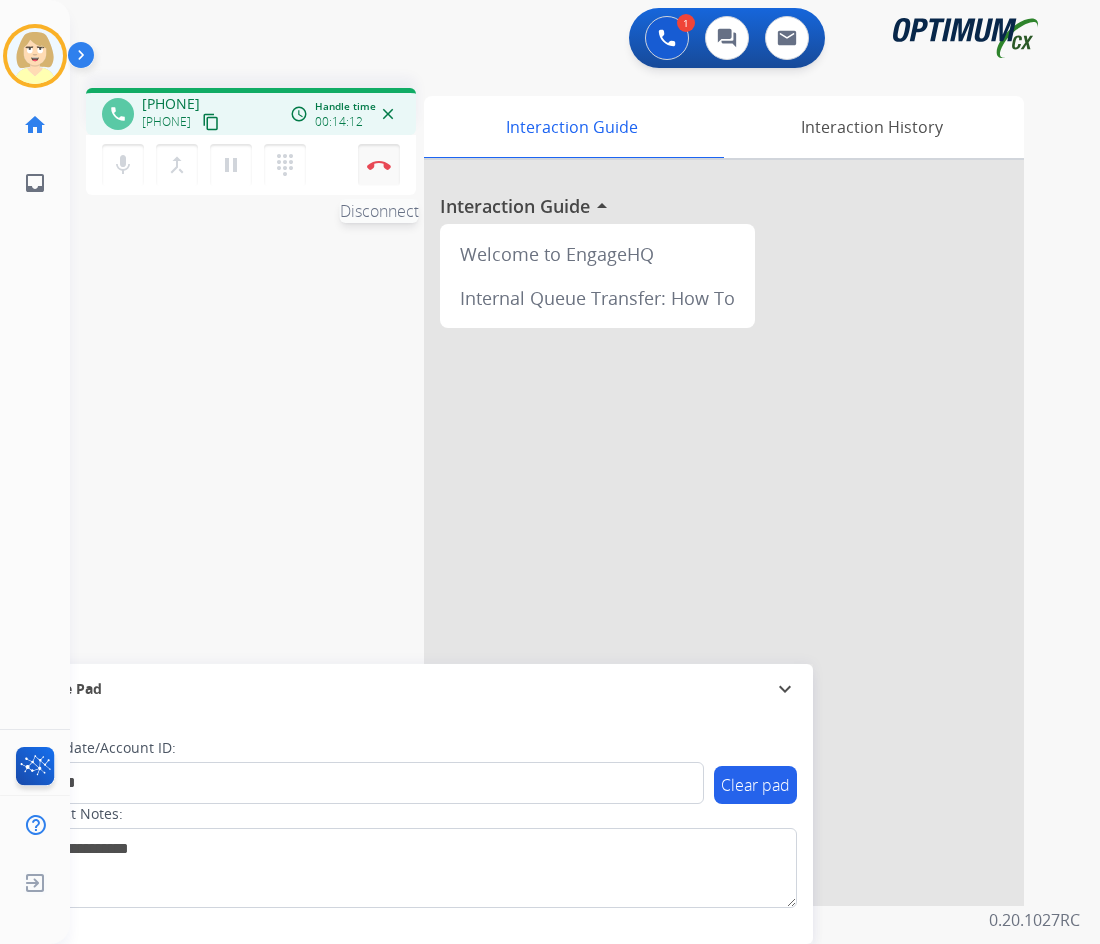 click on "Disconnect" at bounding box center (379, 165) 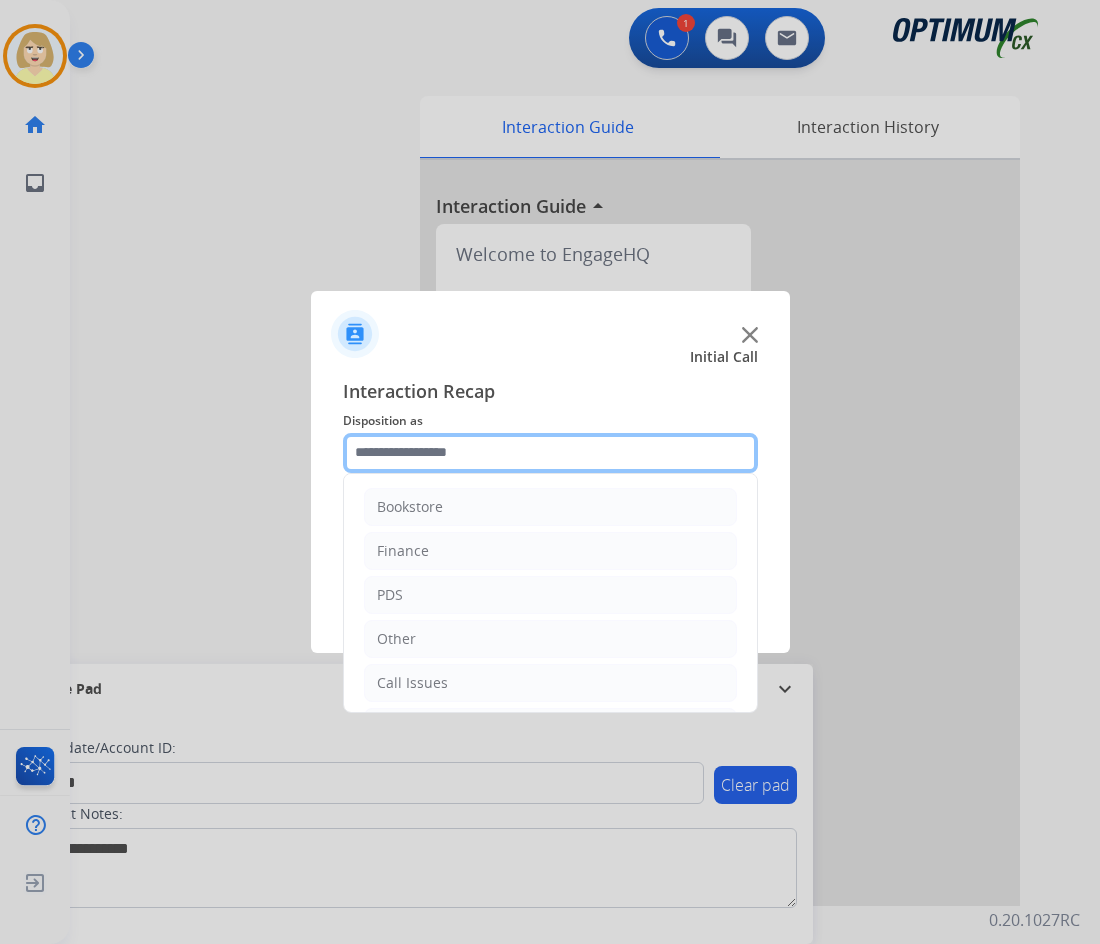 click 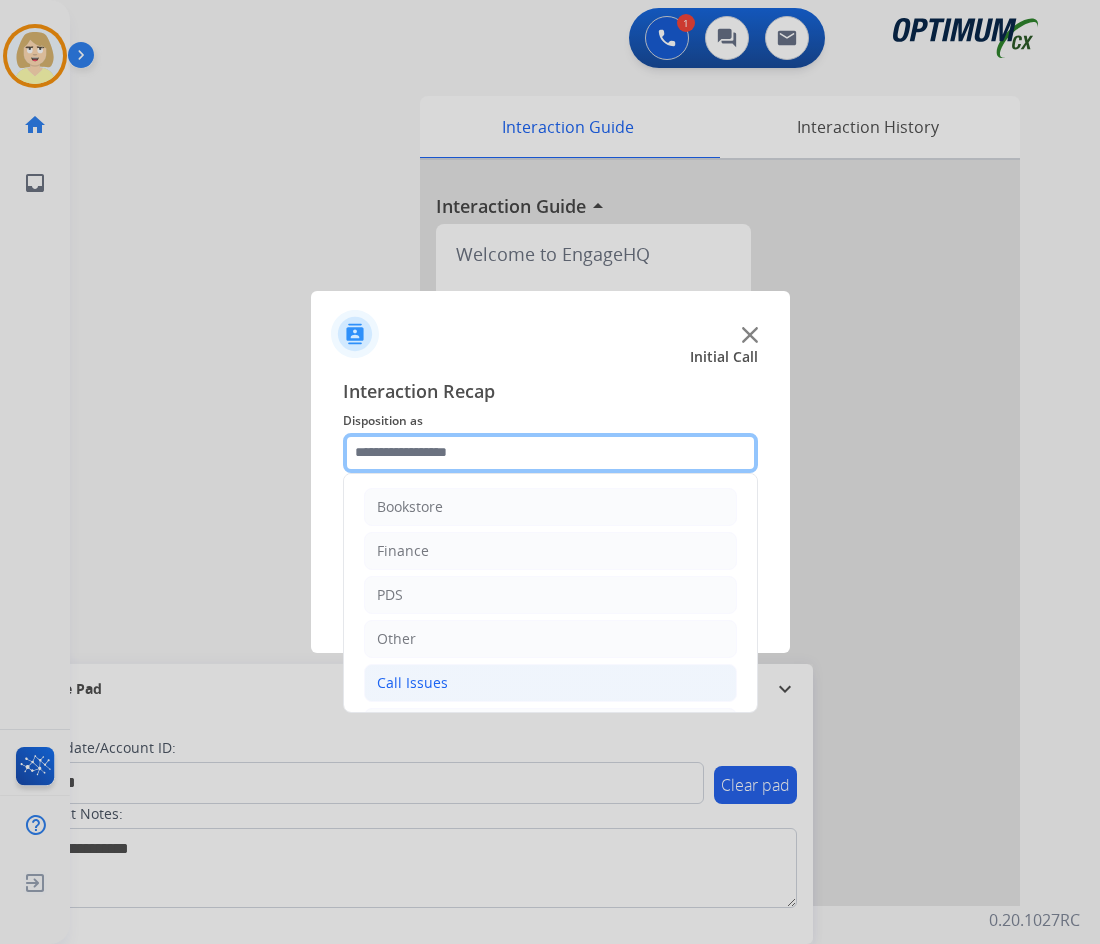 scroll, scrollTop: 136, scrollLeft: 0, axis: vertical 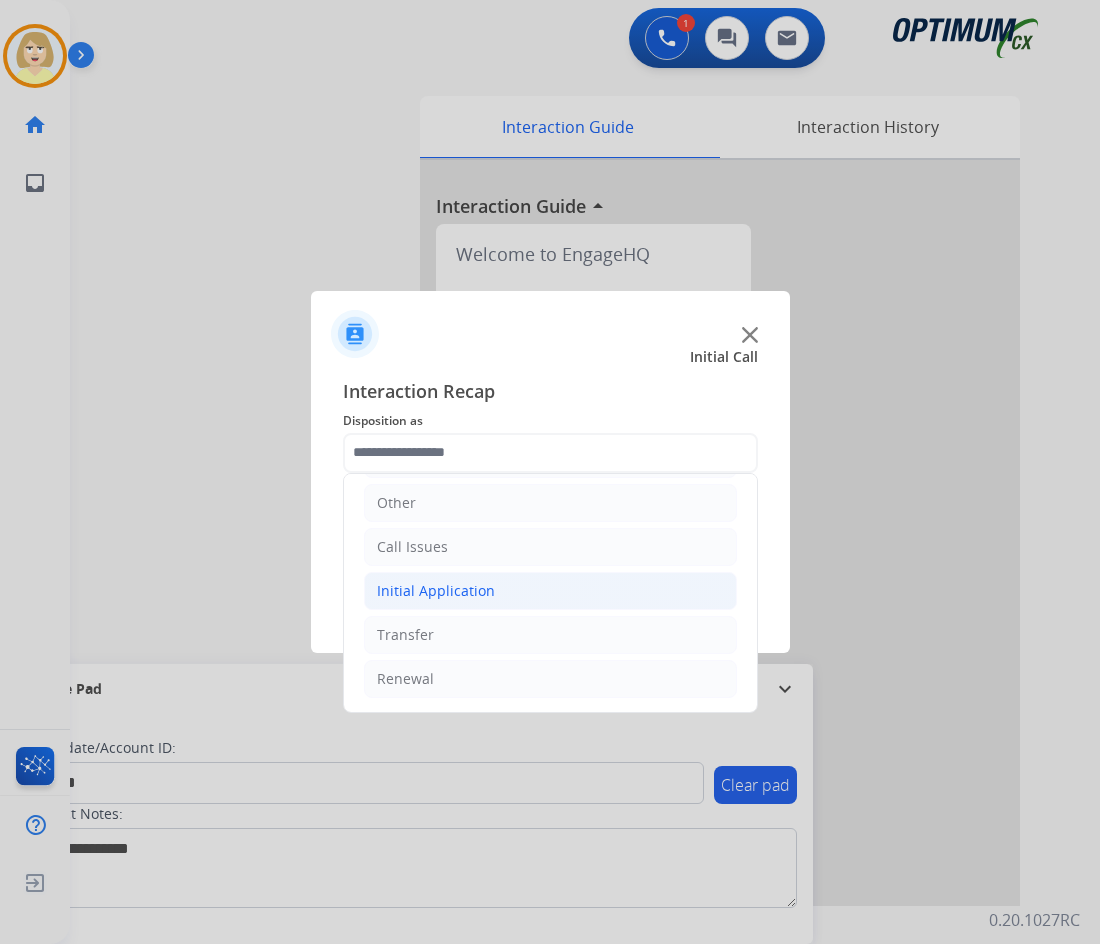 click on "Initial Application" 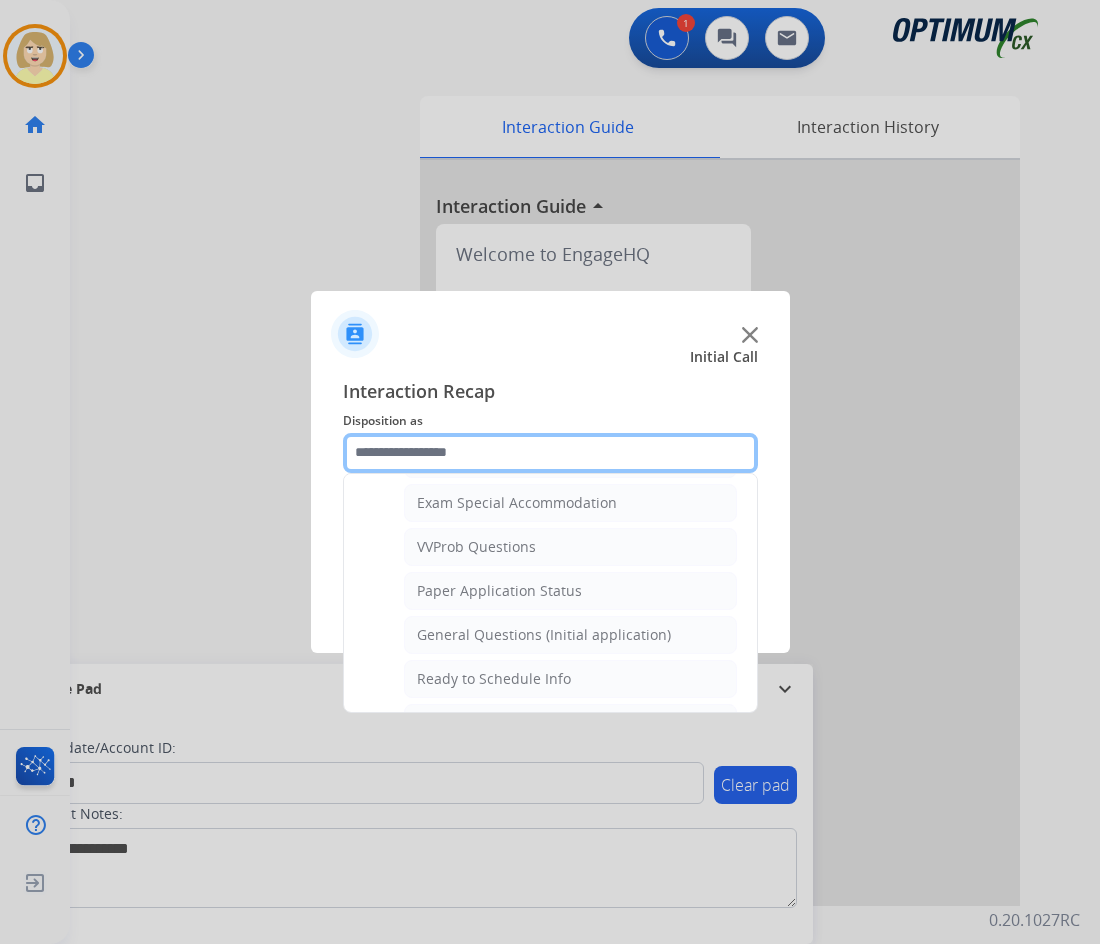 scroll, scrollTop: 1136, scrollLeft: 0, axis: vertical 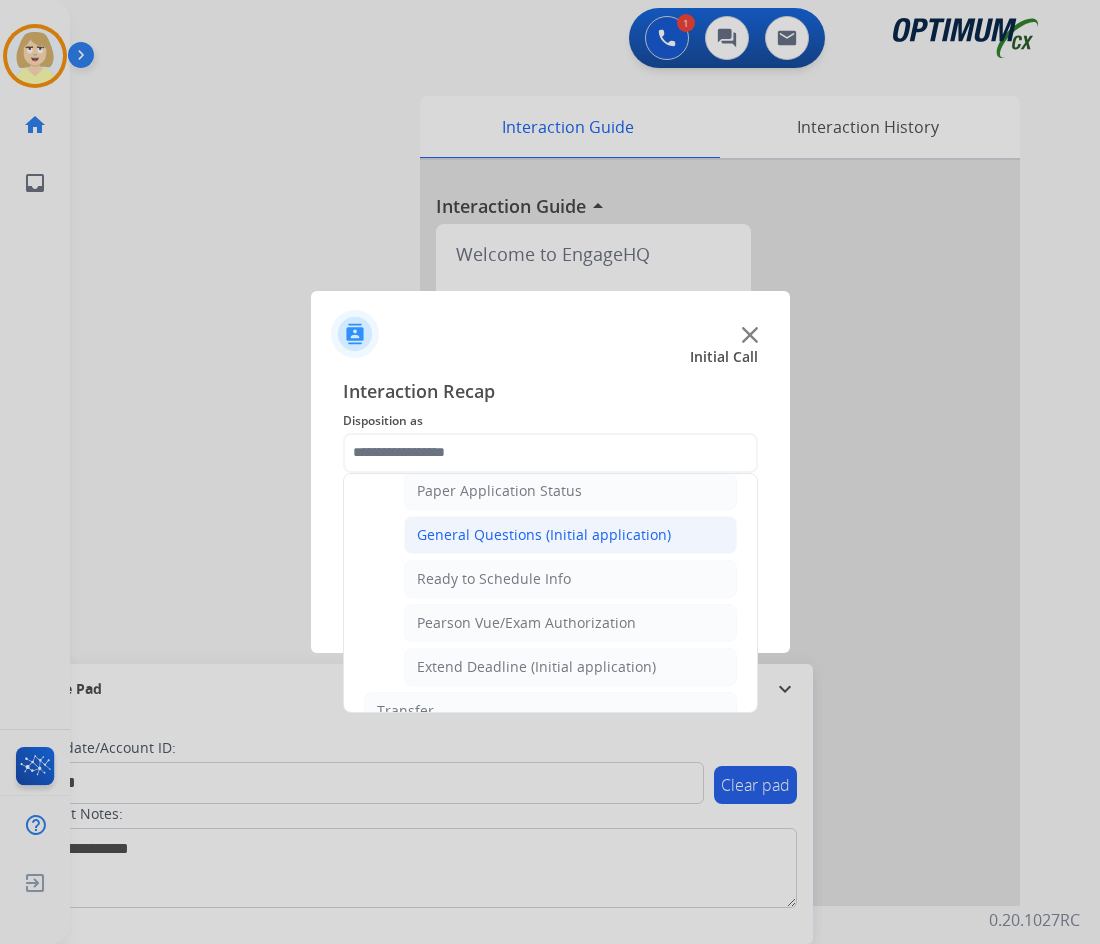 click on "General Questions (Initial application)" 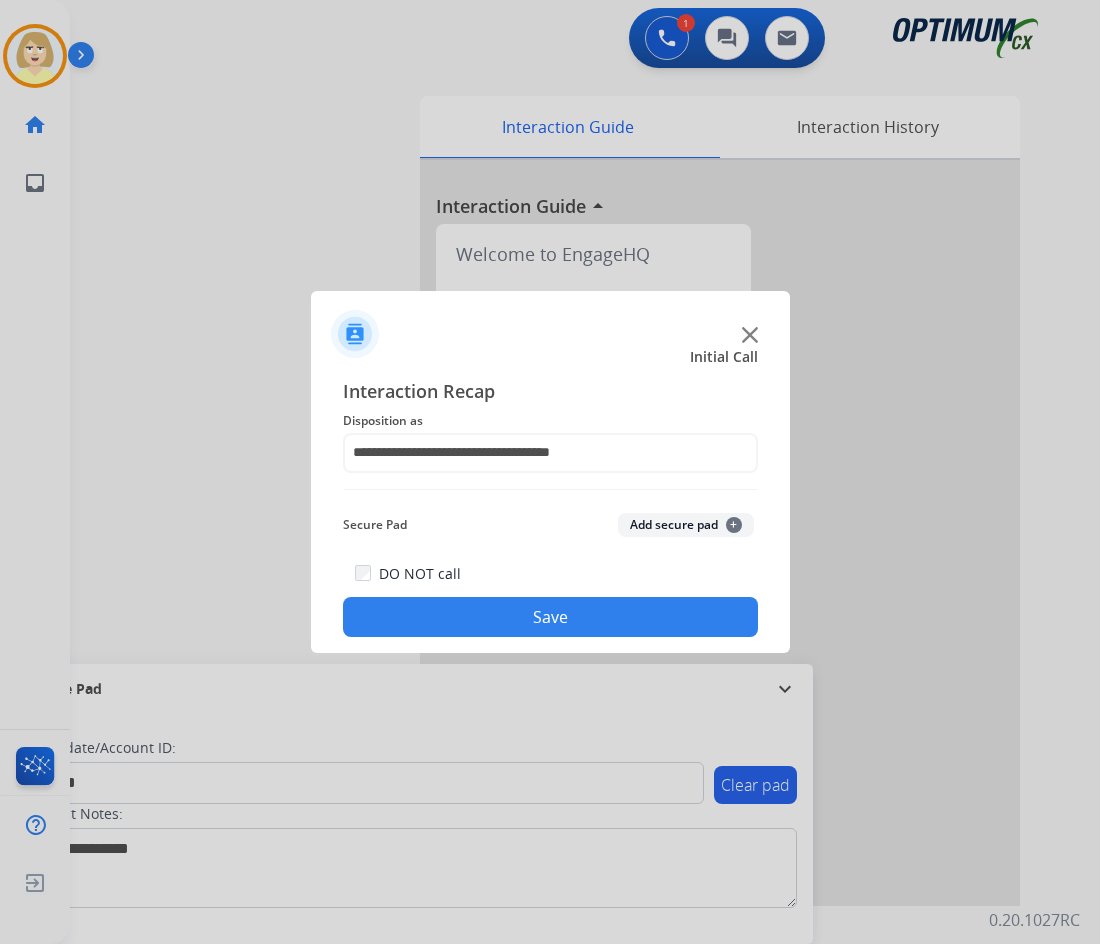 click on "Add secure pad  +" 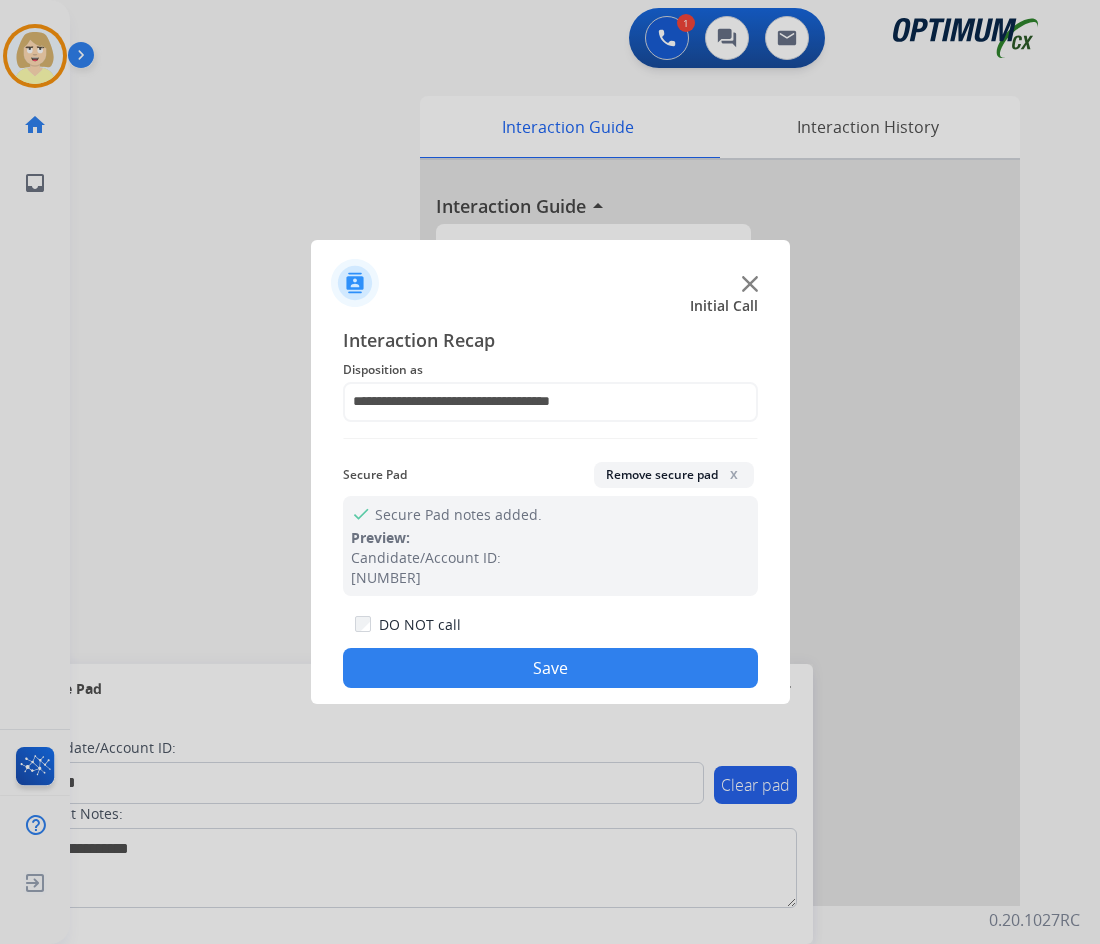 drag, startPoint x: 486, startPoint y: 667, endPoint x: 476, endPoint y: 656, distance: 14.866069 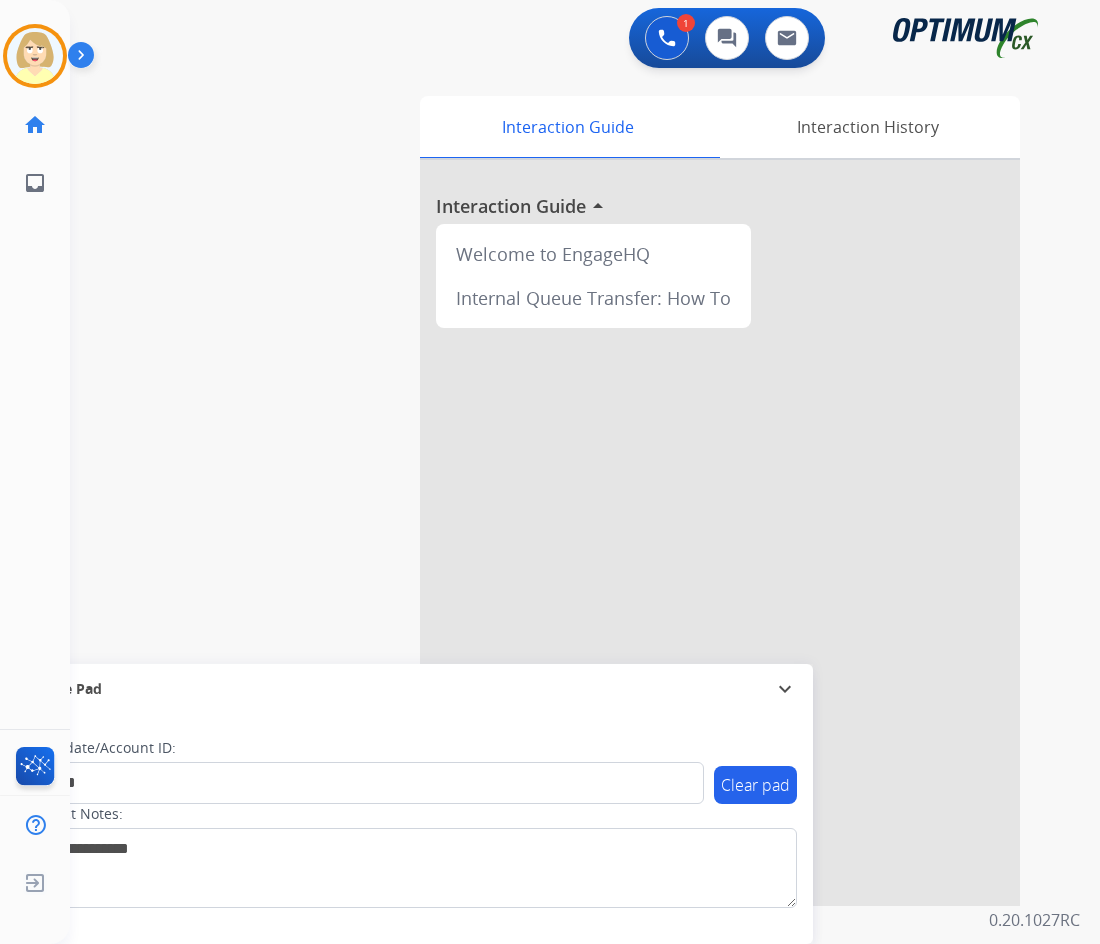 type 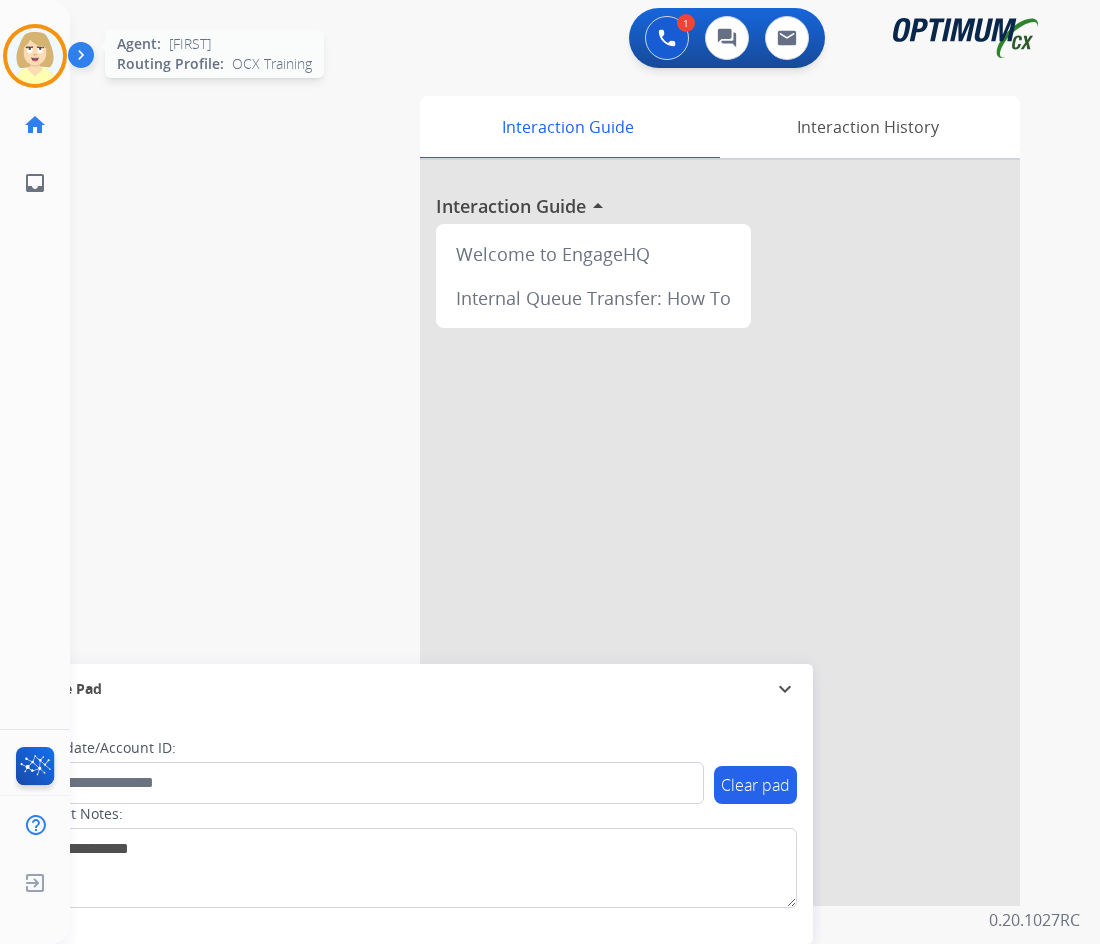 click at bounding box center [35, 56] 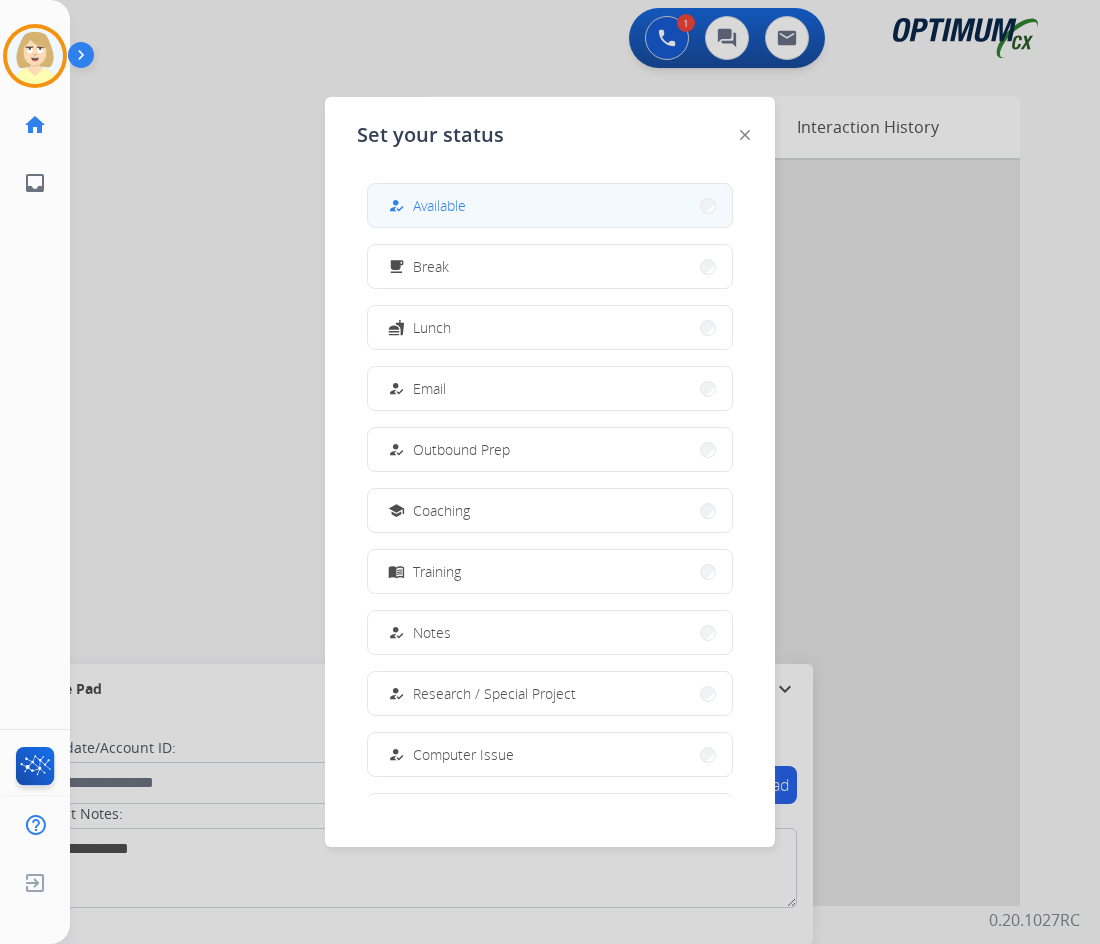 click on "Available" at bounding box center (439, 205) 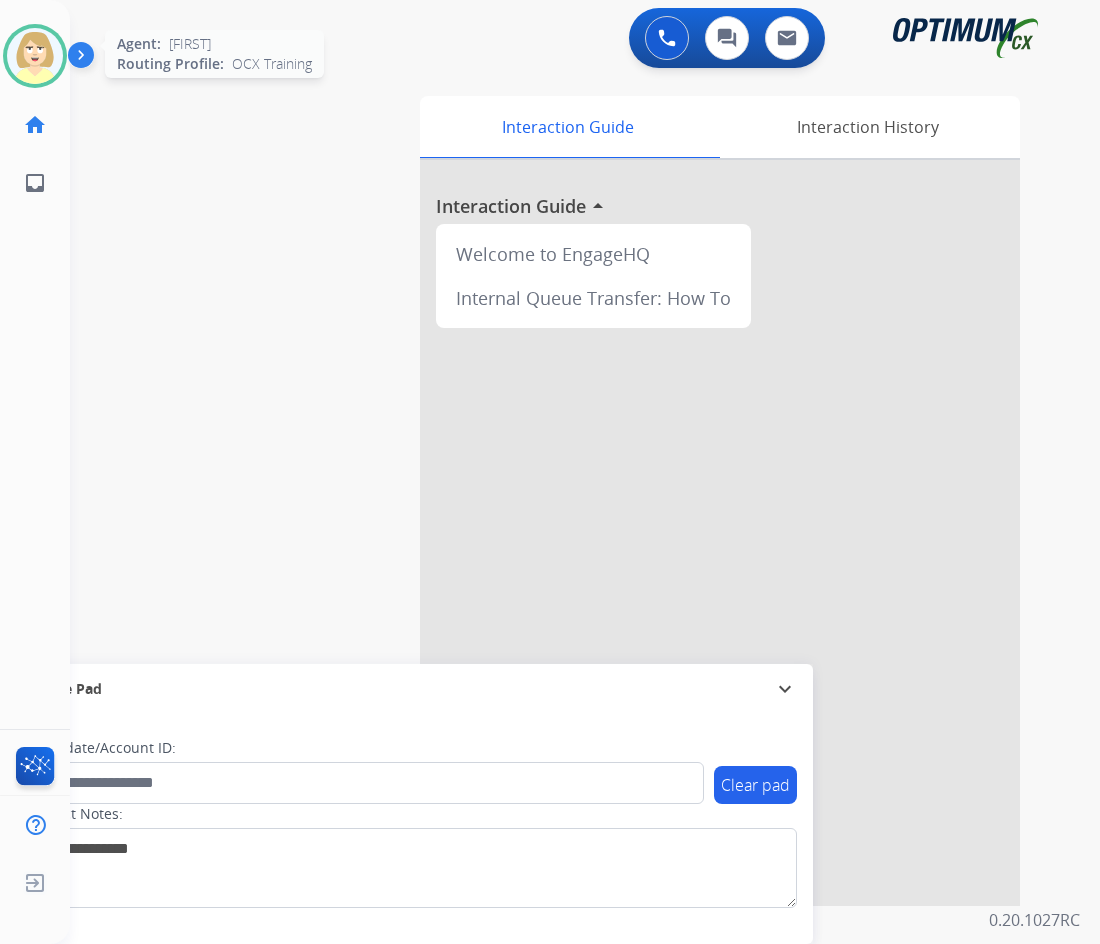 click at bounding box center [35, 56] 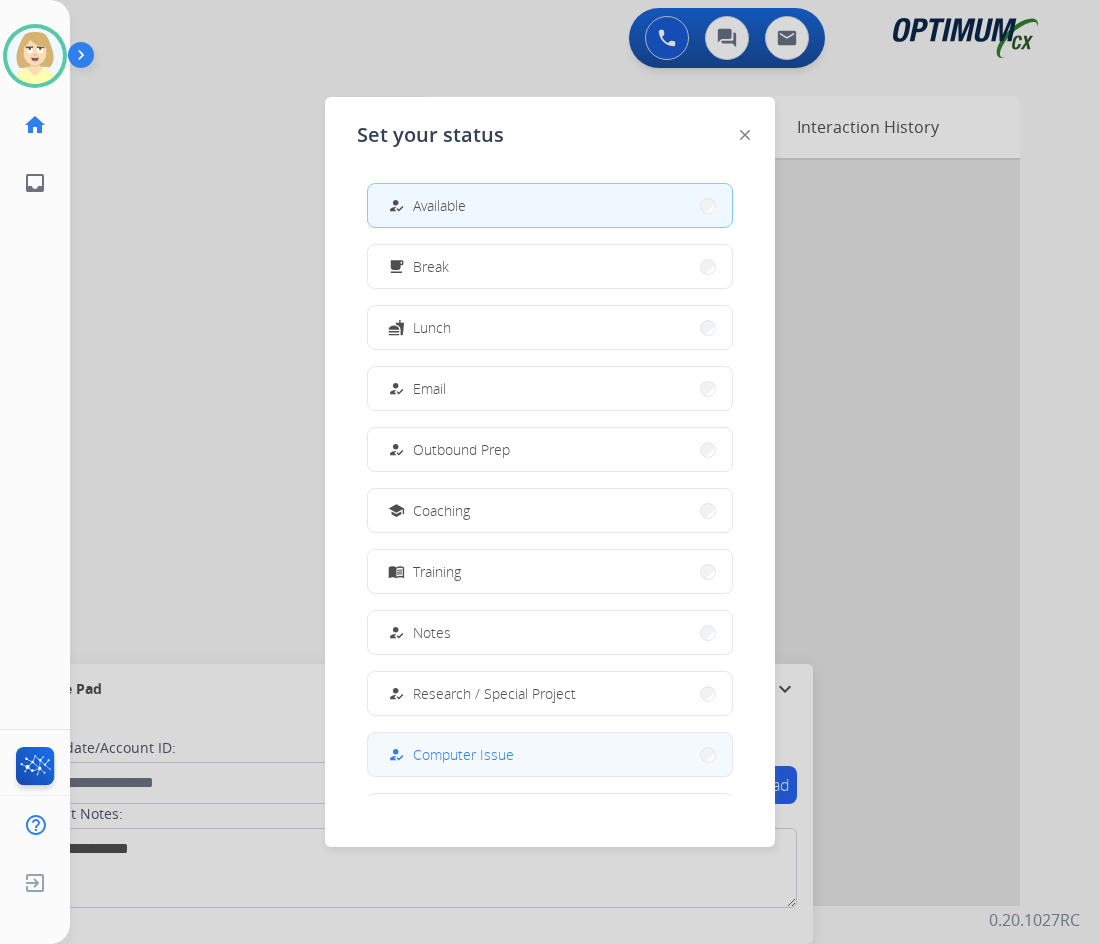 scroll, scrollTop: 189, scrollLeft: 0, axis: vertical 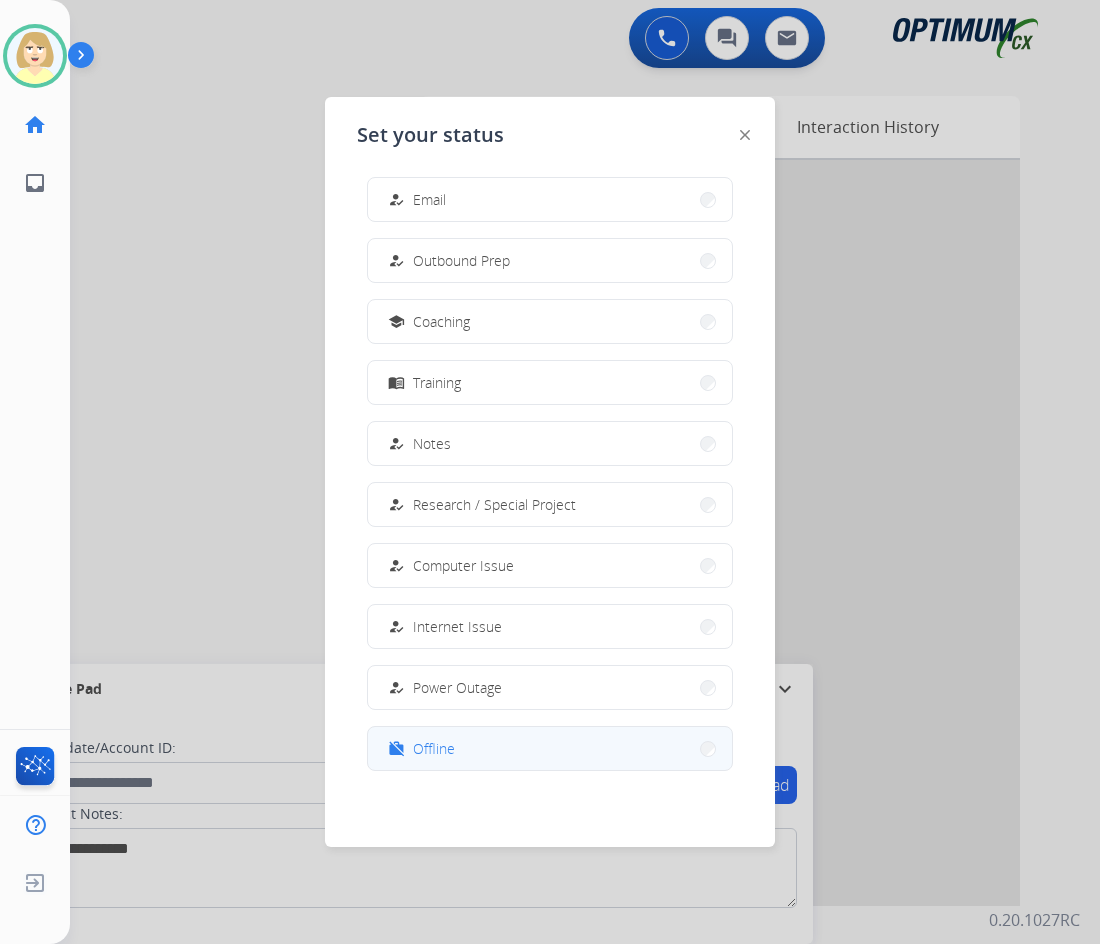 click on "Offline" at bounding box center [434, 748] 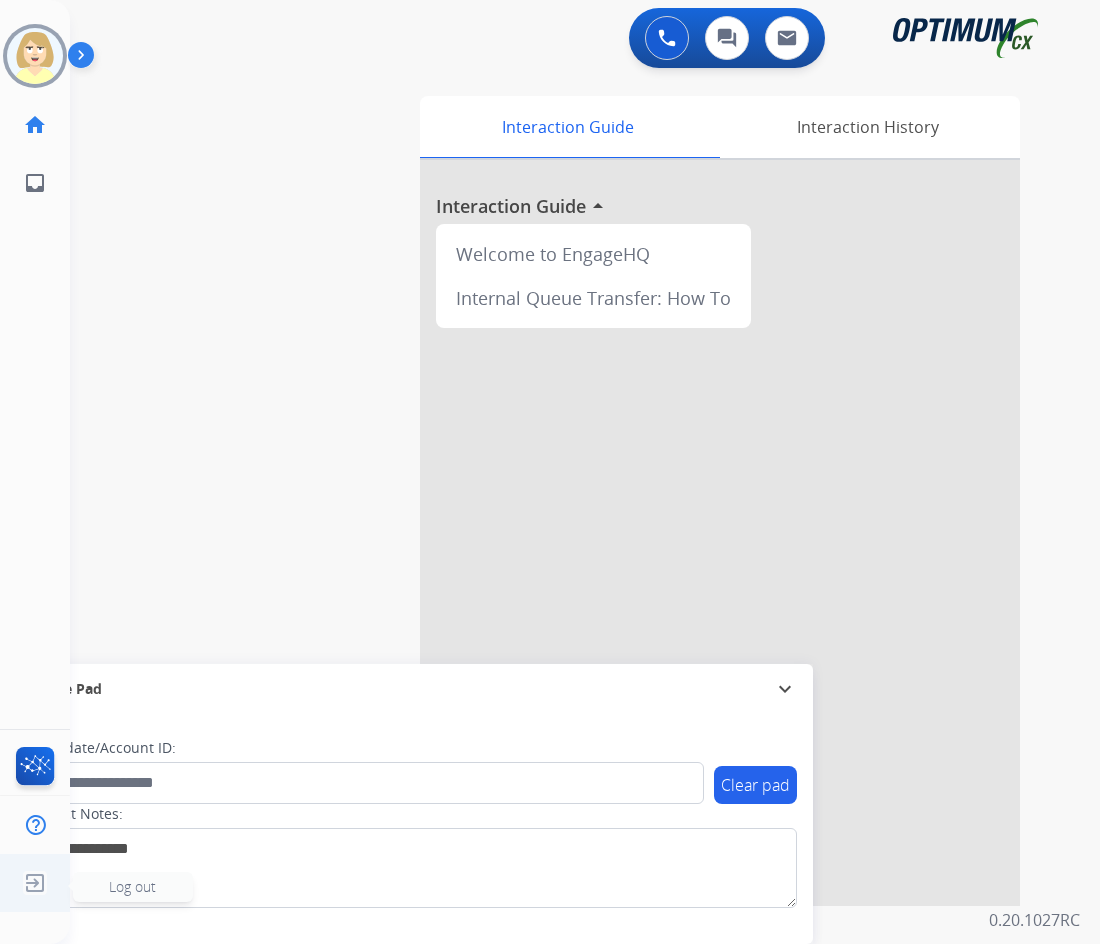 drag, startPoint x: 131, startPoint y: 891, endPoint x: 161, endPoint y: 872, distance: 35.510563 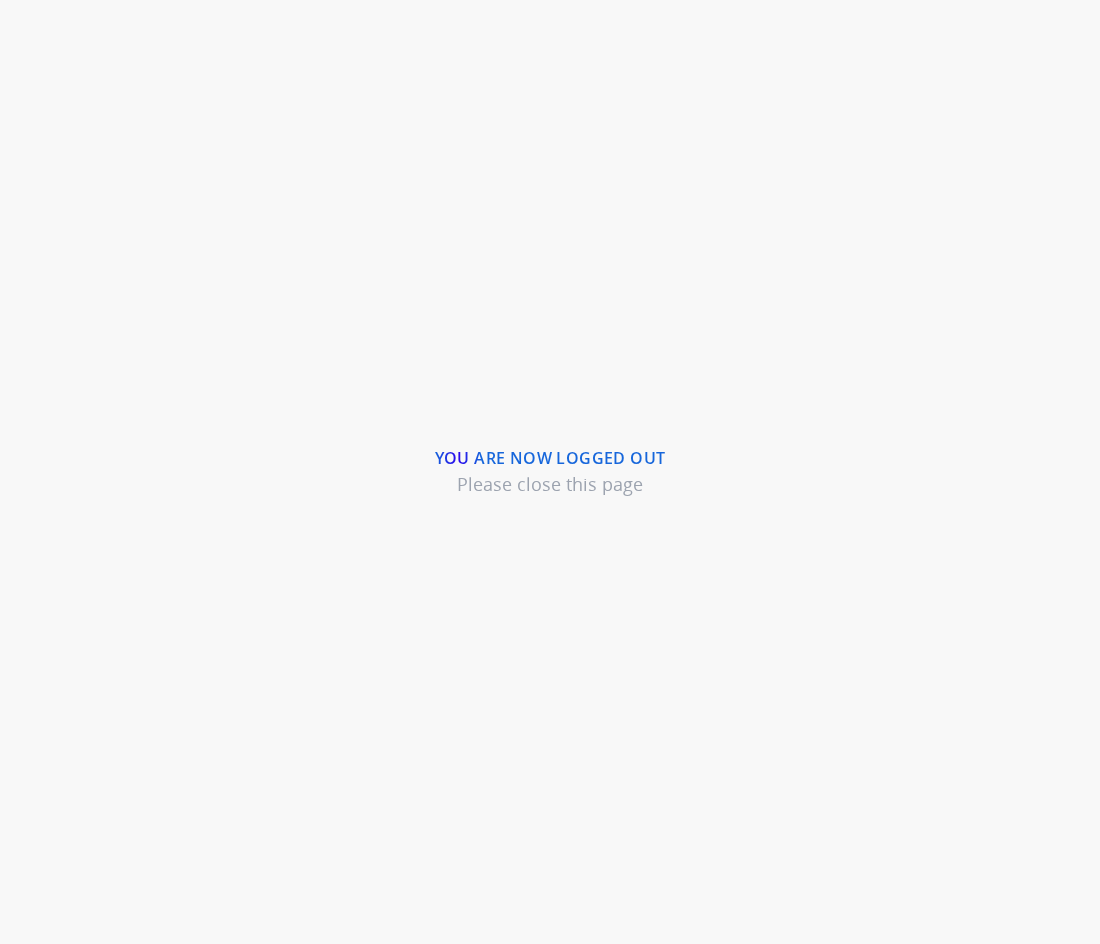 scroll, scrollTop: 0, scrollLeft: 0, axis: both 